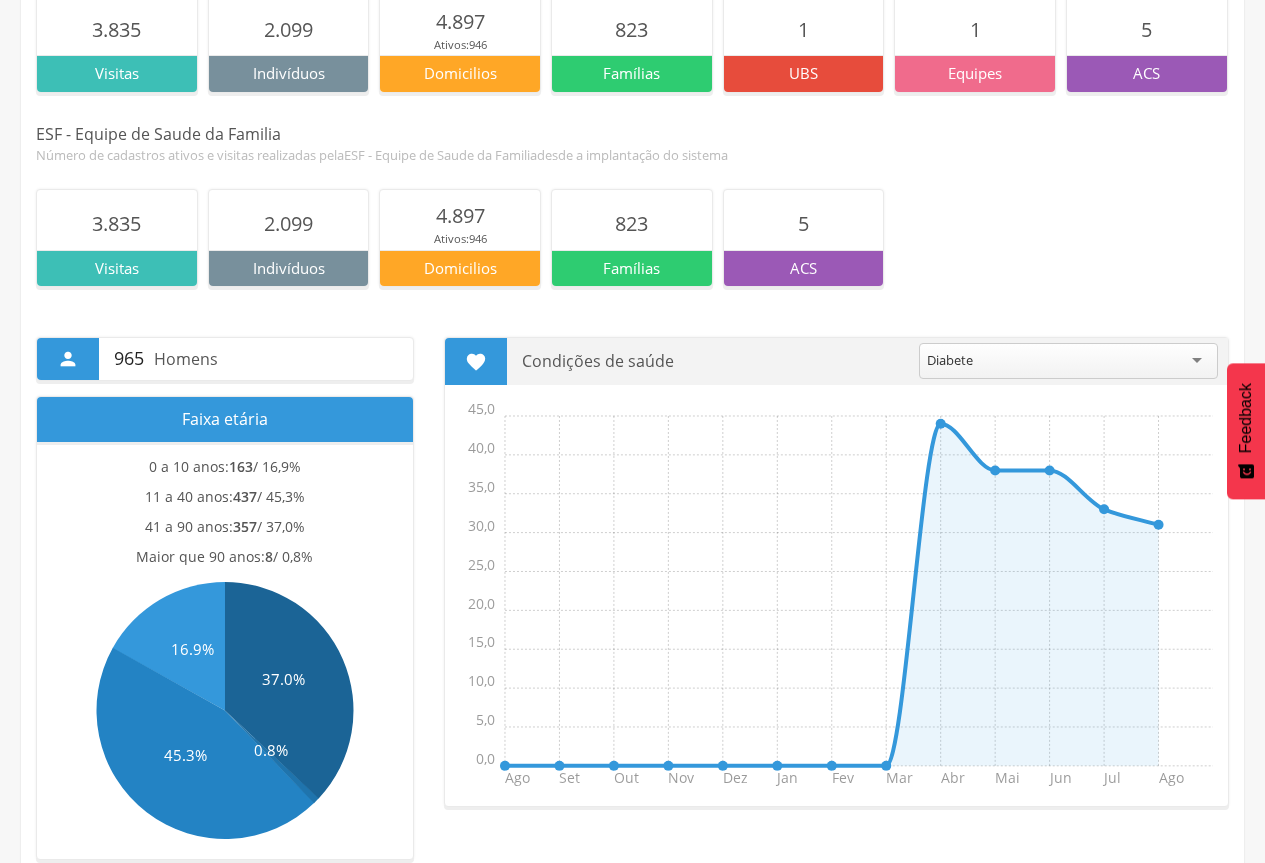 scroll, scrollTop: 233, scrollLeft: 0, axis: vertical 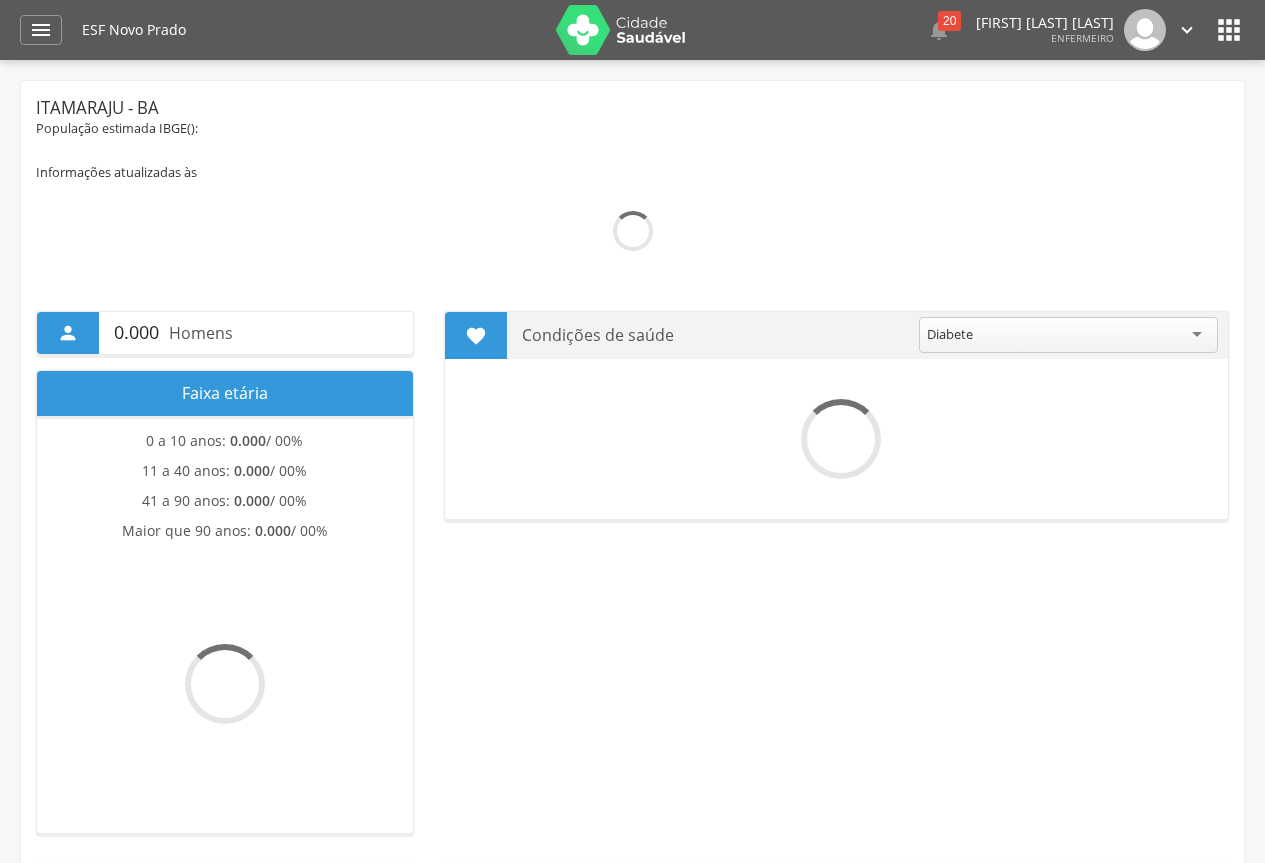click on "" at bounding box center [41, 30] 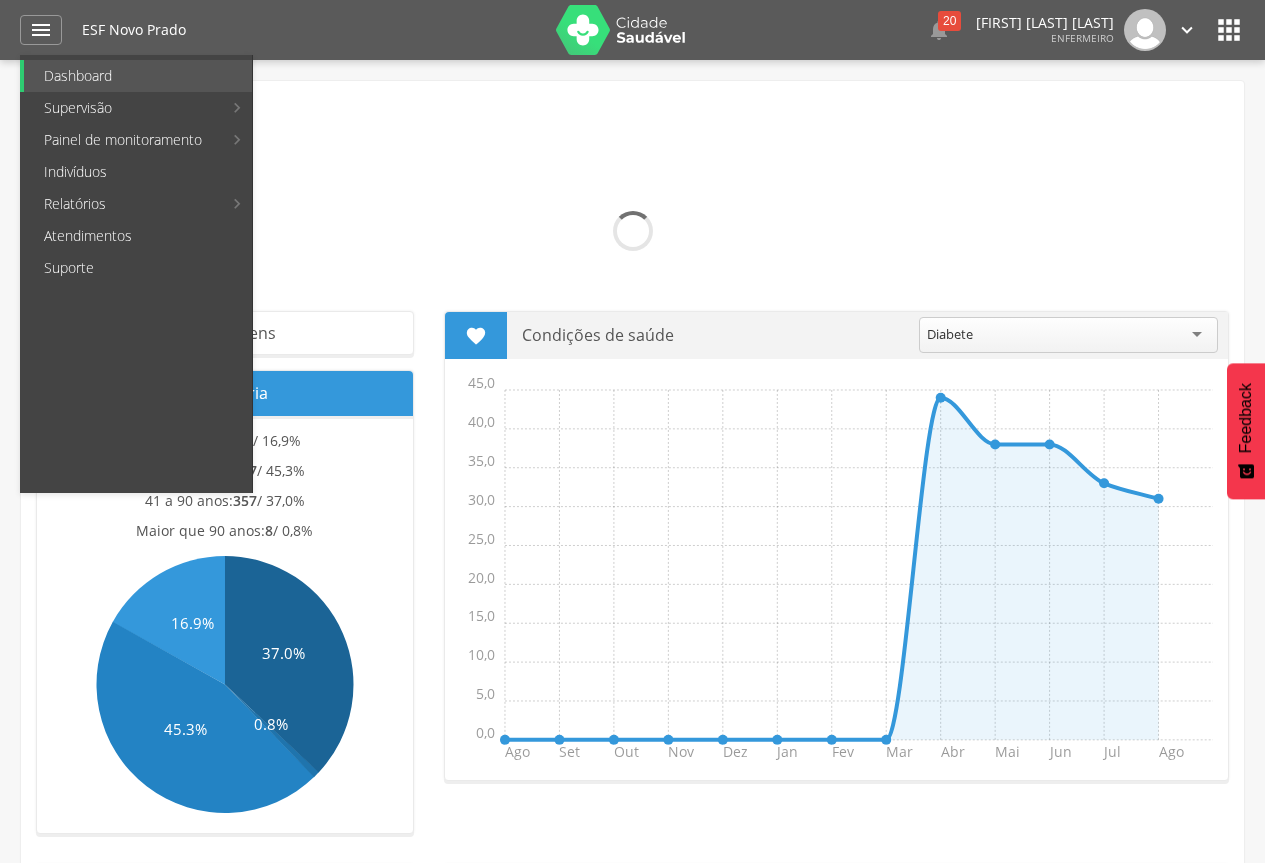 scroll, scrollTop: 0, scrollLeft: 0, axis: both 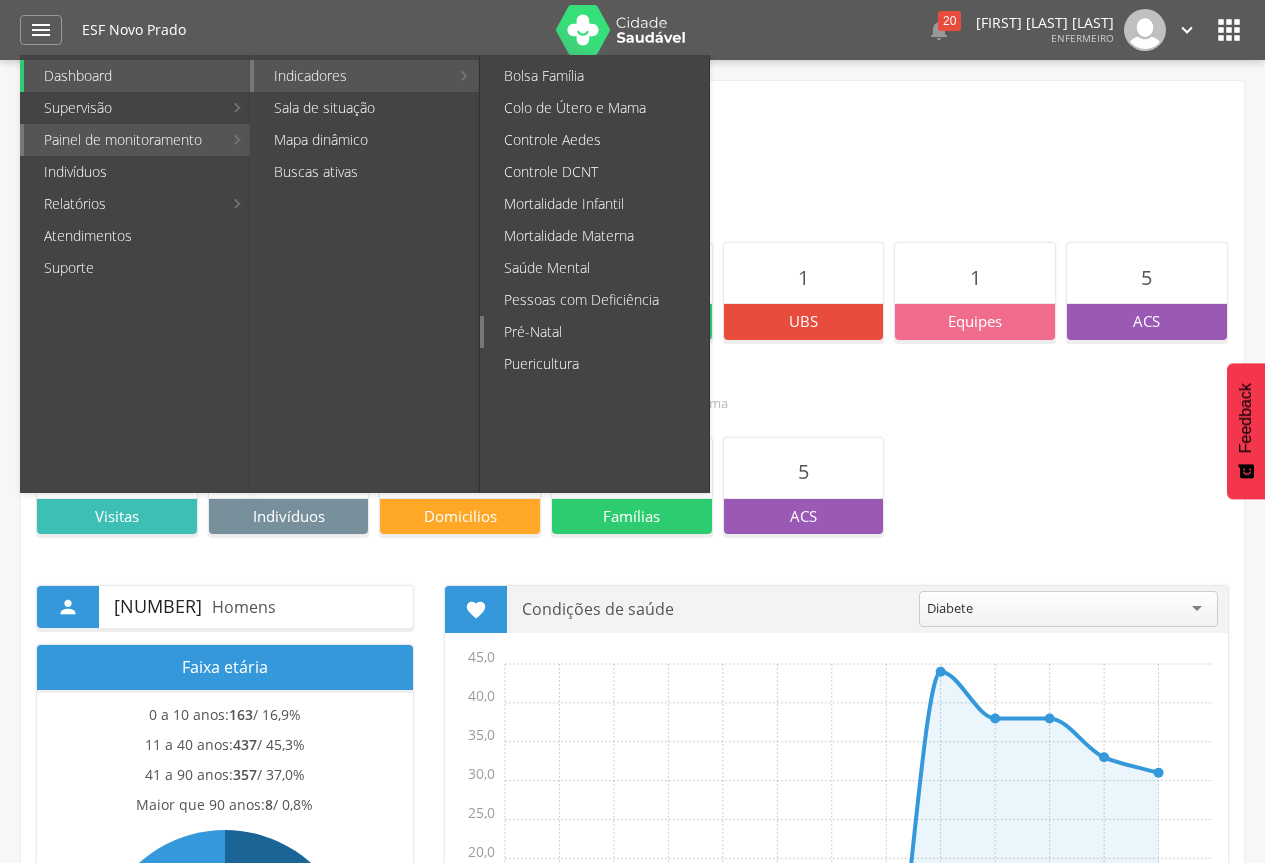 click on "Pré-Natal" at bounding box center (596, 332) 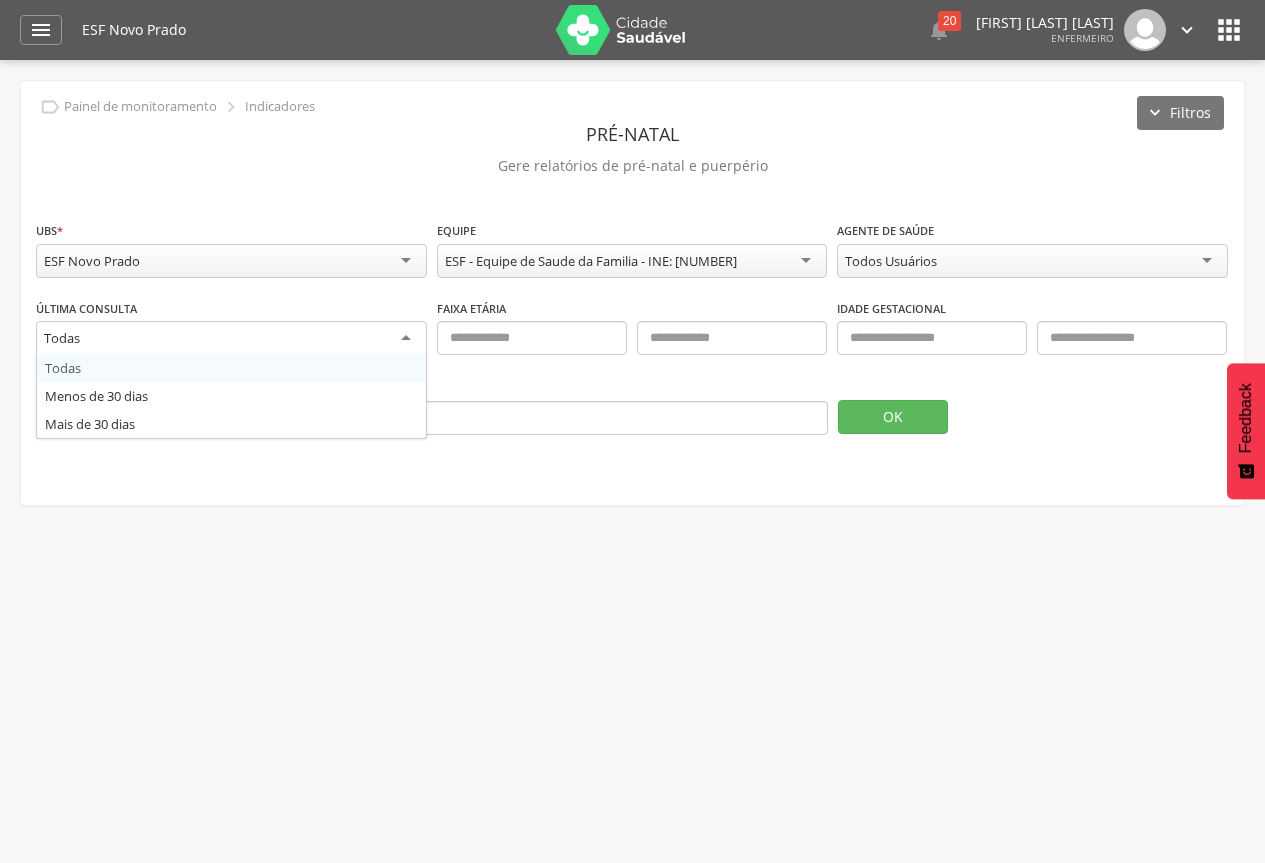 click on "Todas" at bounding box center (231, 339) 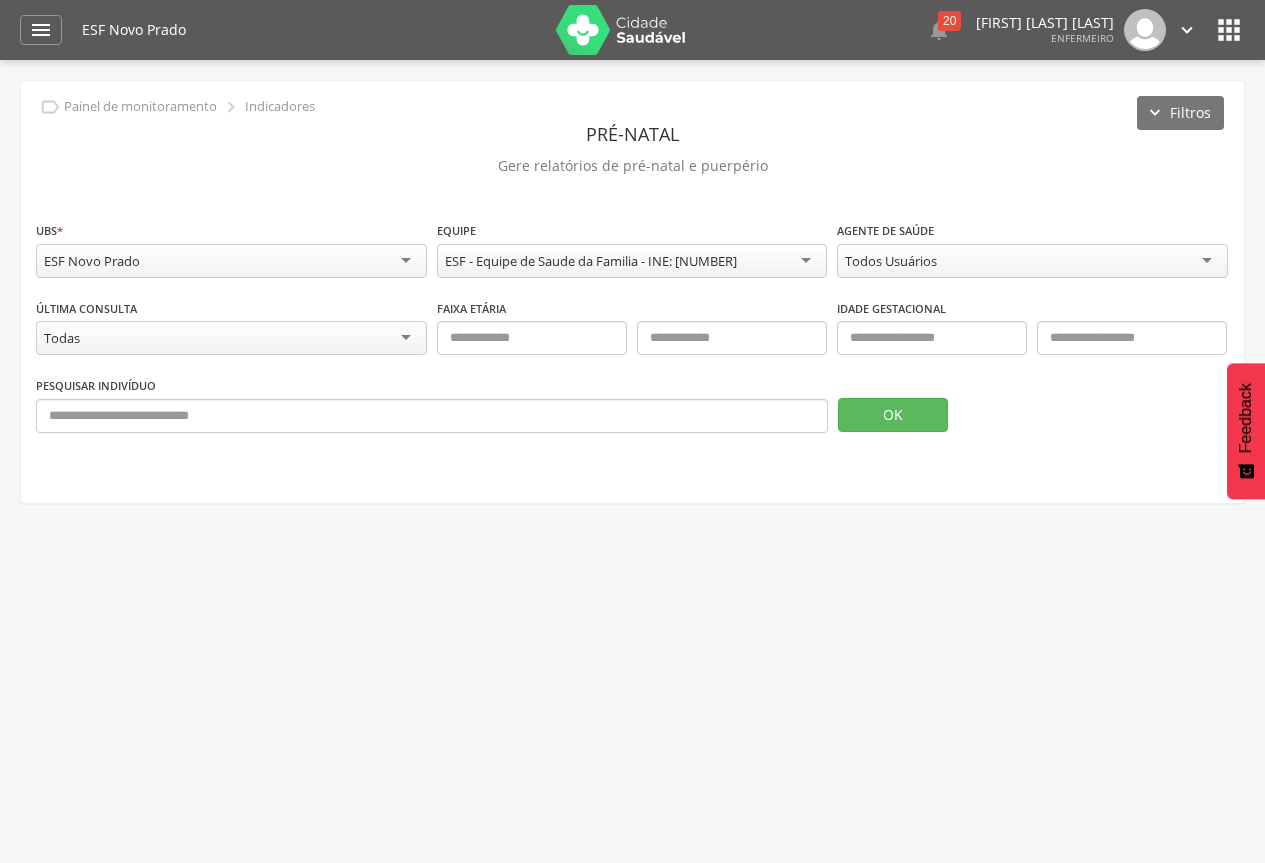 click on "Todas" at bounding box center [231, 338] 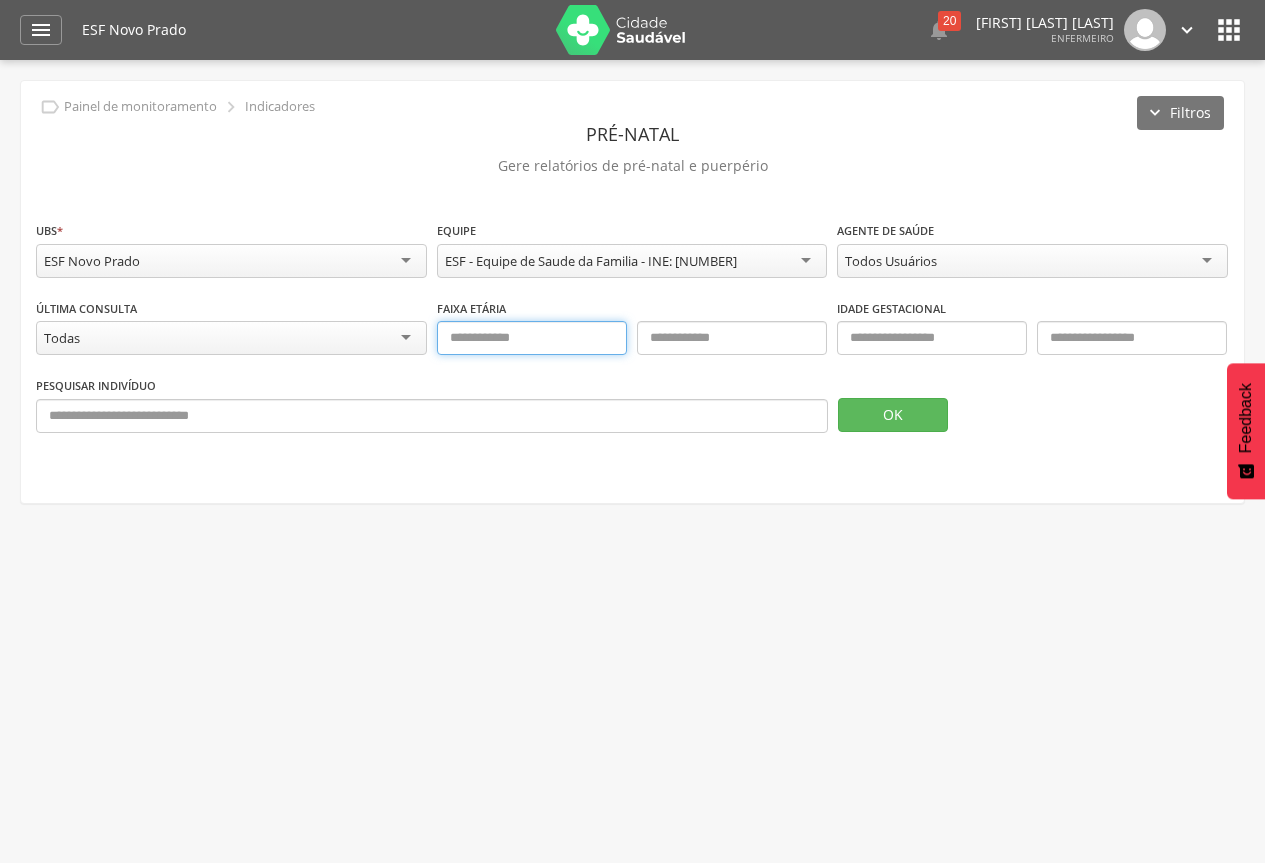 click at bounding box center (532, 338) 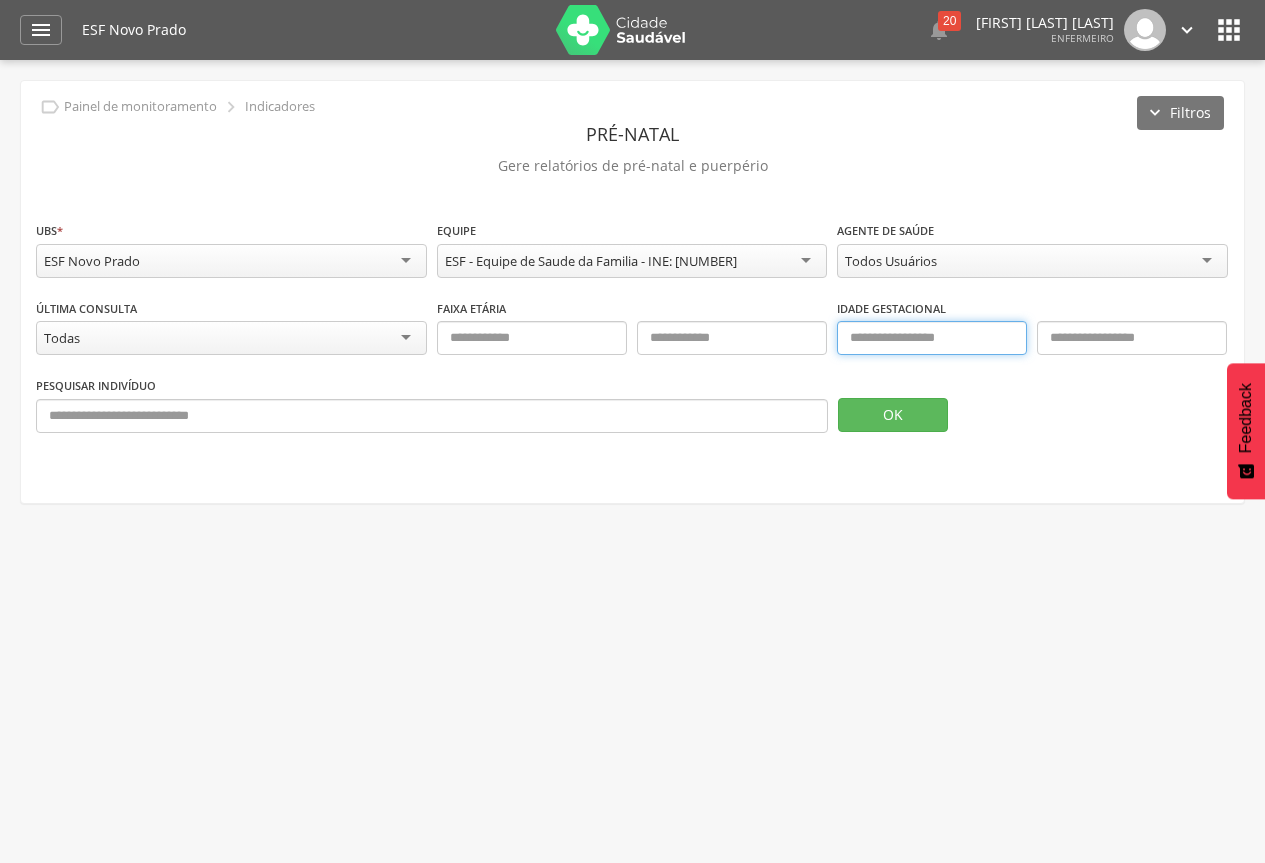 click at bounding box center (932, 338) 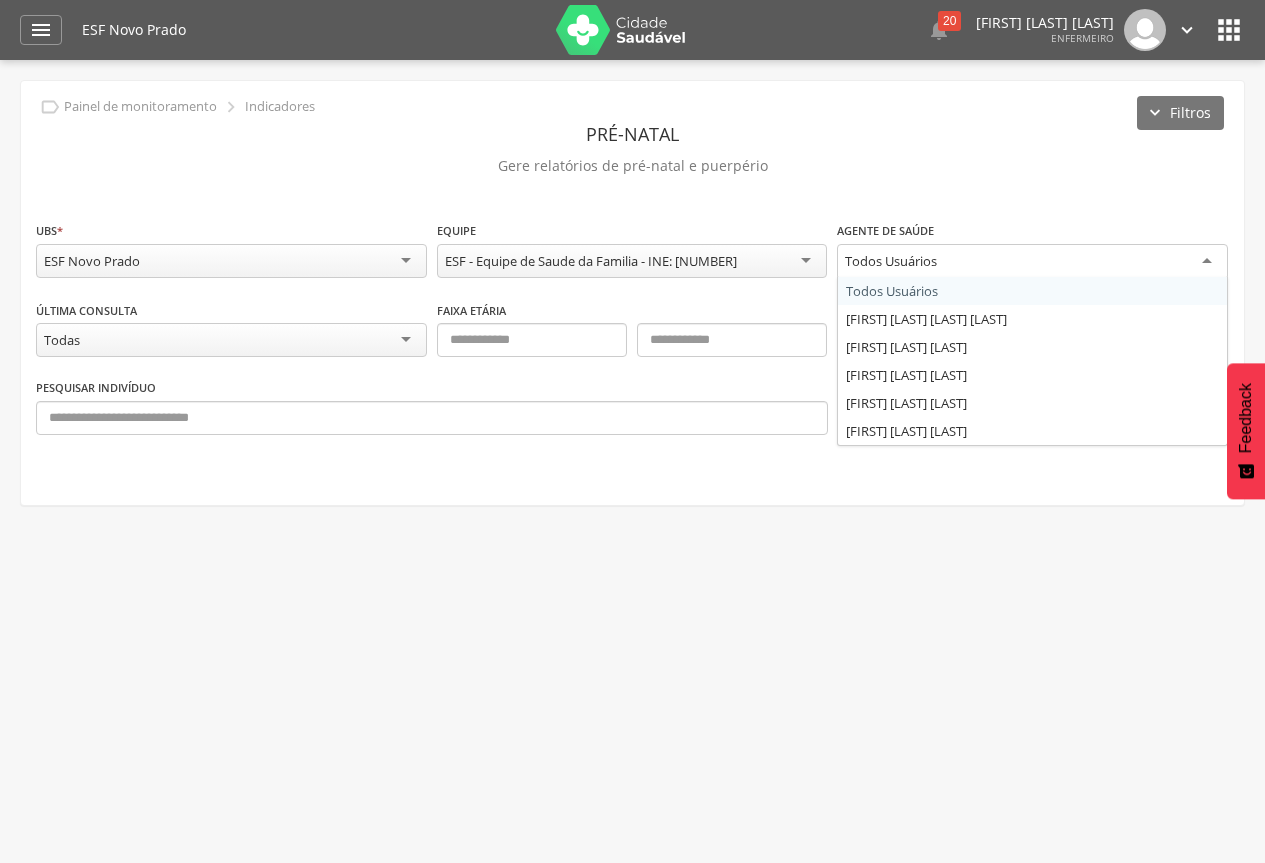 click on "Todos Usuários" at bounding box center (1032, 262) 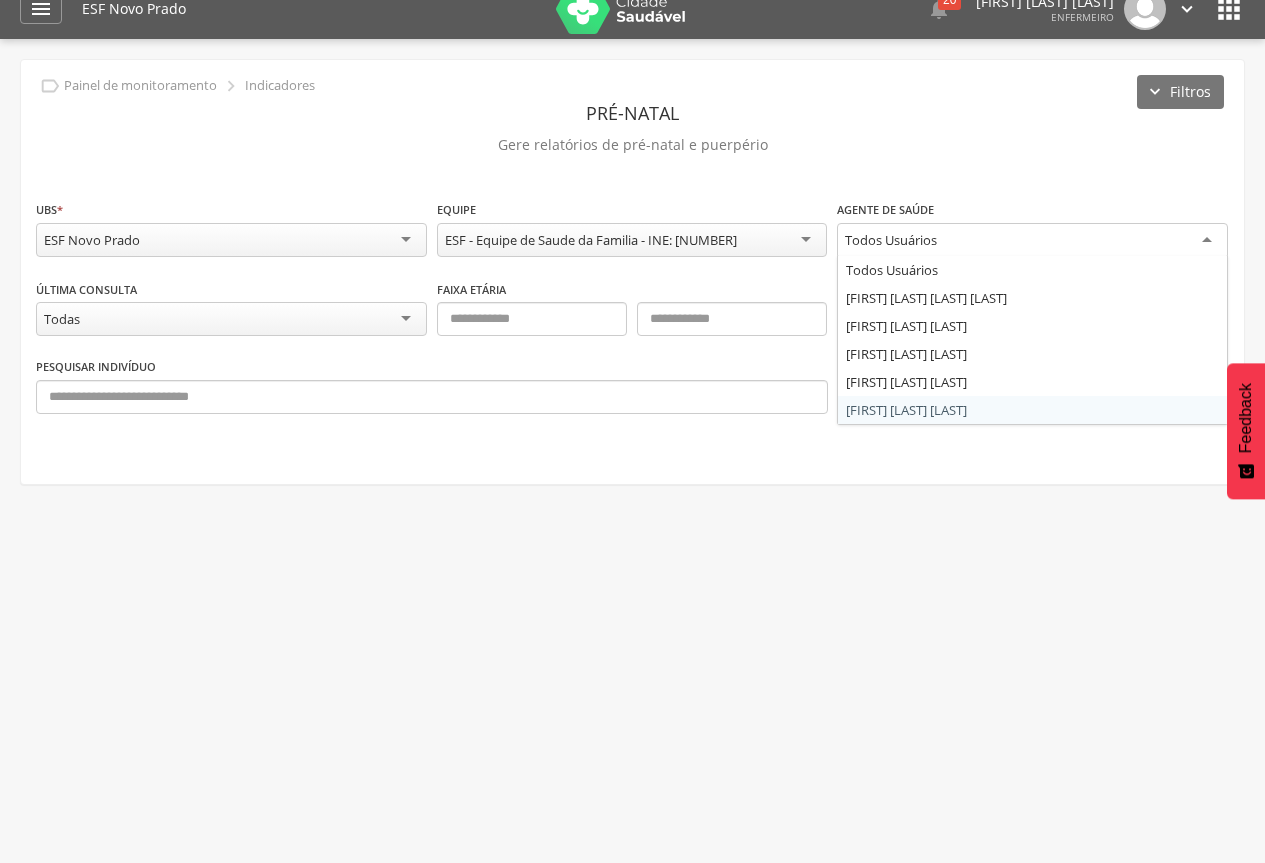 scroll, scrollTop: 0, scrollLeft: 0, axis: both 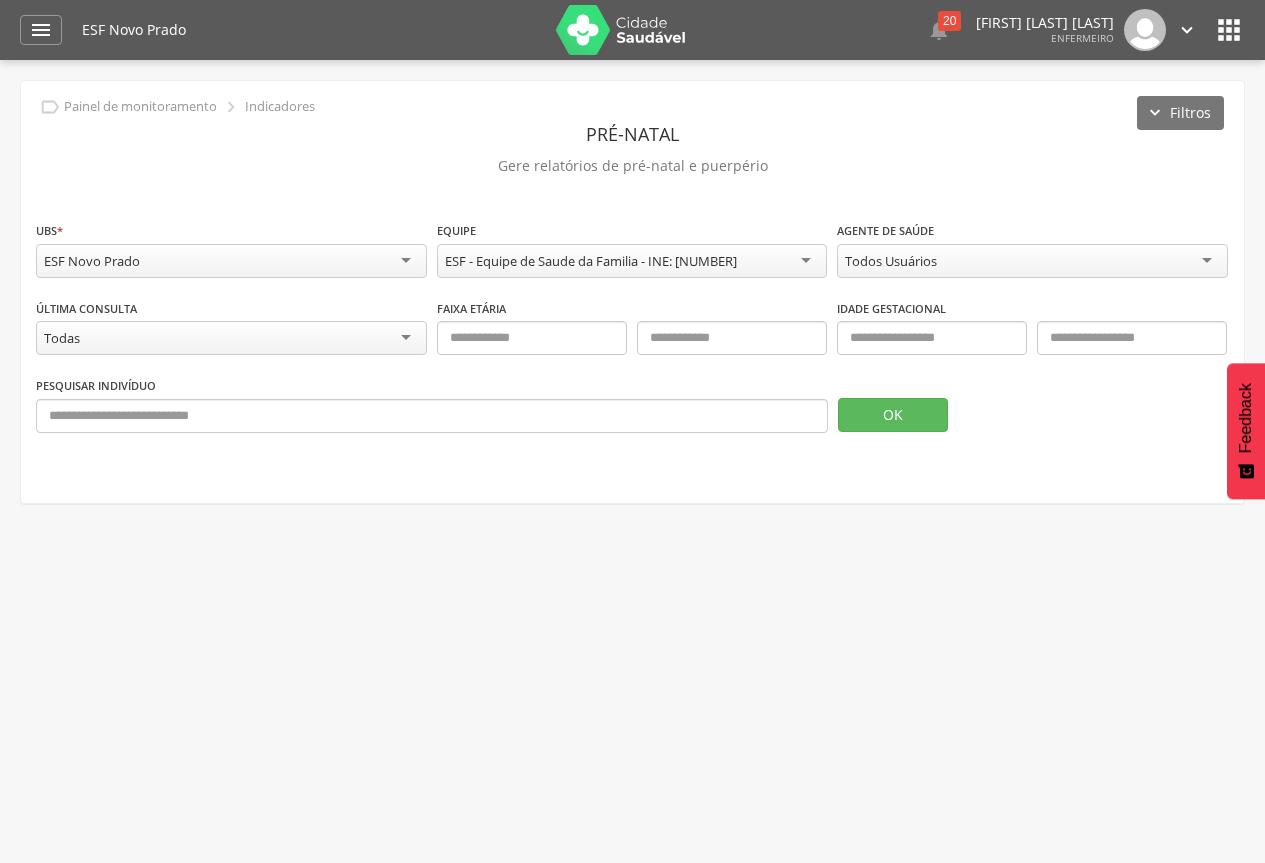click on "**********" at bounding box center [632, 292] 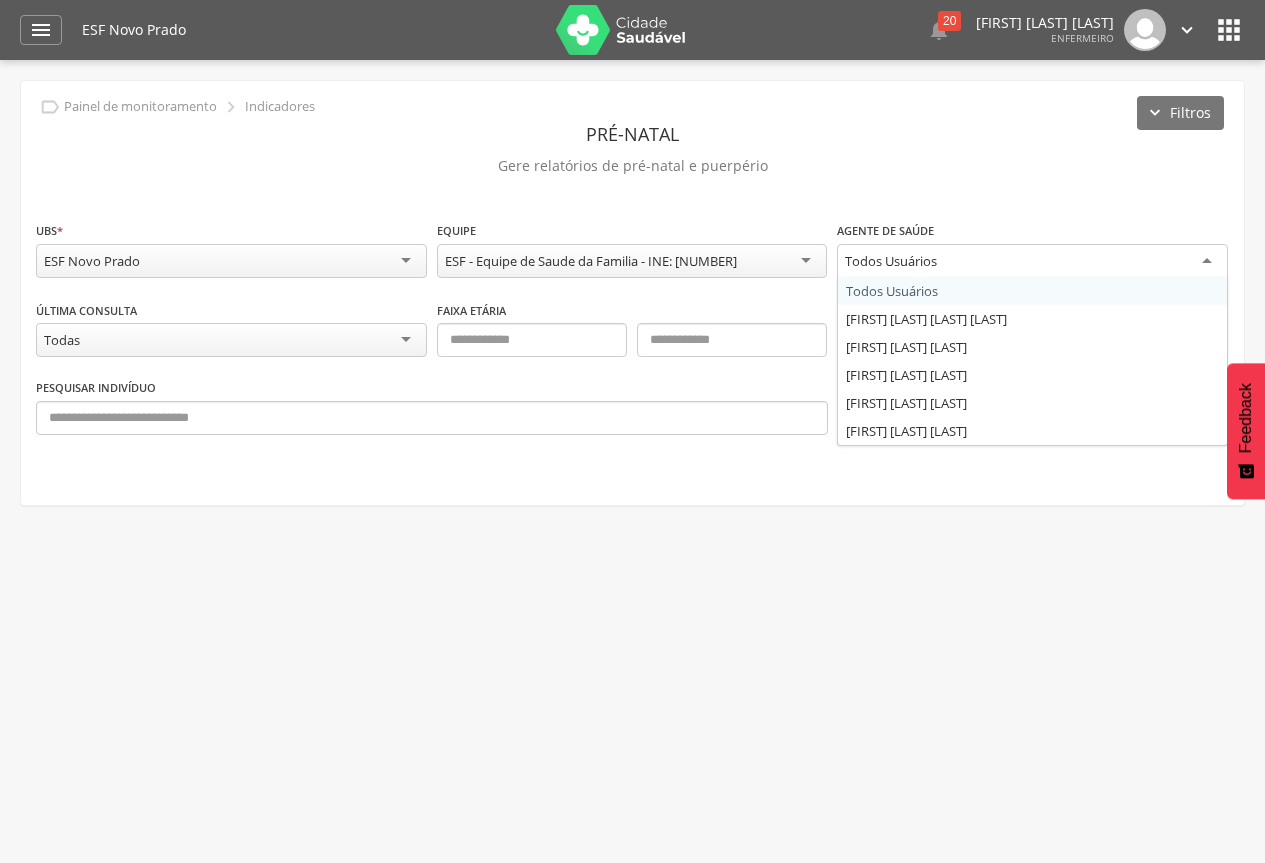 click on "Todos Usuários" at bounding box center (1032, 262) 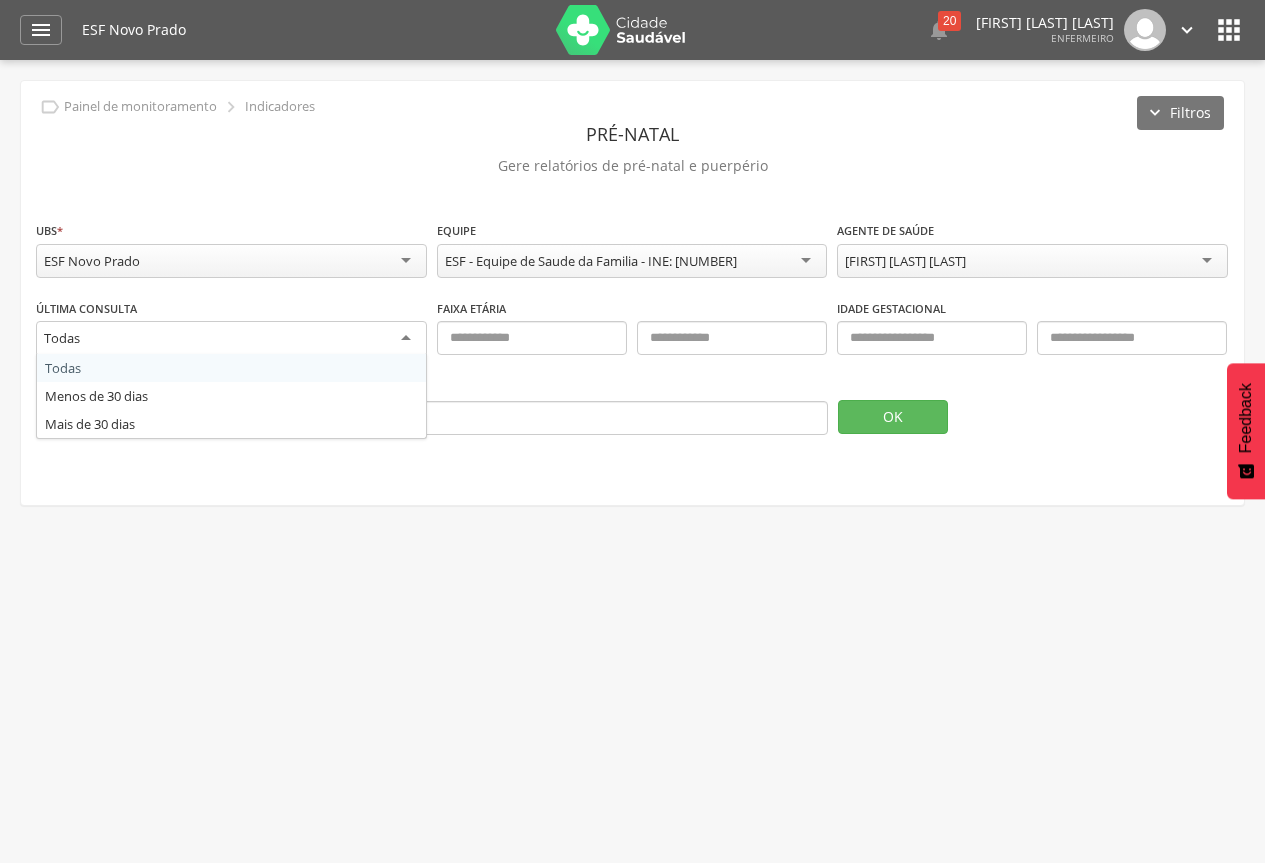 click on "Todas" at bounding box center [231, 339] 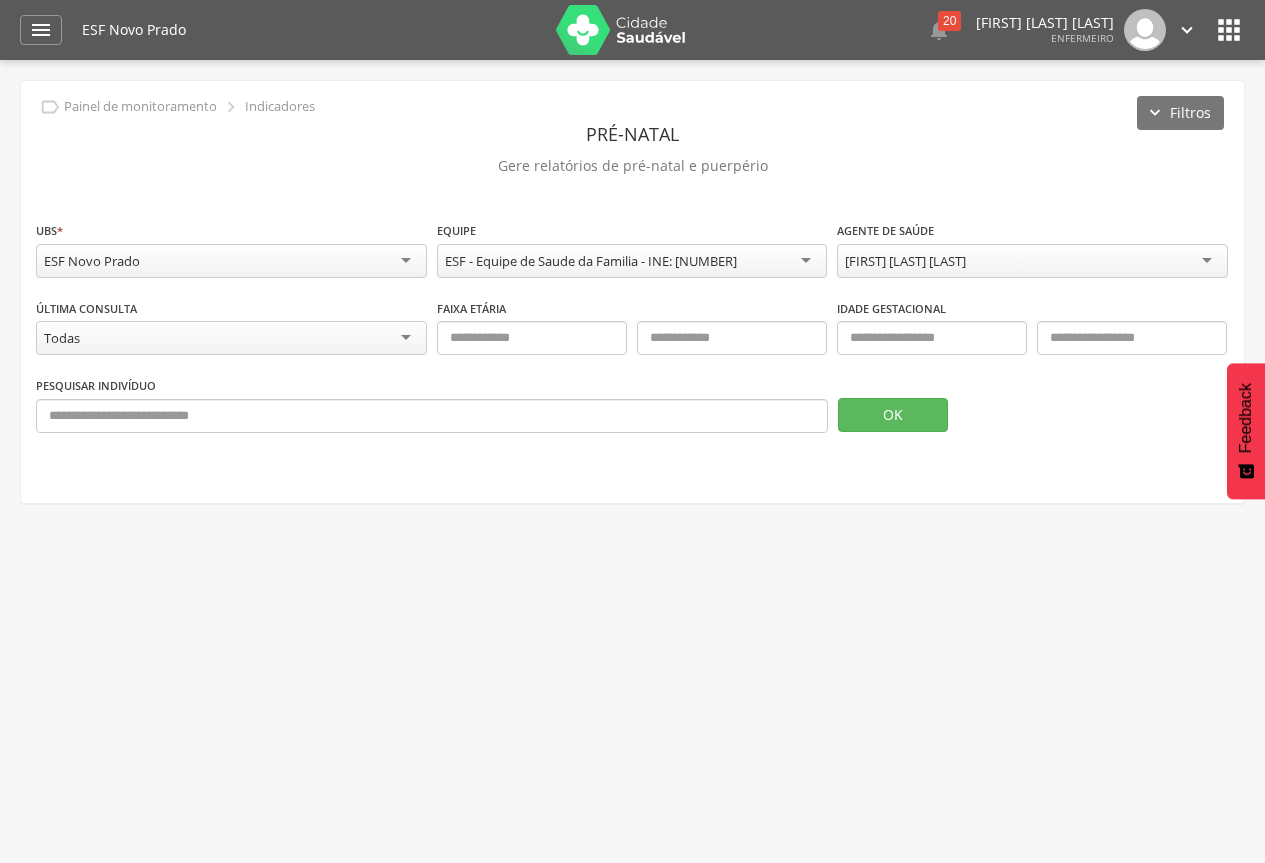 click on "Última Consulta
***** Todas Todas Menos de 30 dias Mais de 30 dias
Faixa etária
Idade gestacional" at bounding box center [632, 337] 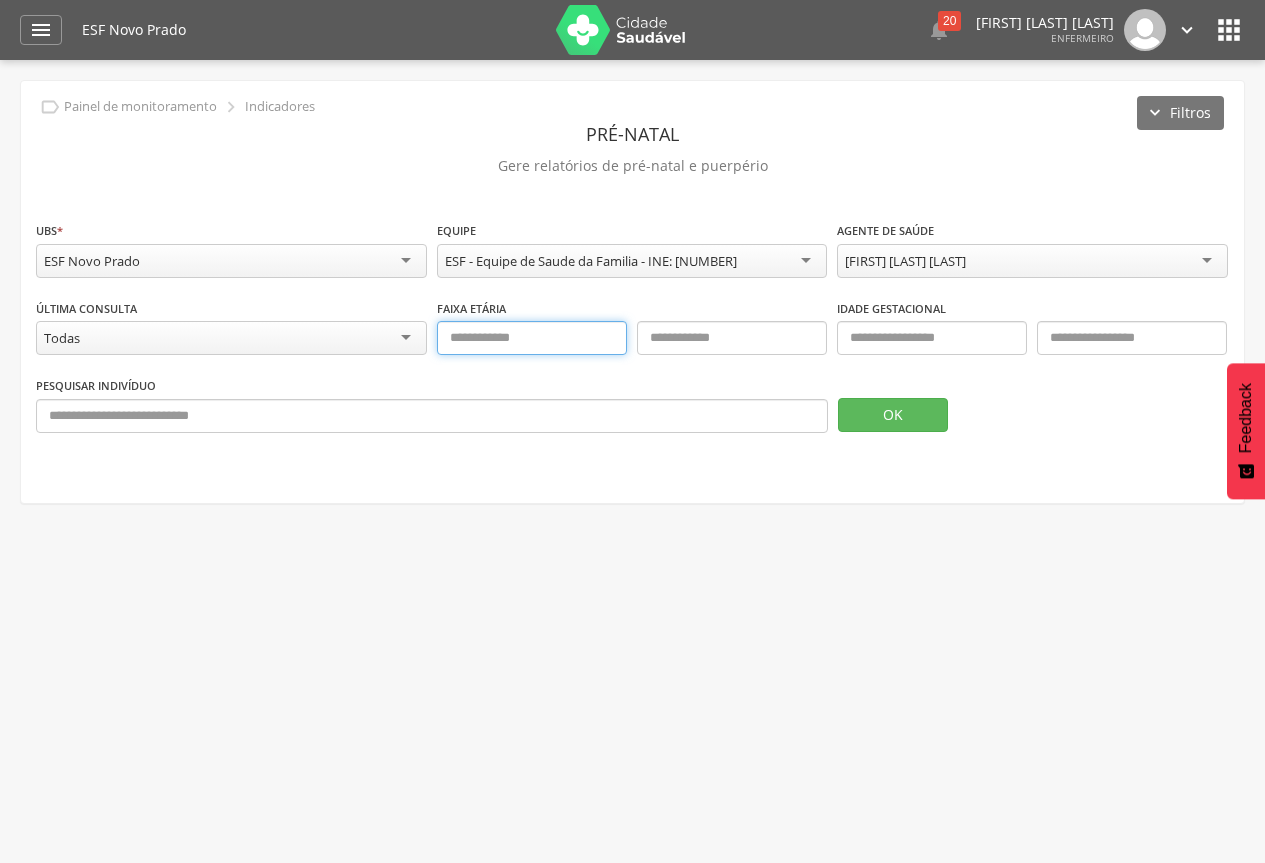 click at bounding box center [532, 338] 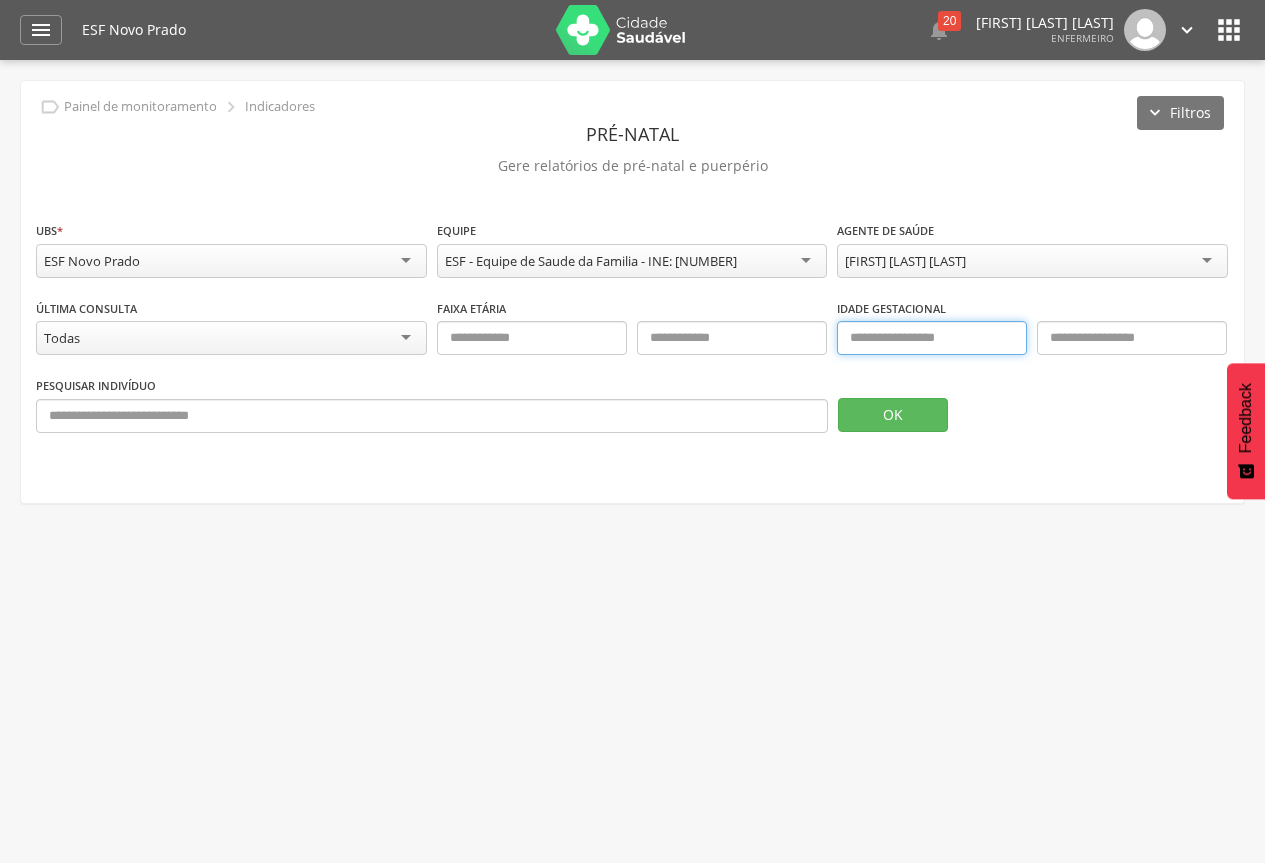 click at bounding box center (932, 338) 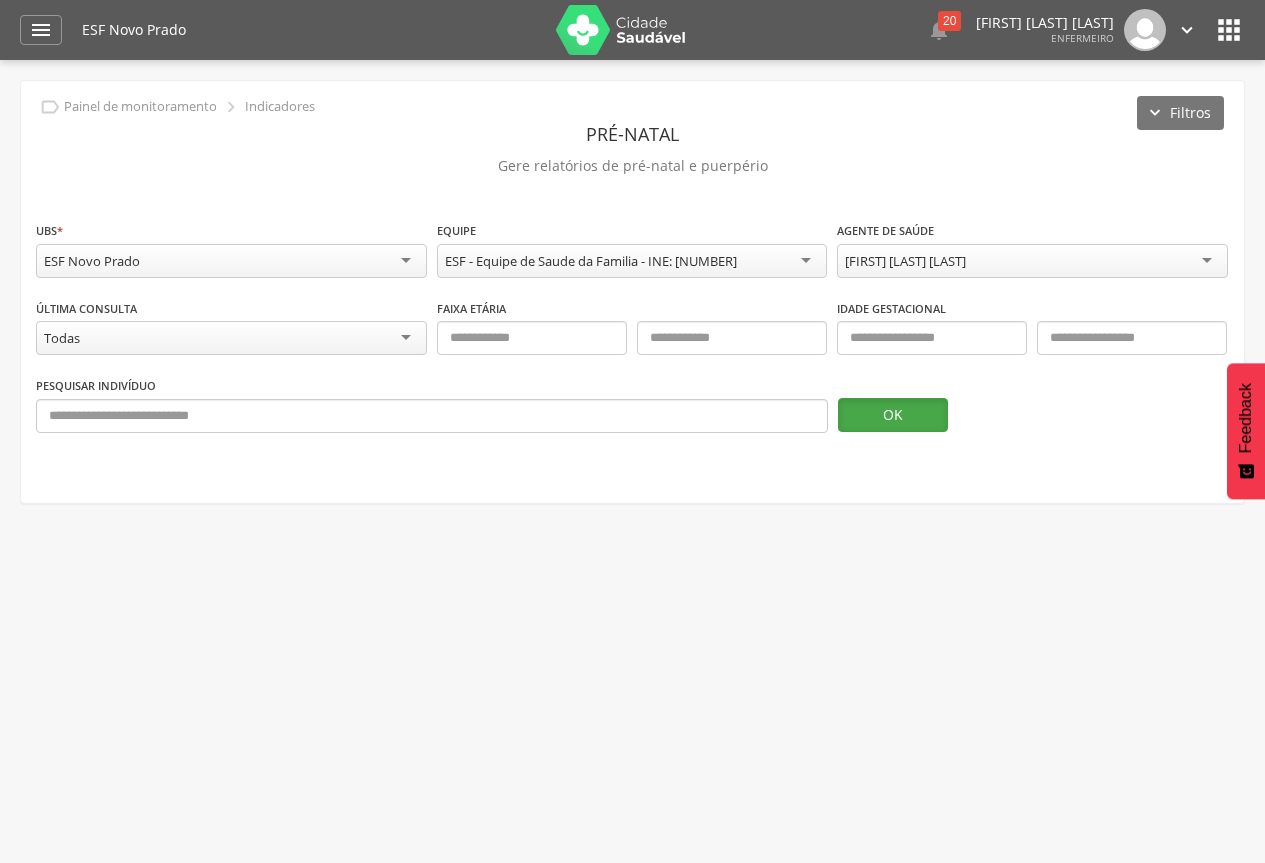 click on "OK" at bounding box center (893, 415) 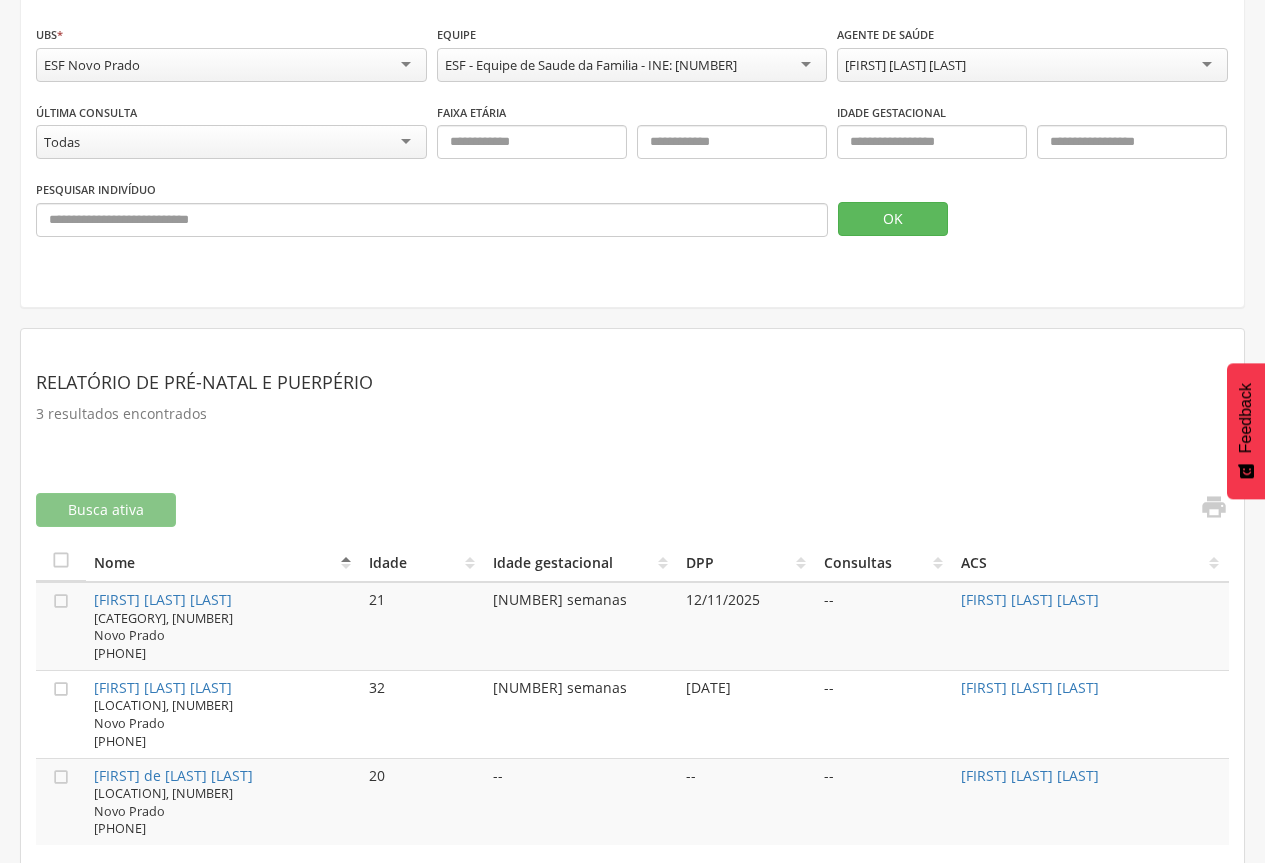 scroll, scrollTop: 214, scrollLeft: 0, axis: vertical 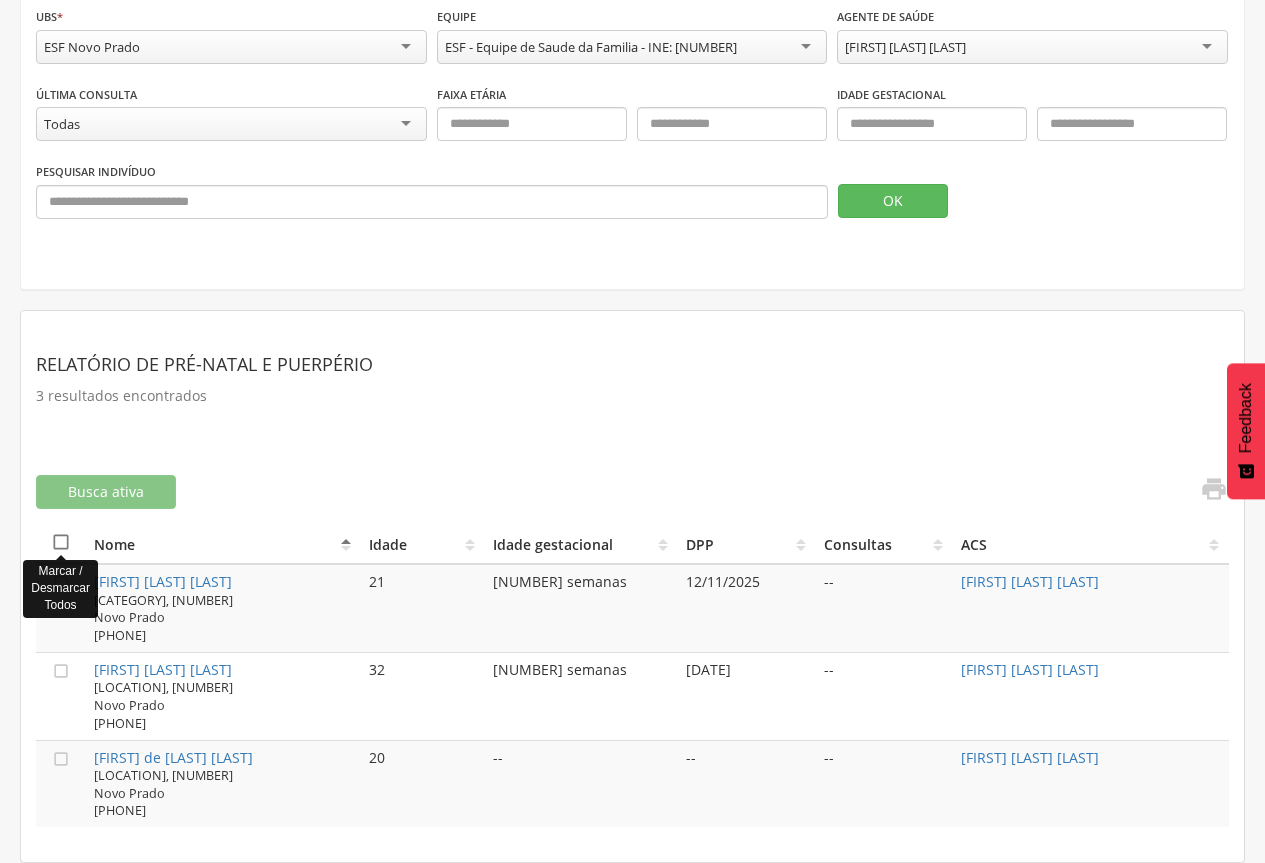 click on "" at bounding box center (61, 542) 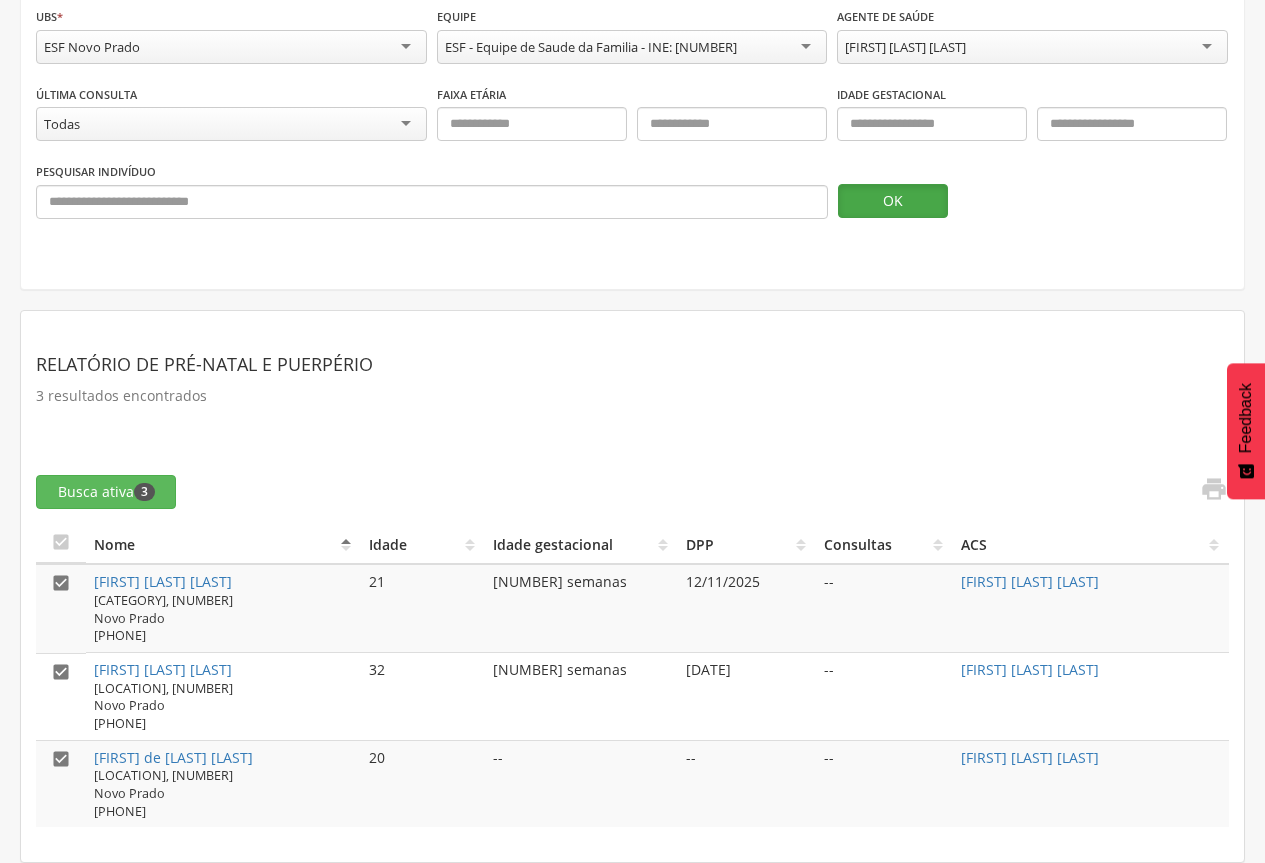 click on "OK" at bounding box center [893, 201] 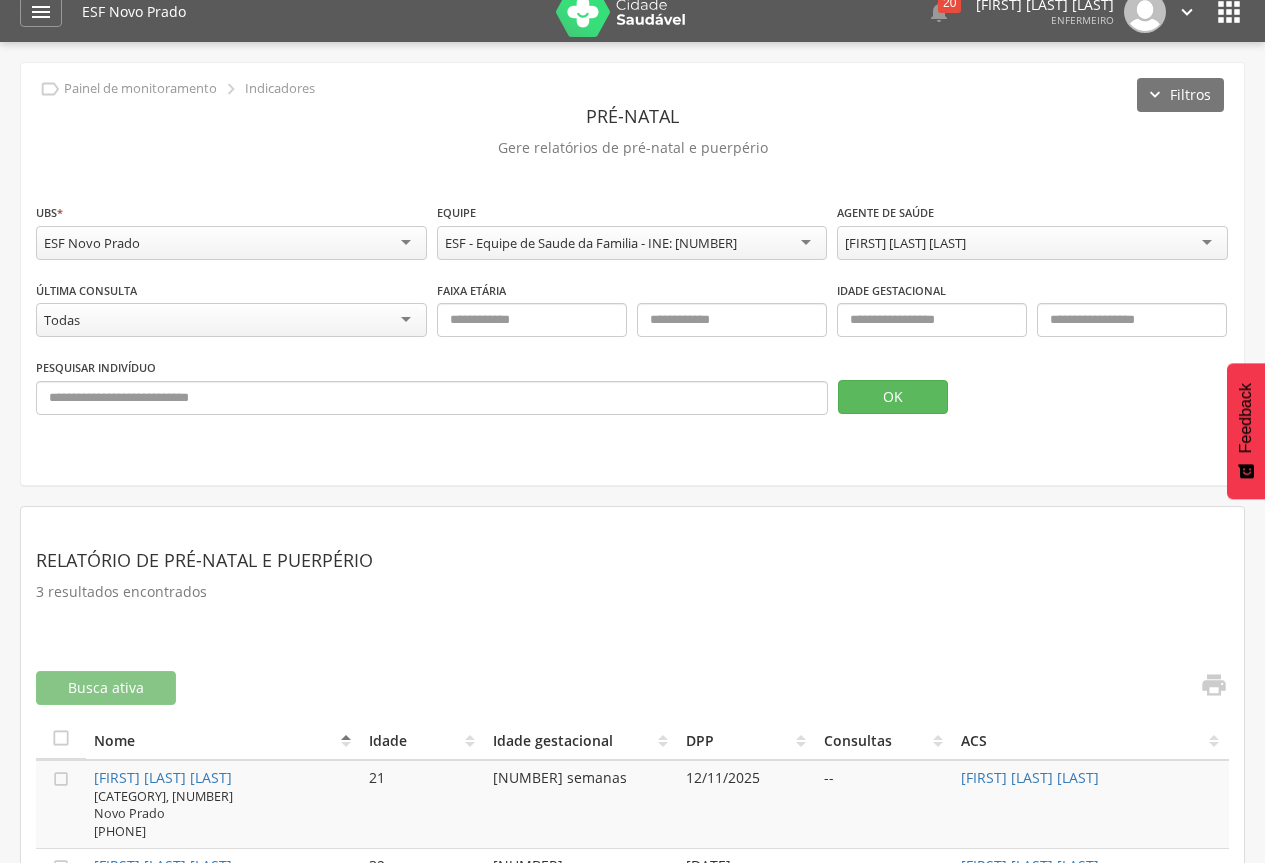 scroll, scrollTop: 0, scrollLeft: 0, axis: both 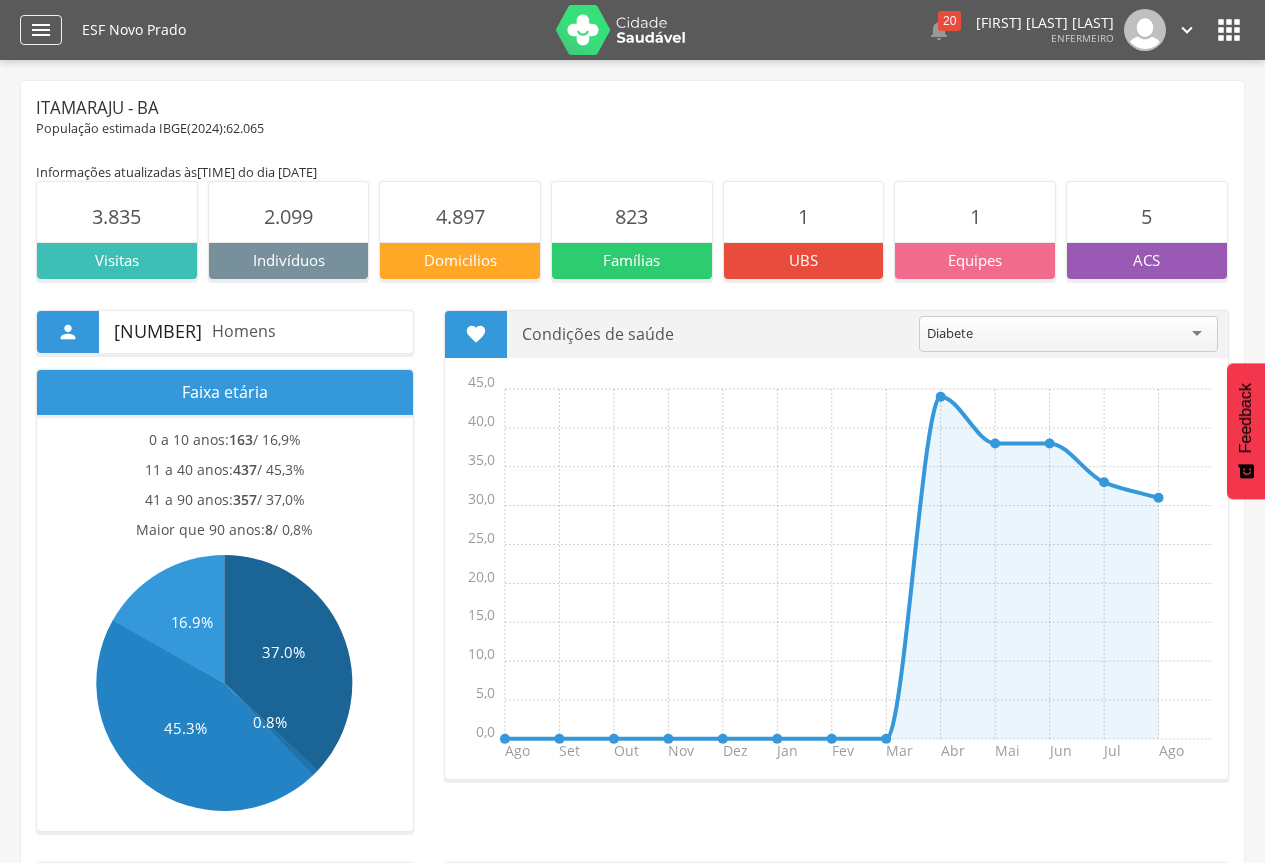 click on "" at bounding box center (41, 30) 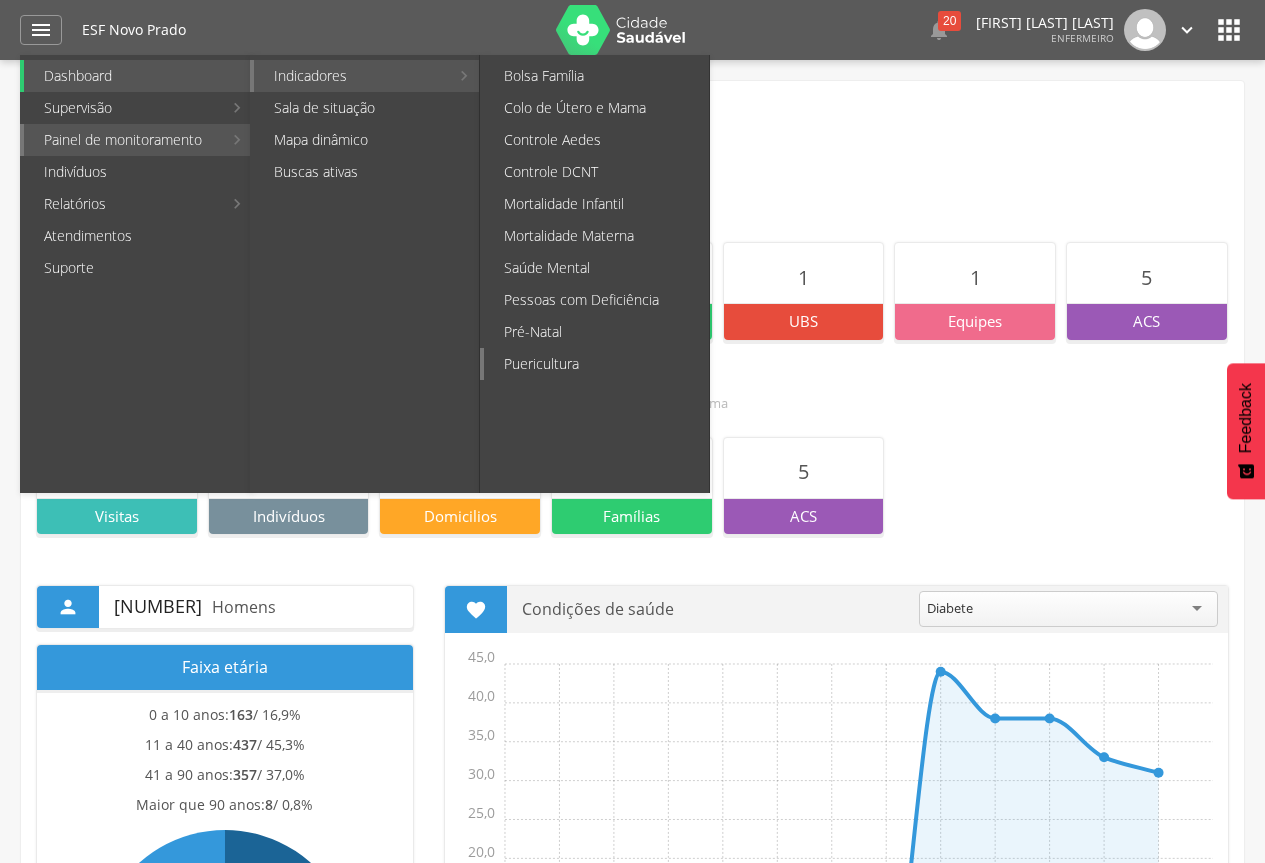 click on "Puericultura" at bounding box center [596, 364] 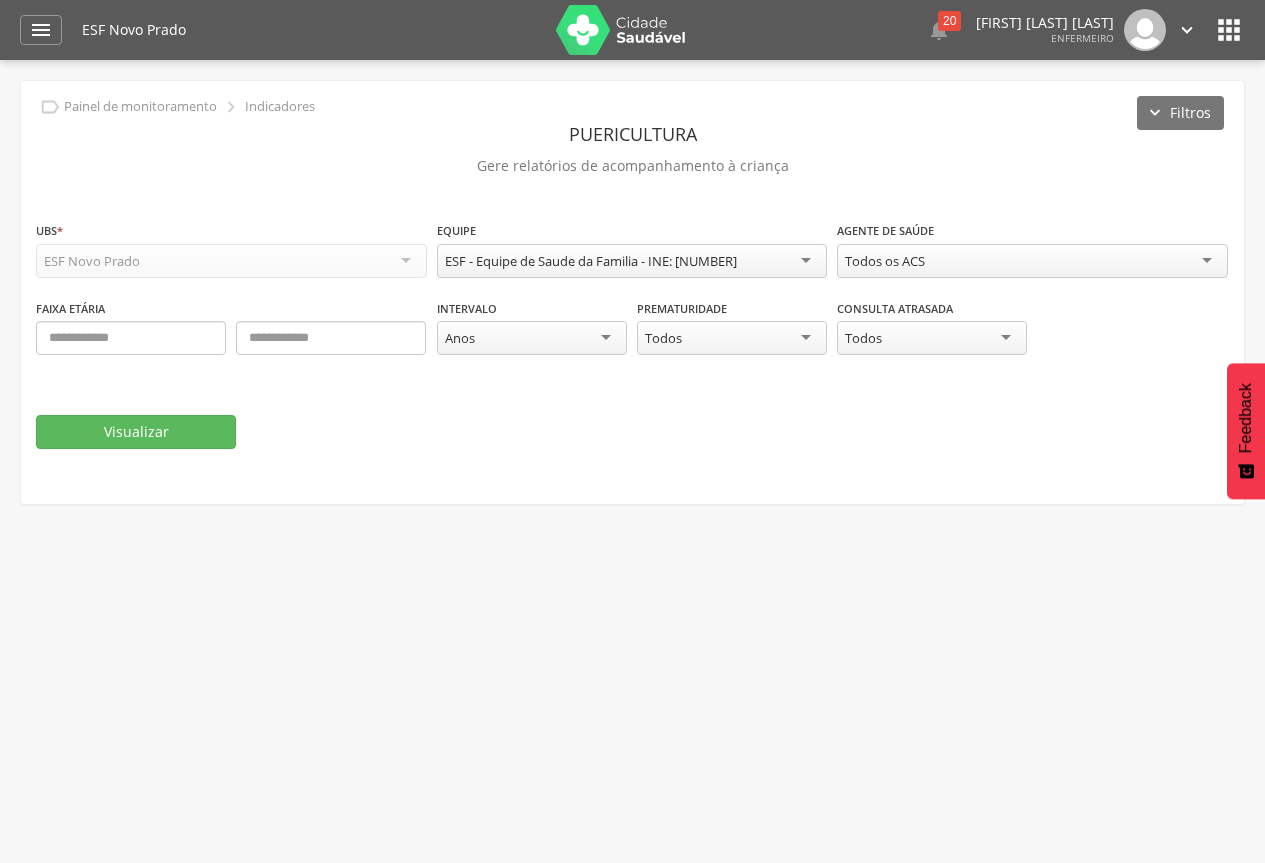 click on "ESF Novo Prado" at bounding box center [231, 261] 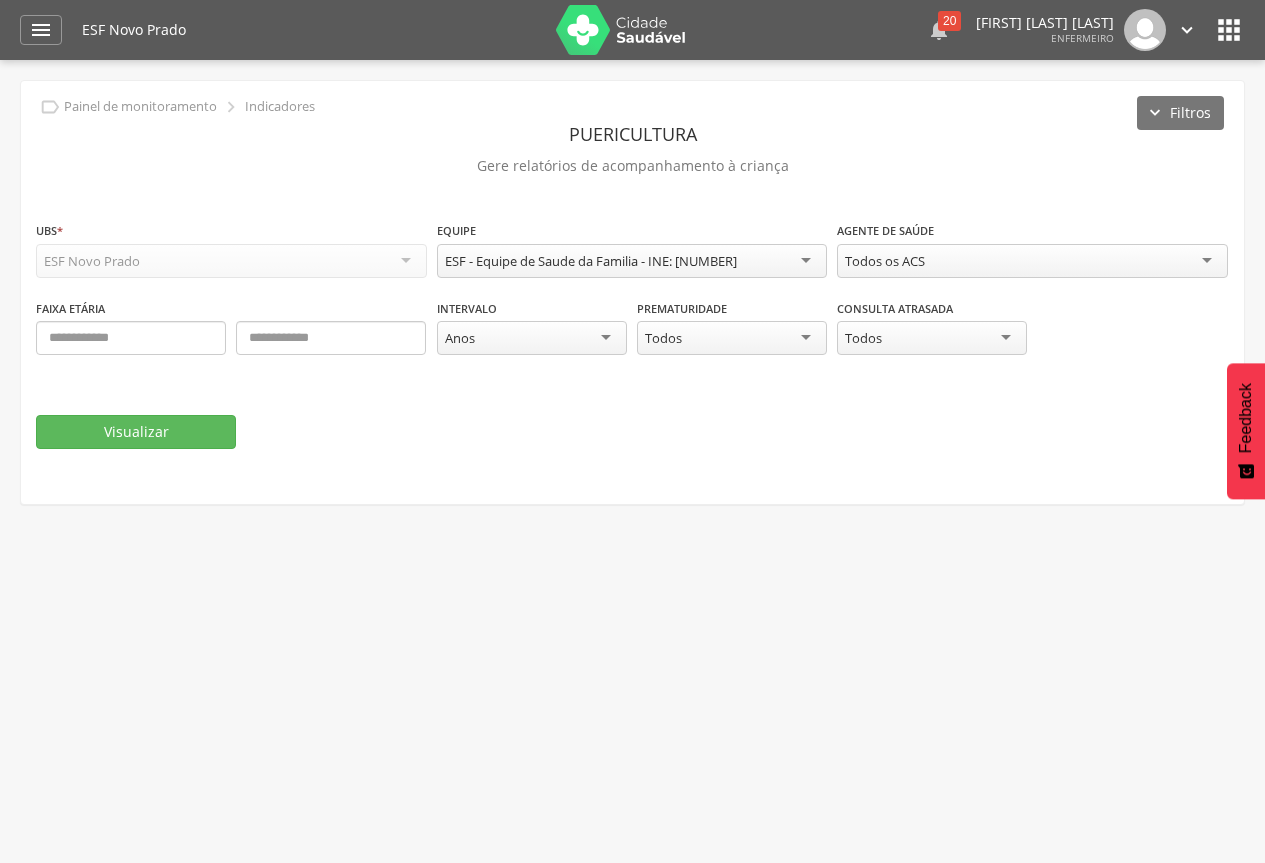 click on "20" at bounding box center [949, 21] 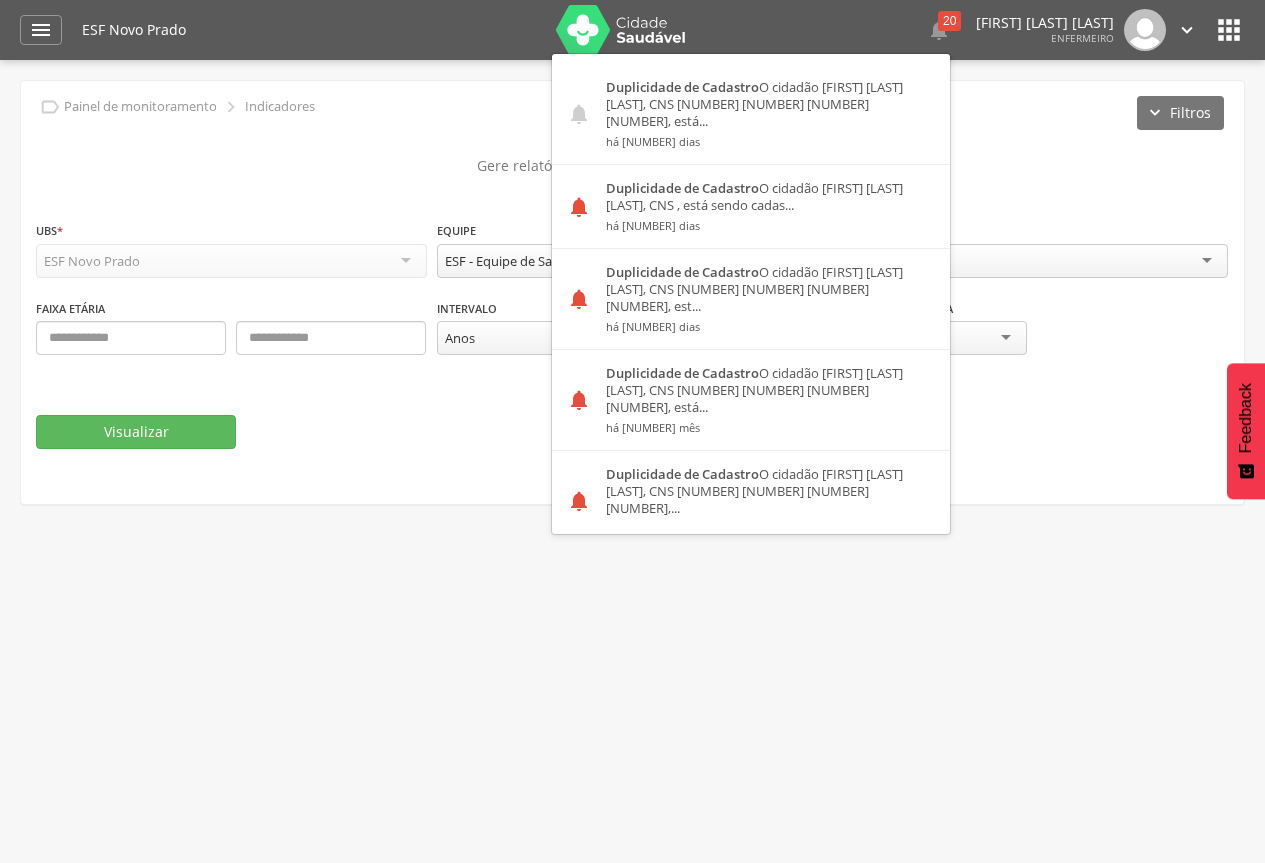 click on "**********" at bounding box center [632, 292] 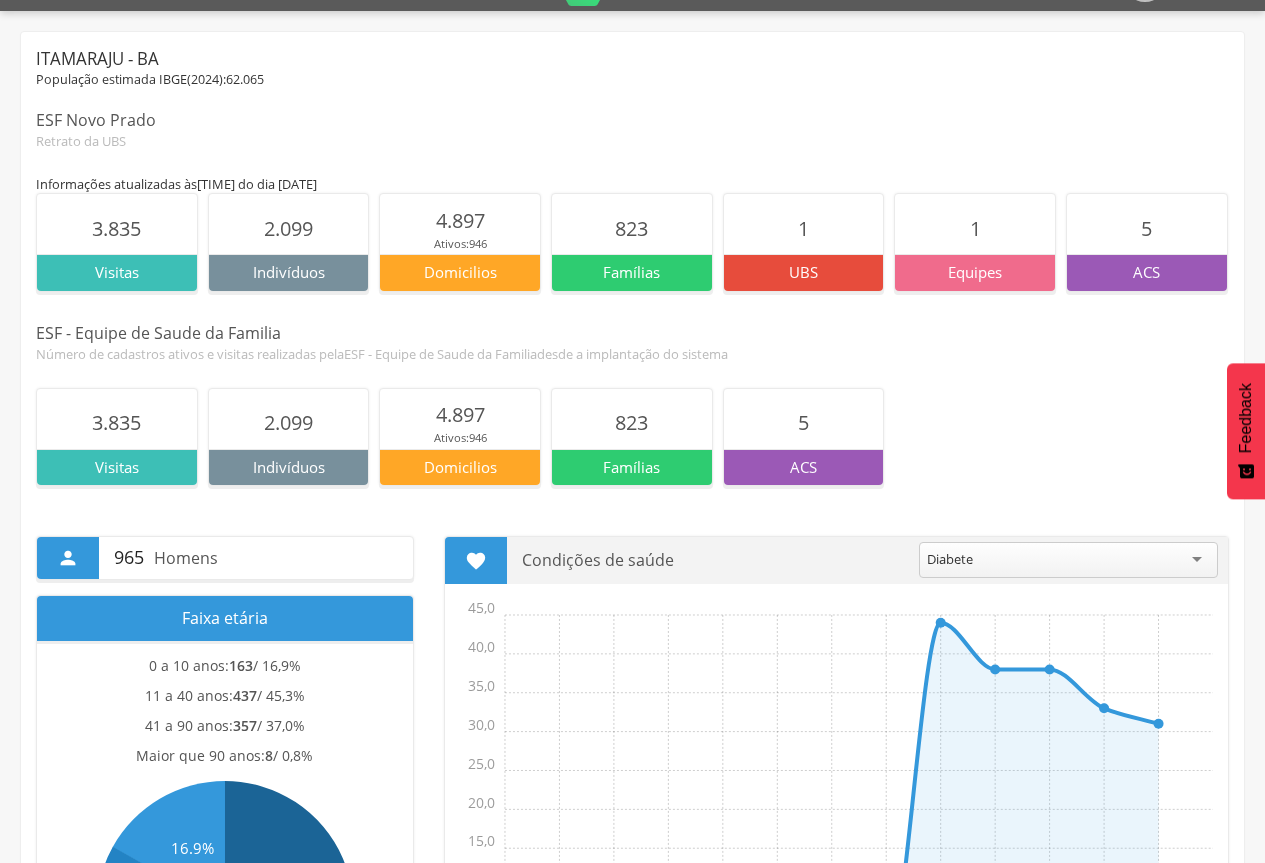 scroll, scrollTop: 0, scrollLeft: 0, axis: both 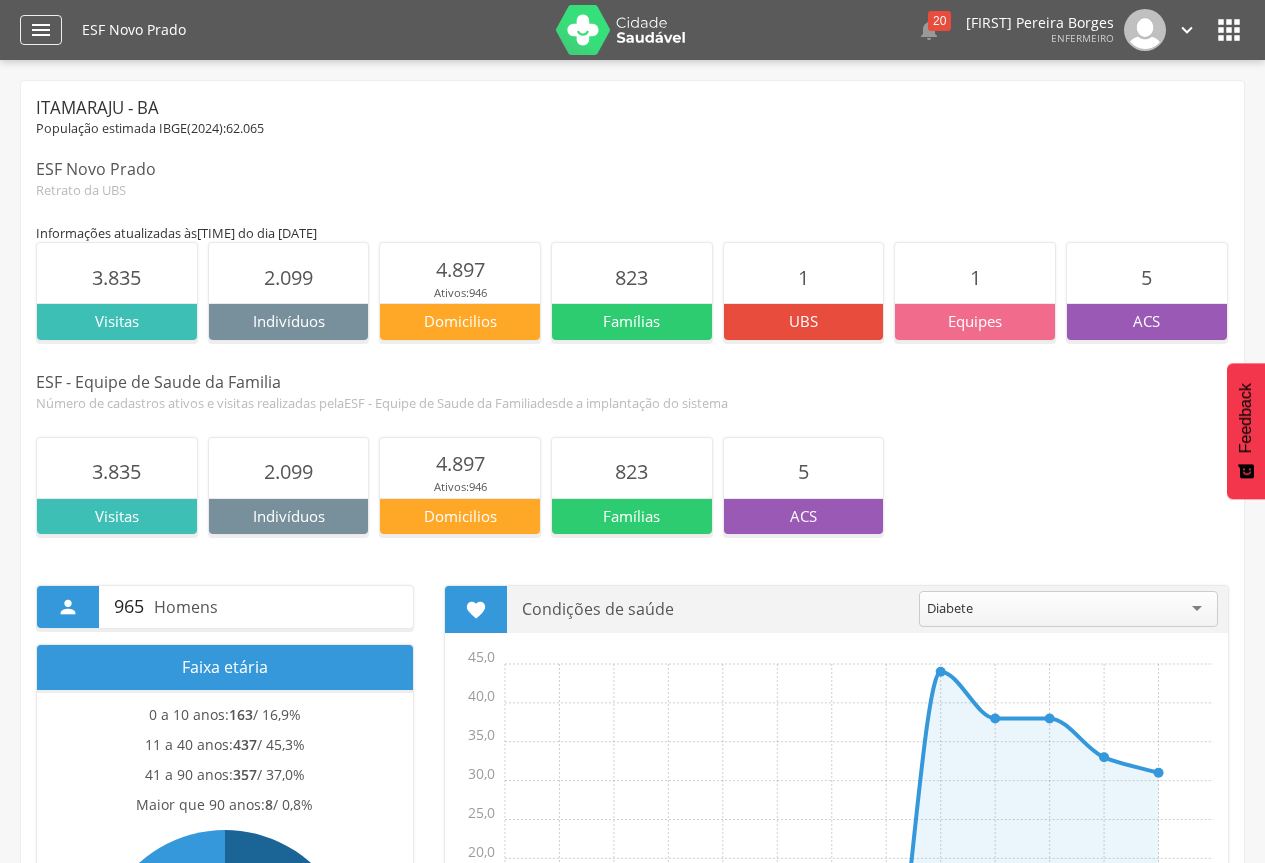 click on "" at bounding box center (41, 30) 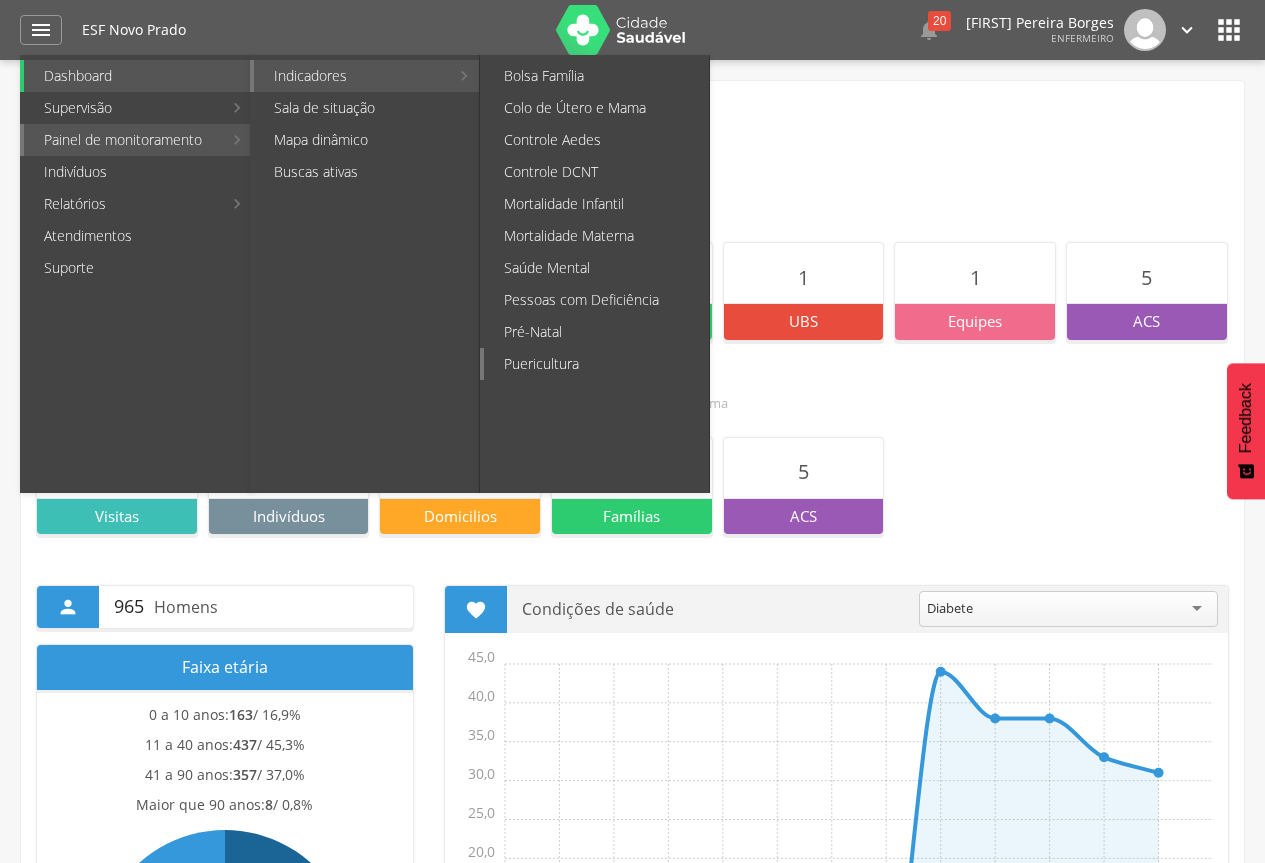 click on "Puericultura" at bounding box center [596, 364] 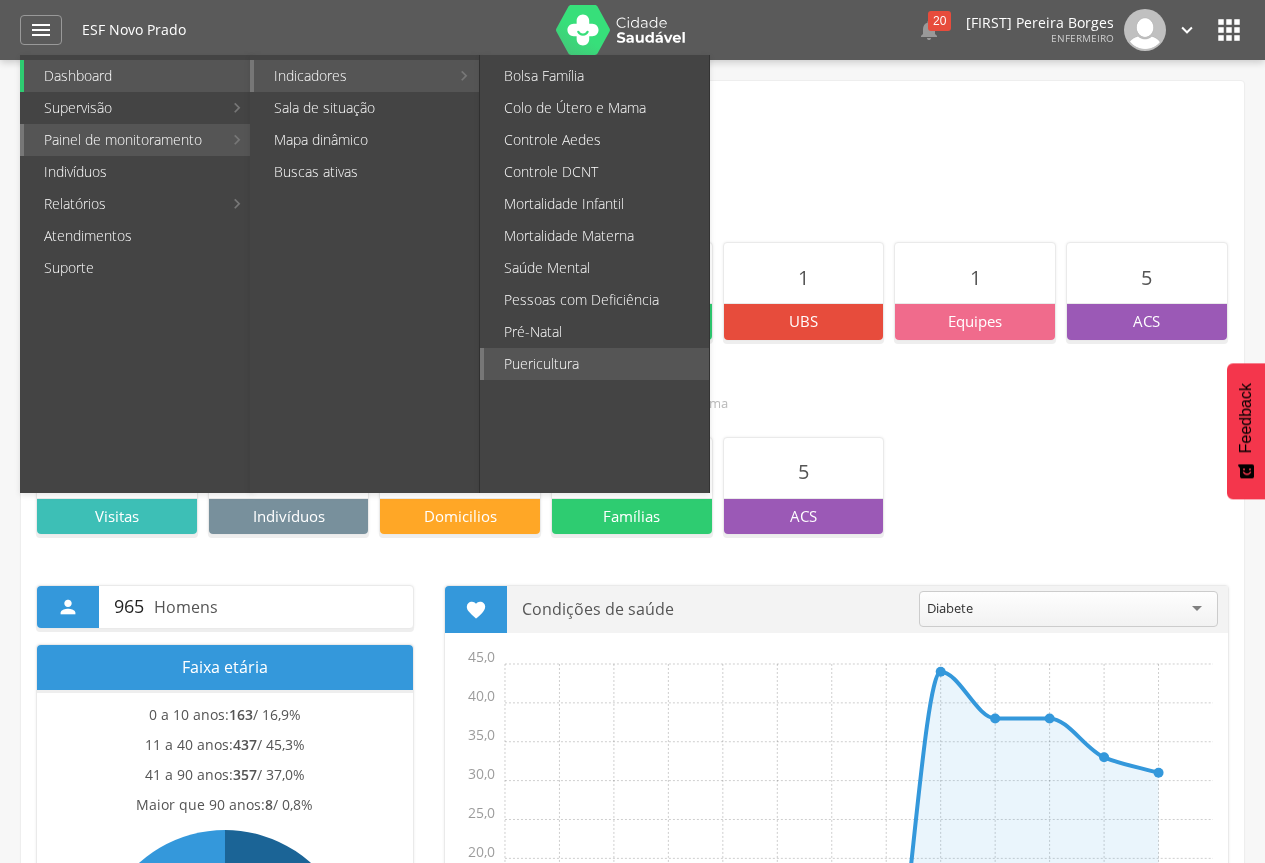 click on "Dias" at bounding box center [0, 0] 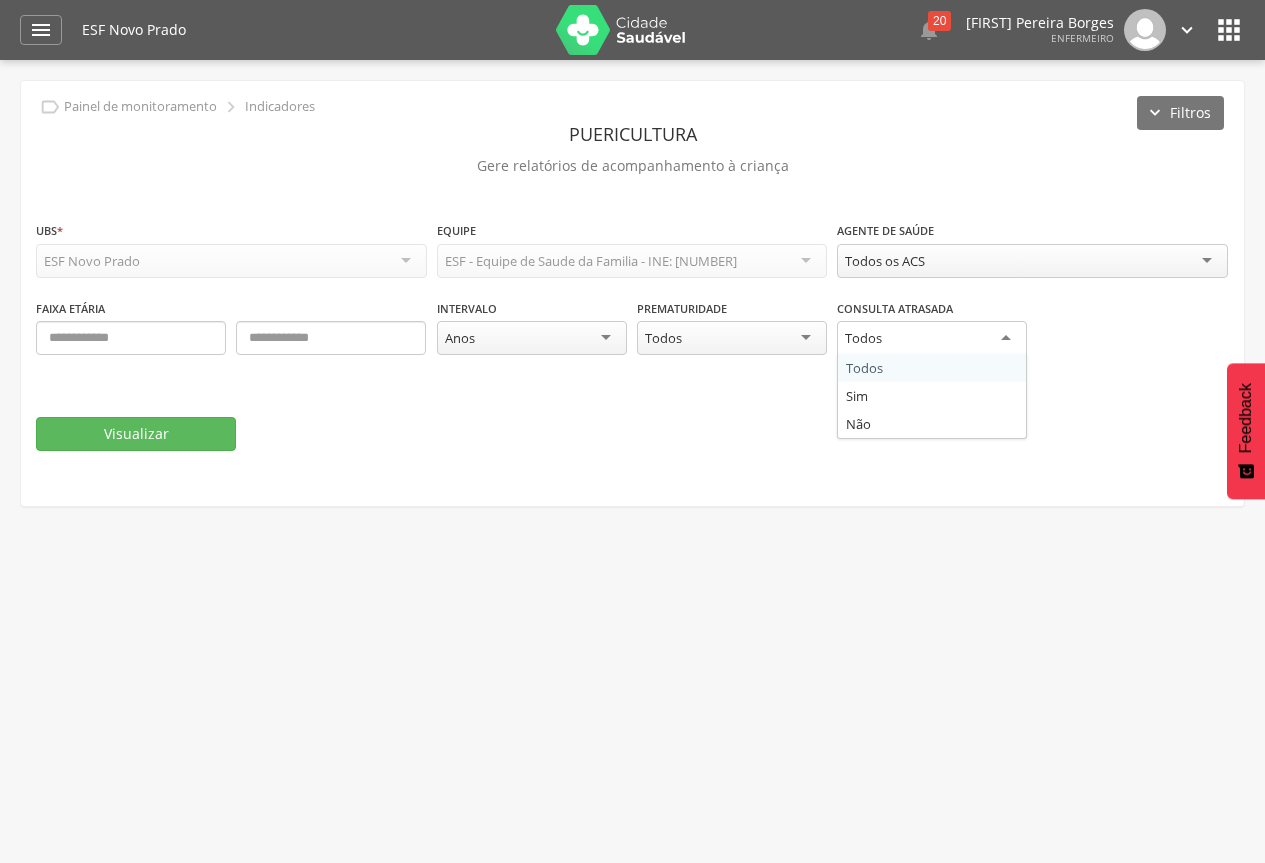 click on "Todos" at bounding box center [932, 339] 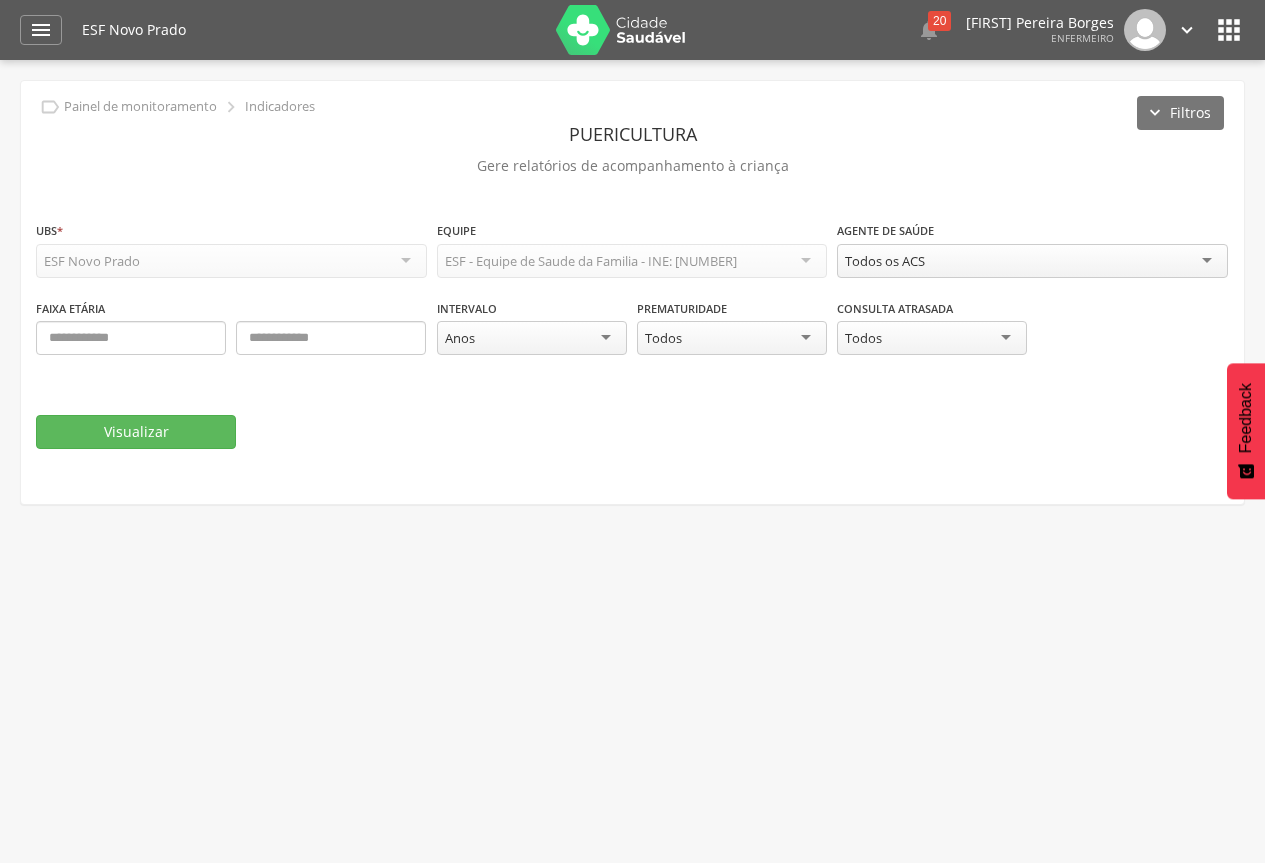 click on "Consulta atrasada
***** Todos Todos Sim Não" at bounding box center (1032, 337) 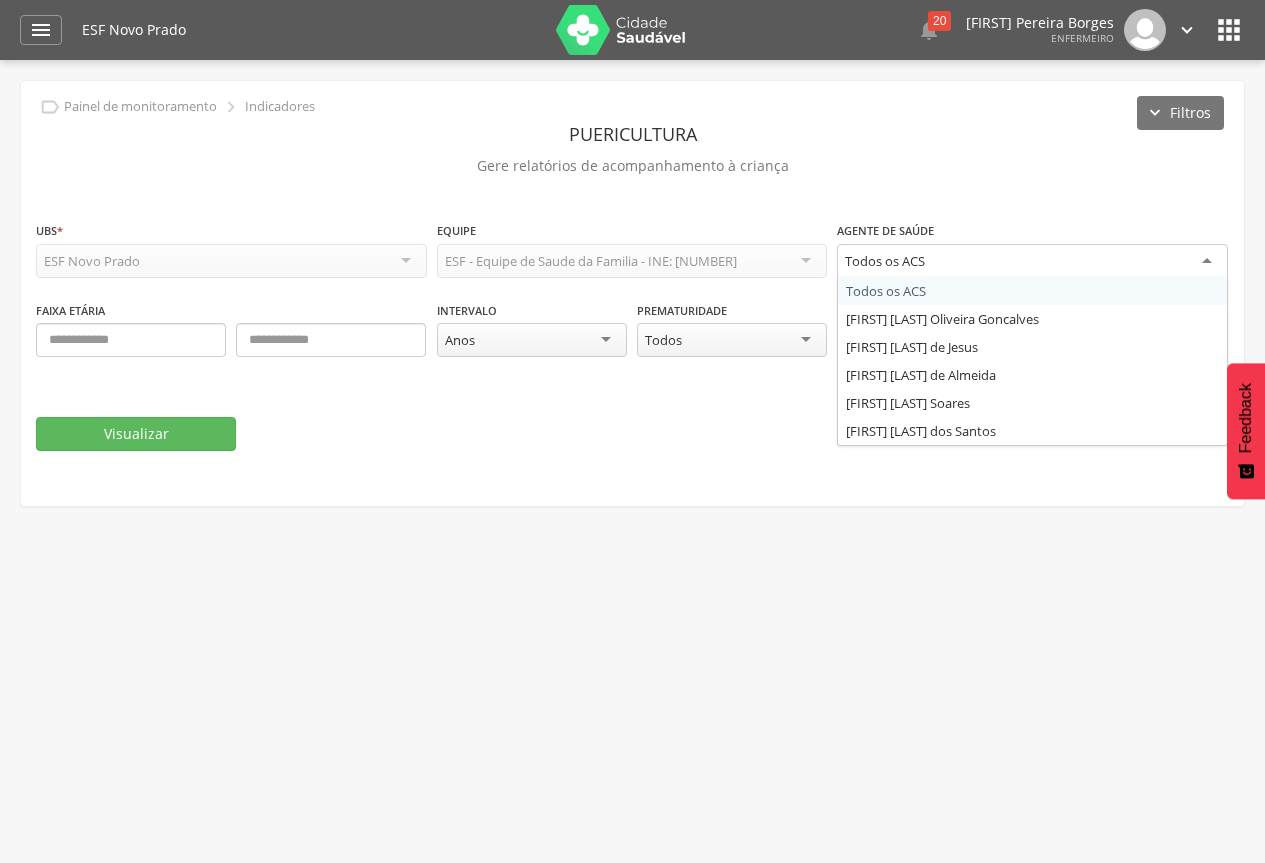click on "Todos os ACS" at bounding box center [1032, 262] 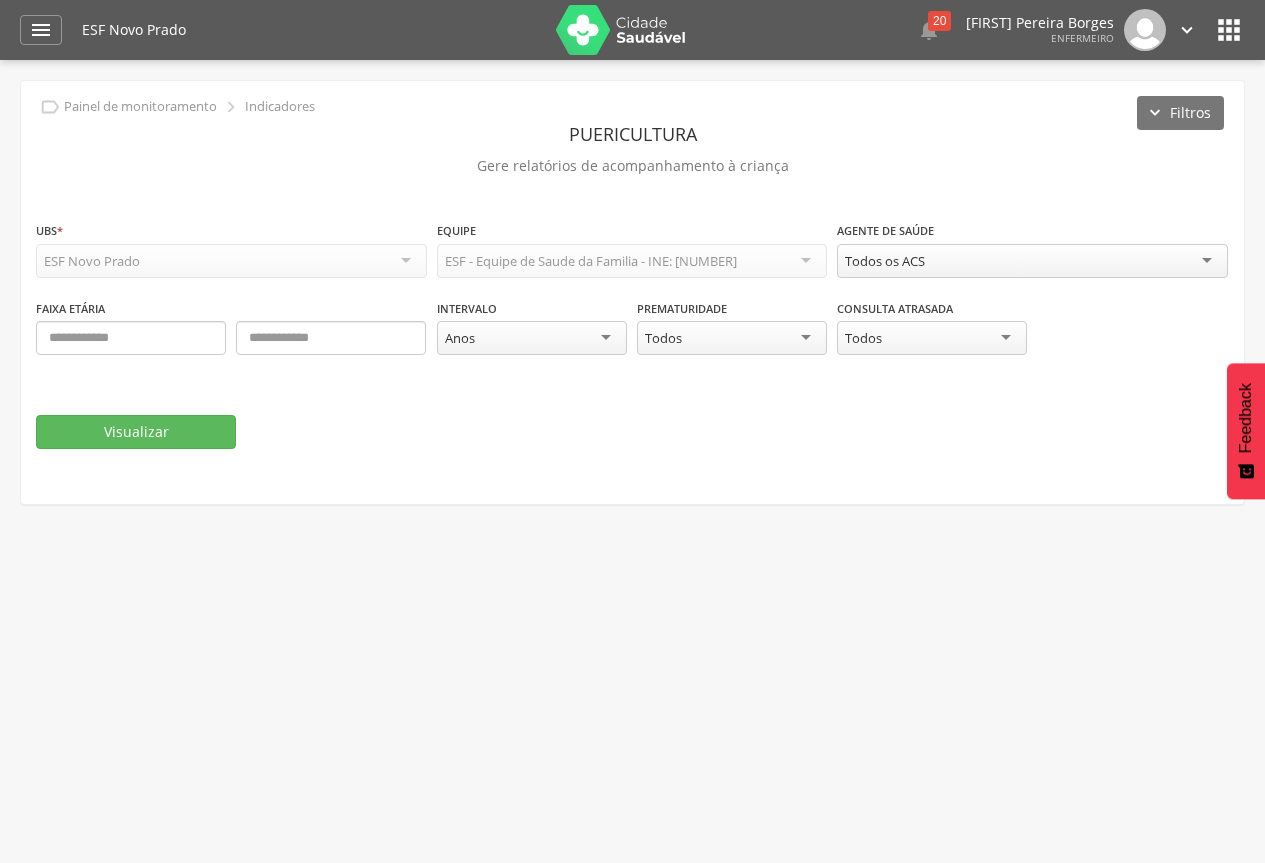 click on "ESF Novo Prado" at bounding box center (231, 261) 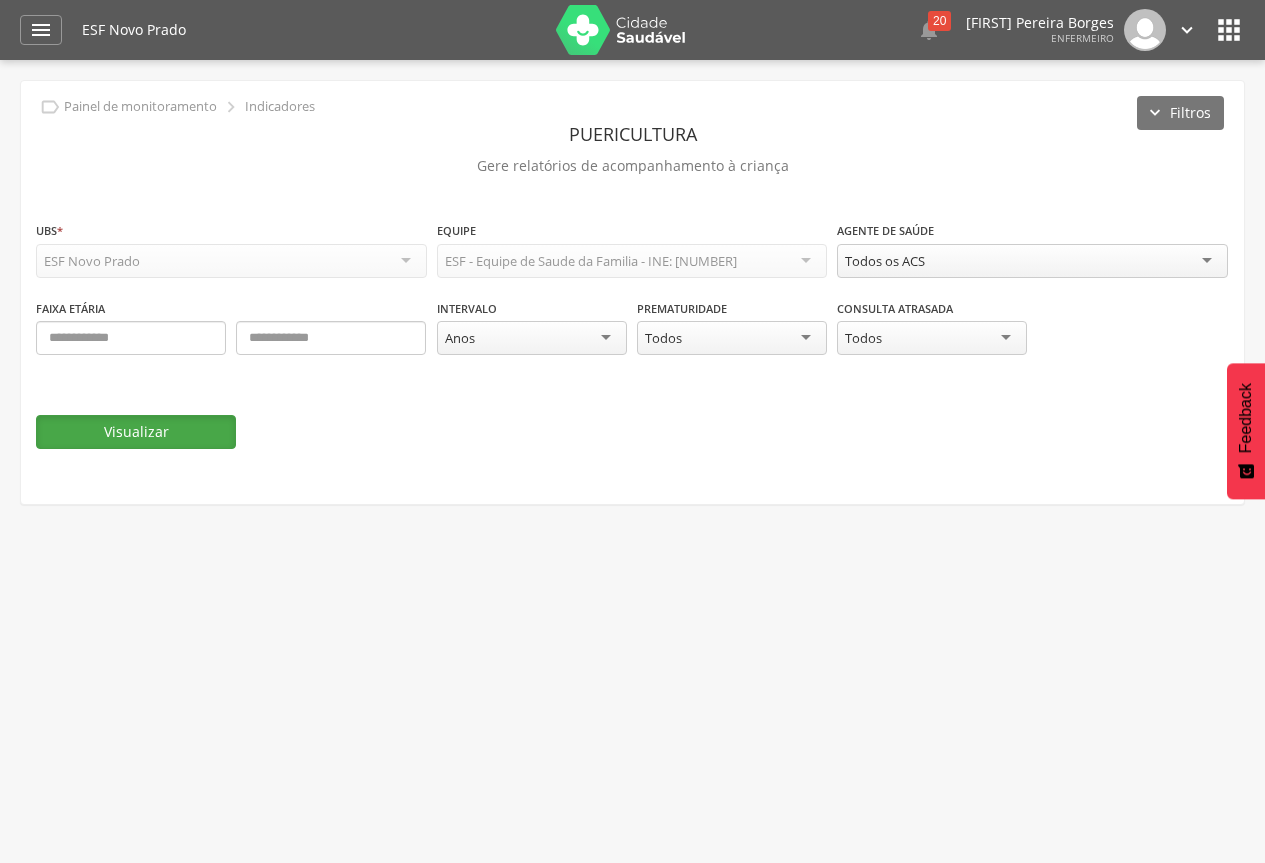 click on "Visualizar" at bounding box center (136, 432) 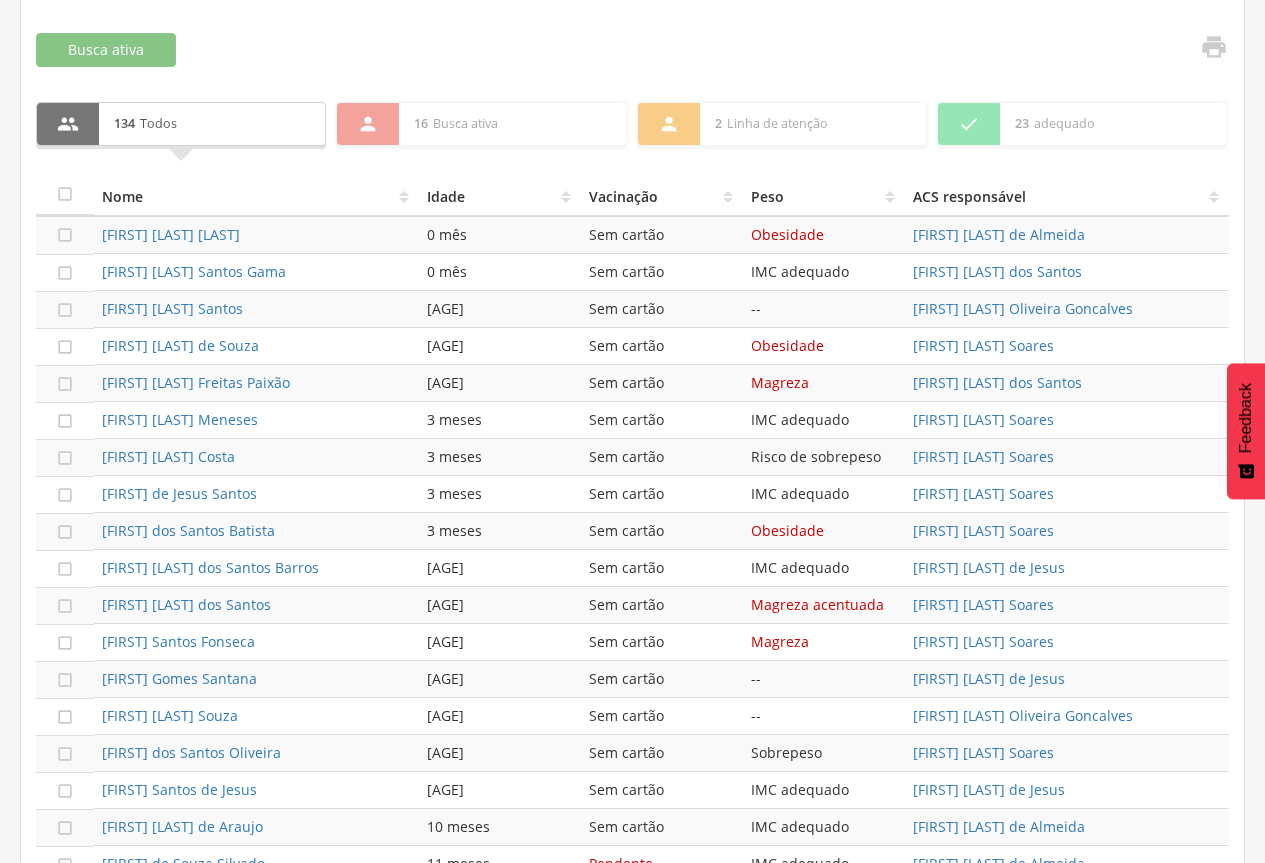 scroll, scrollTop: 646, scrollLeft: 0, axis: vertical 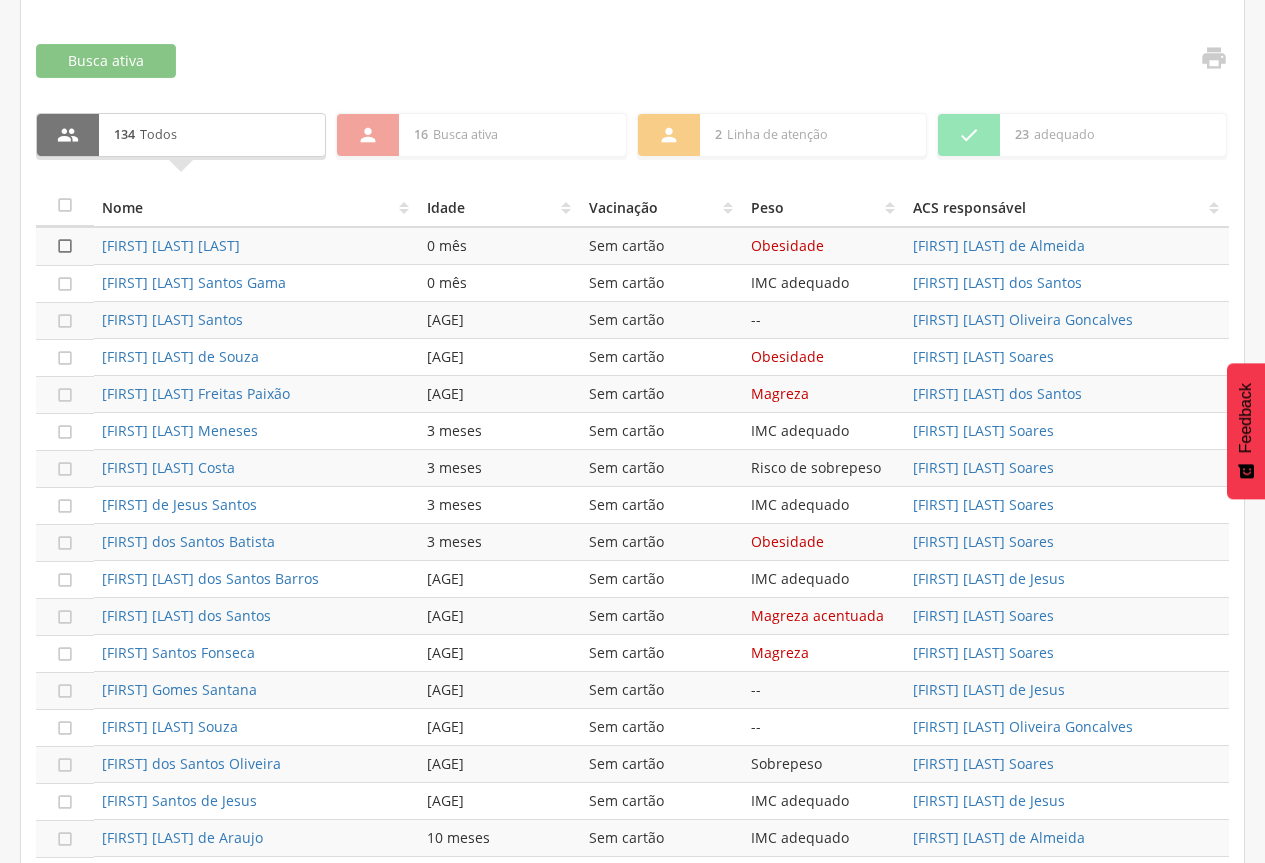click on "" at bounding box center [65, 246] 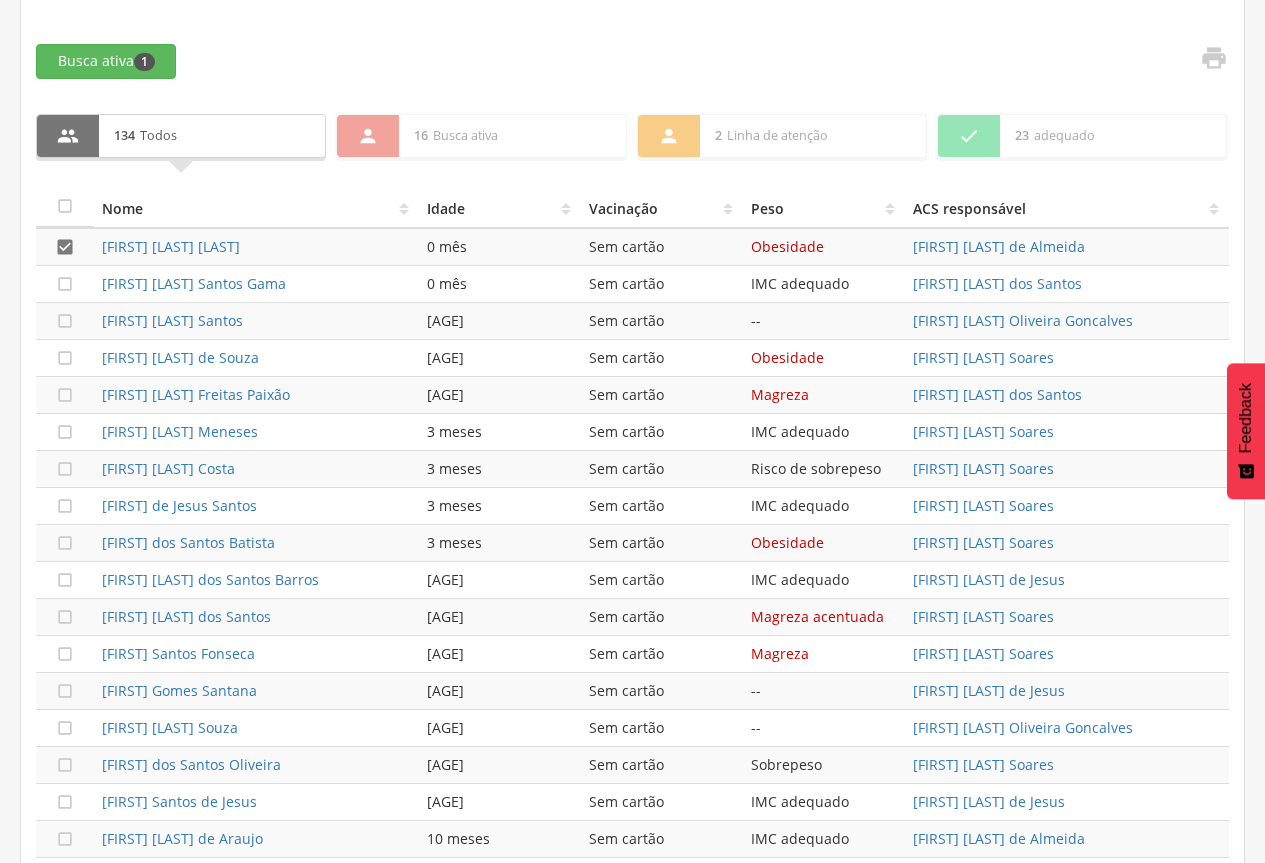 click on "" at bounding box center [65, 247] 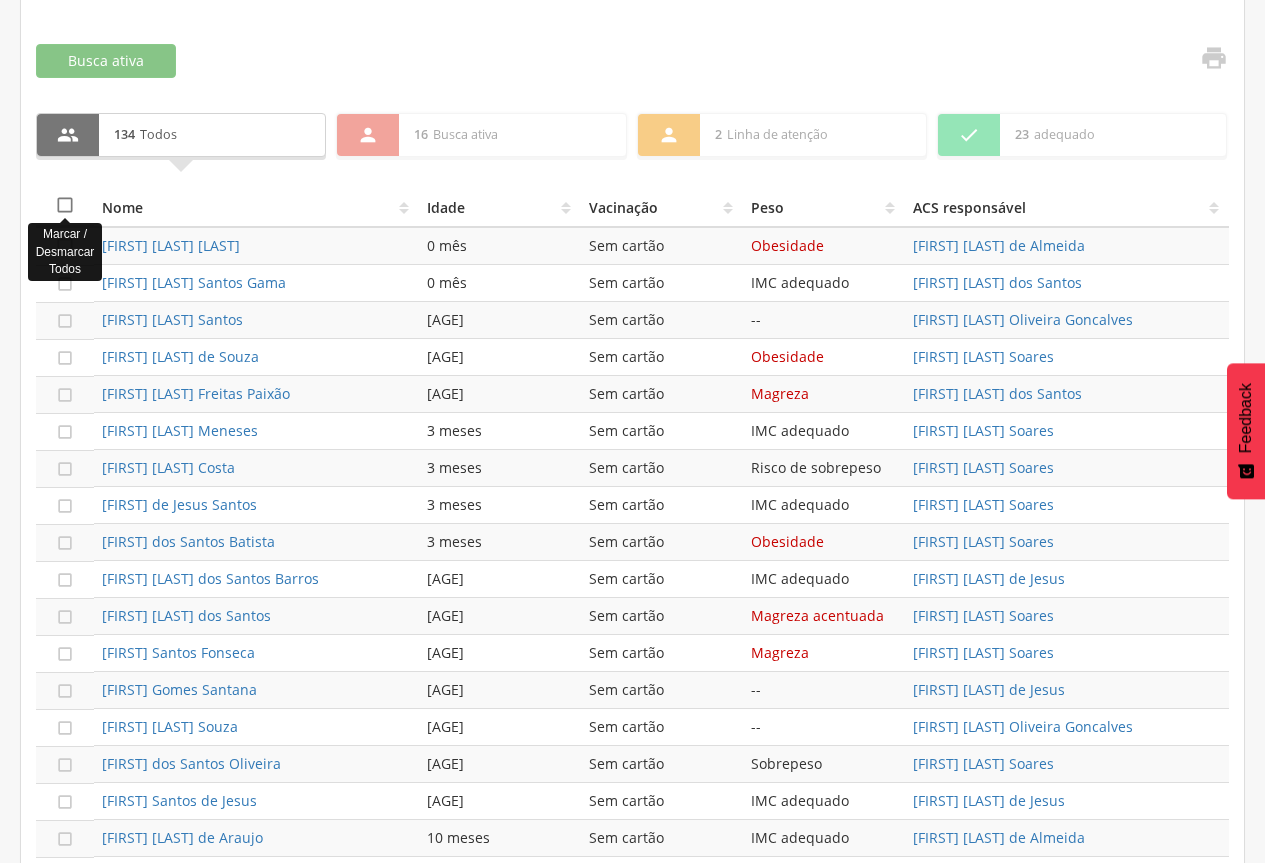 click on "" at bounding box center [65, 205] 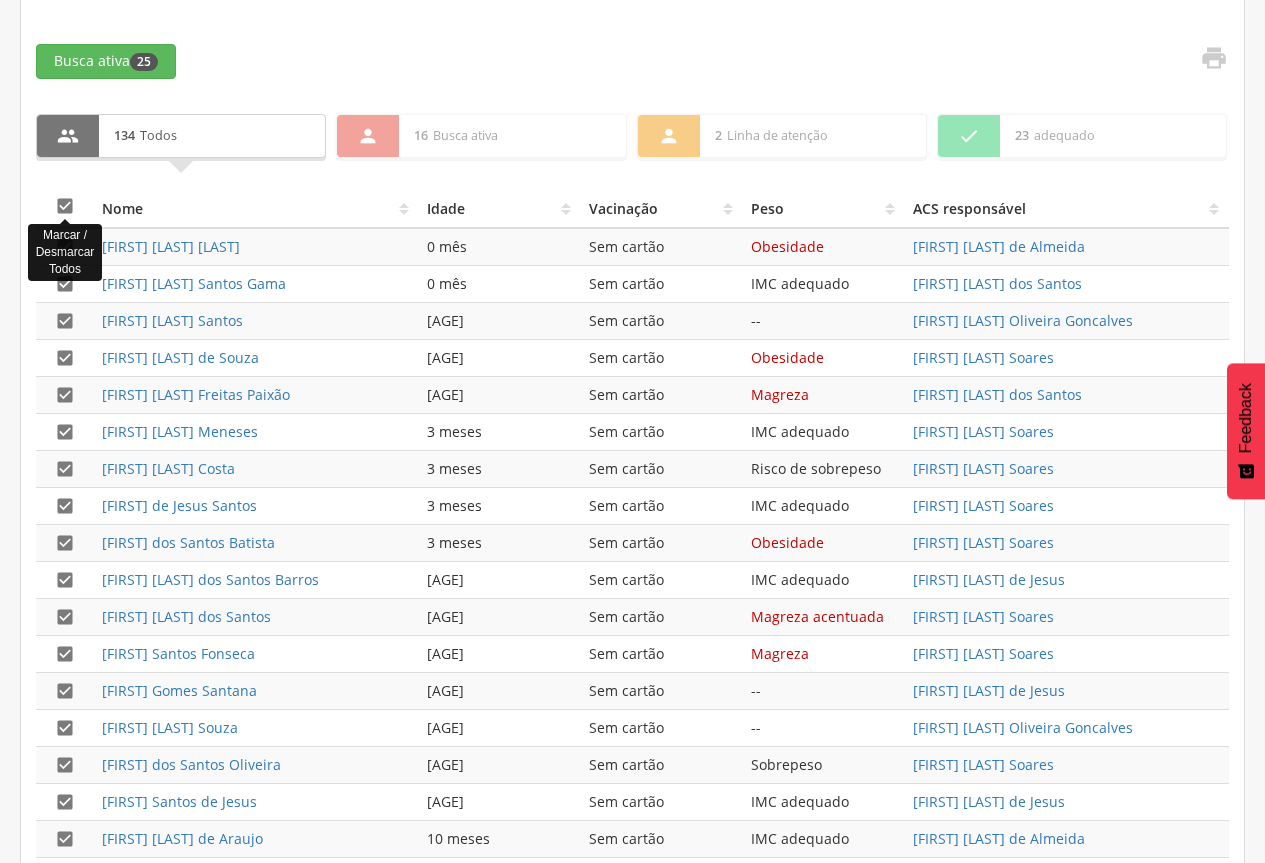 click on "" at bounding box center (65, 206) 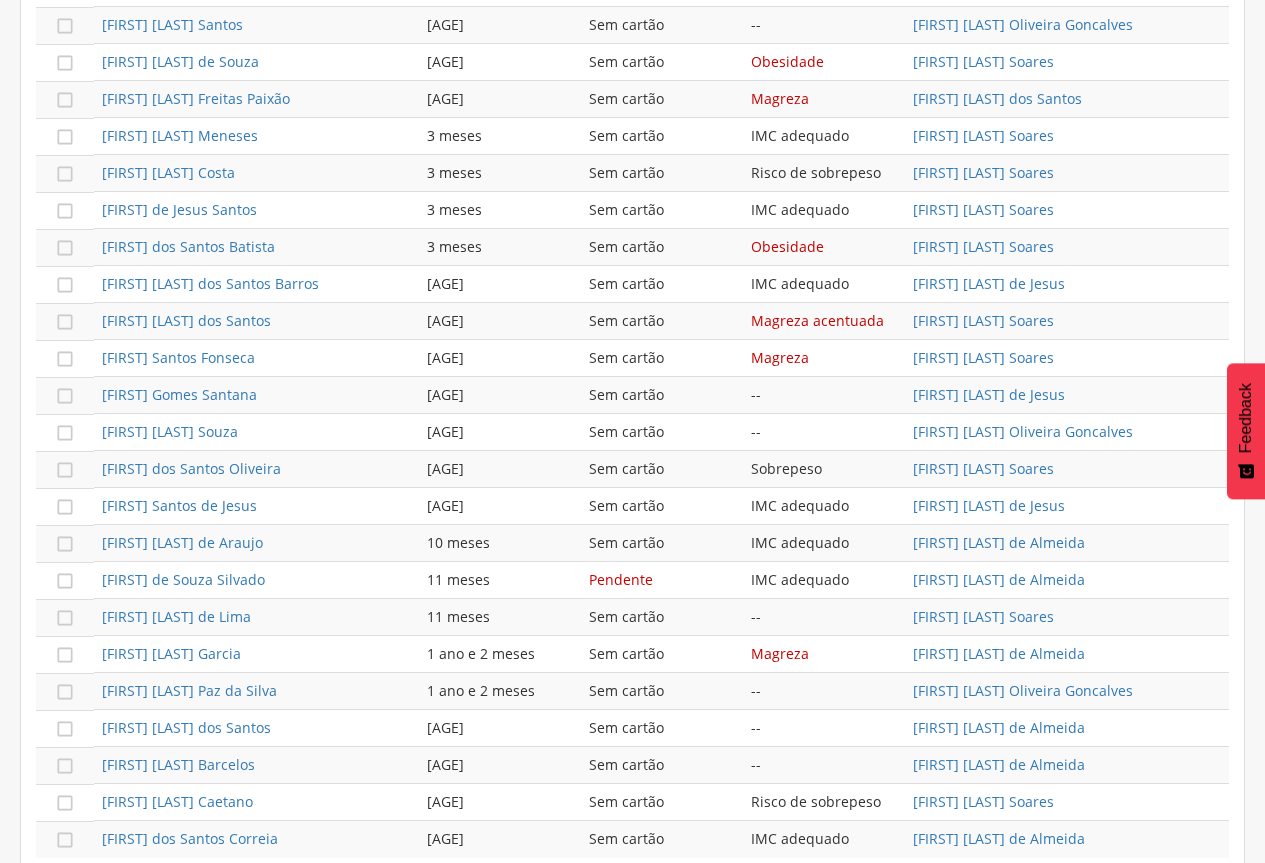 scroll, scrollTop: 1046, scrollLeft: 0, axis: vertical 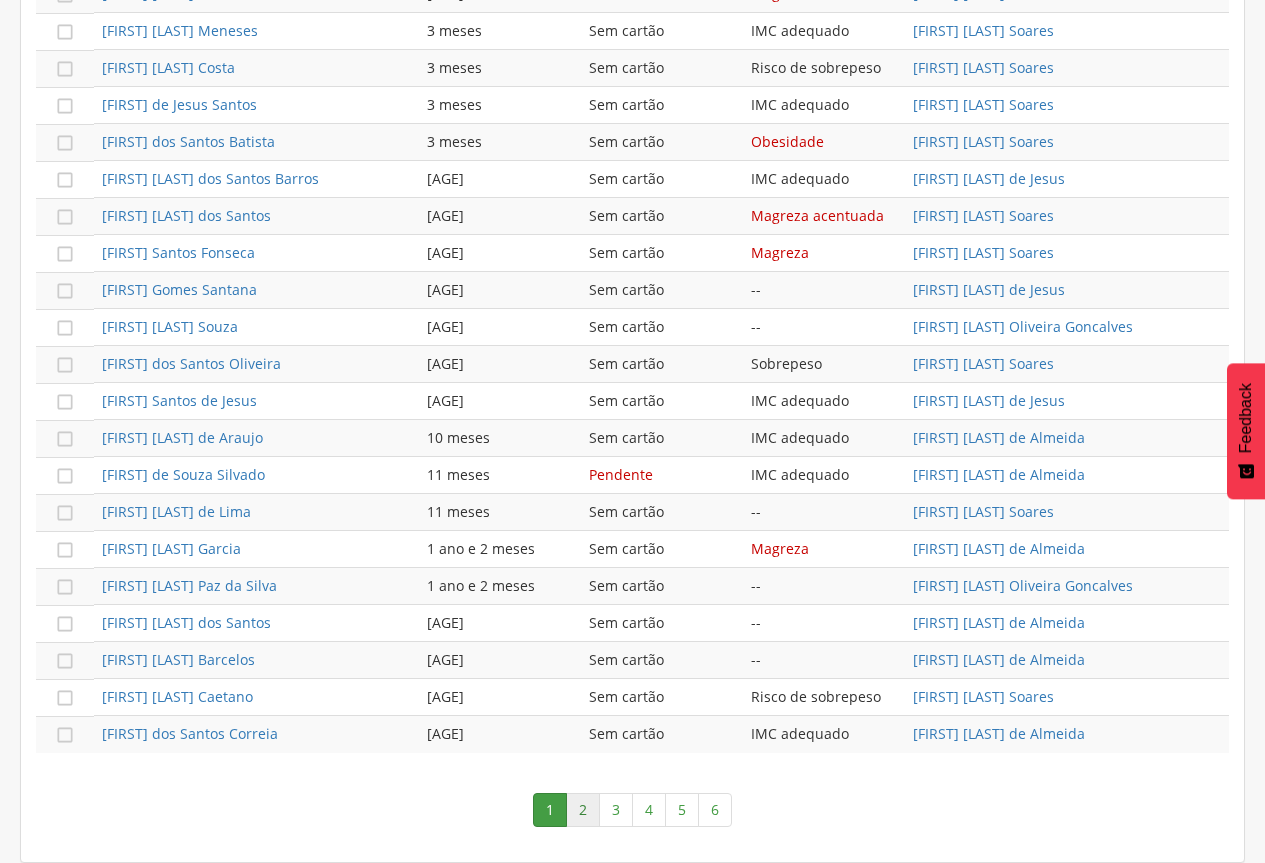 click on "2" at bounding box center (583, 810) 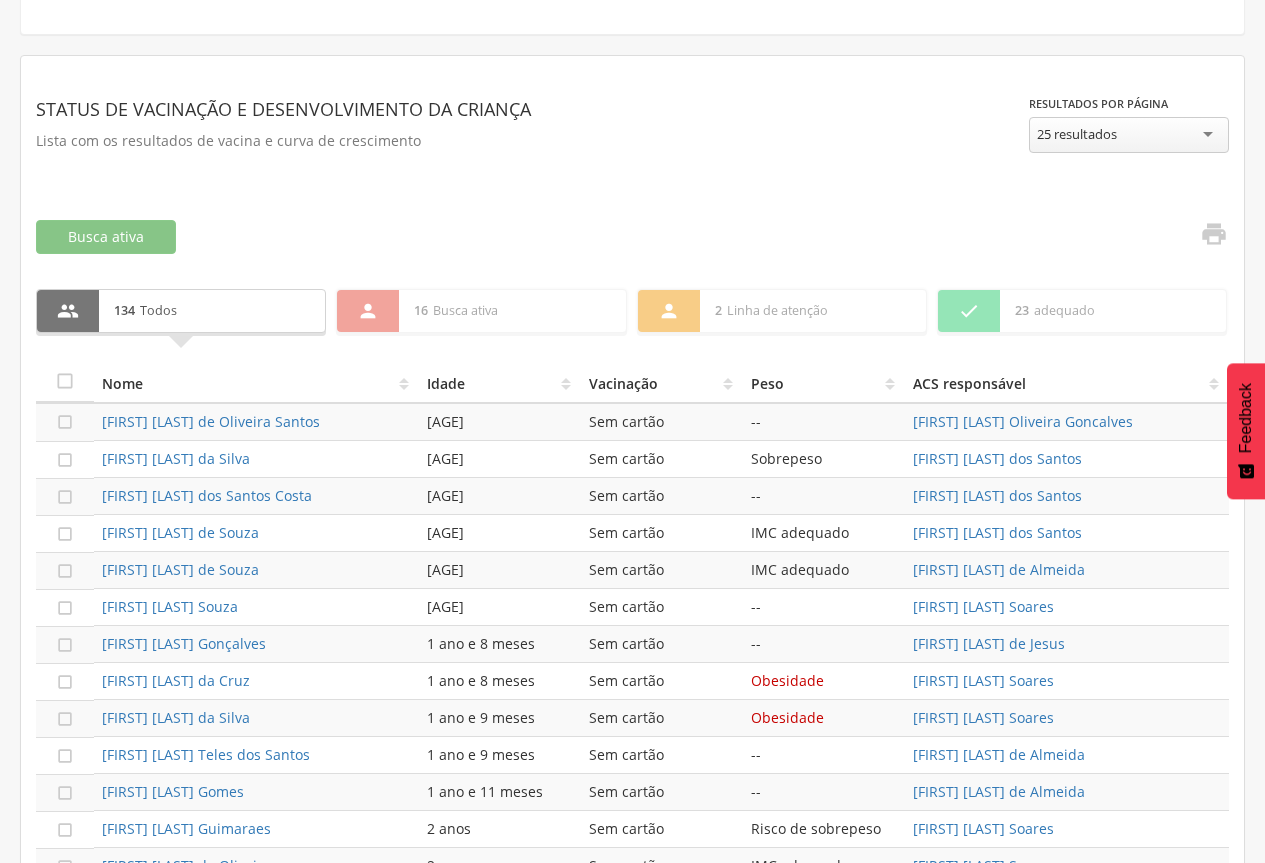 scroll, scrollTop: 446, scrollLeft: 0, axis: vertical 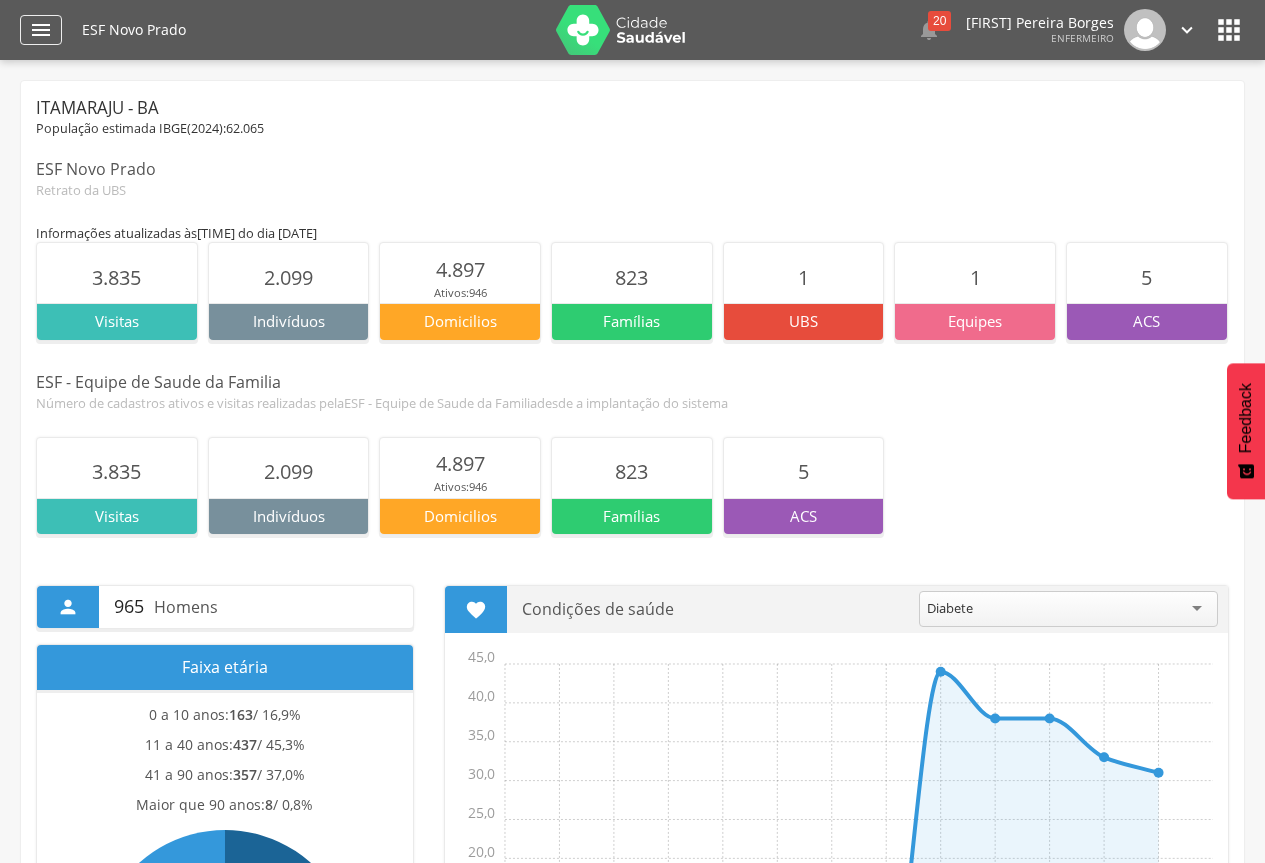 click on "" at bounding box center [41, 30] 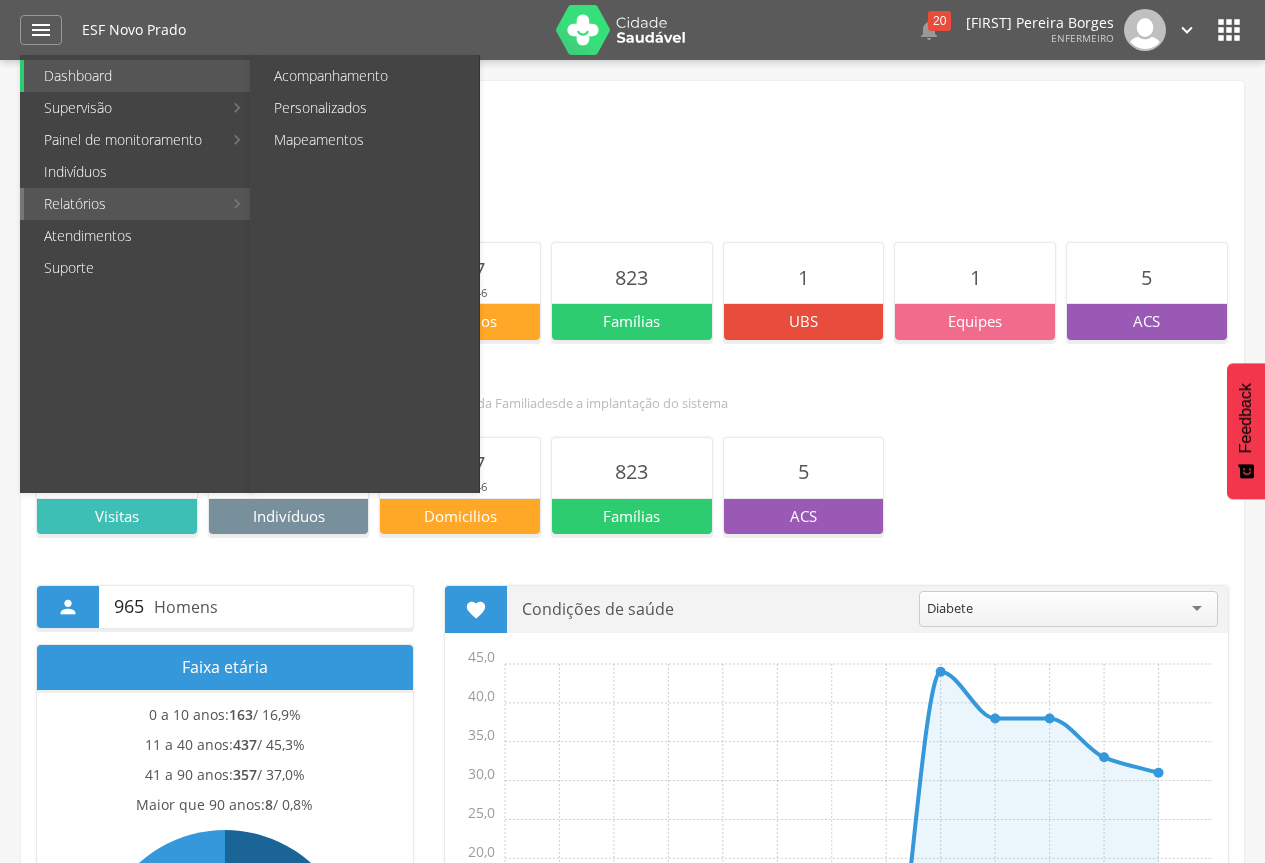 click on "Relatórios" at bounding box center [123, 204] 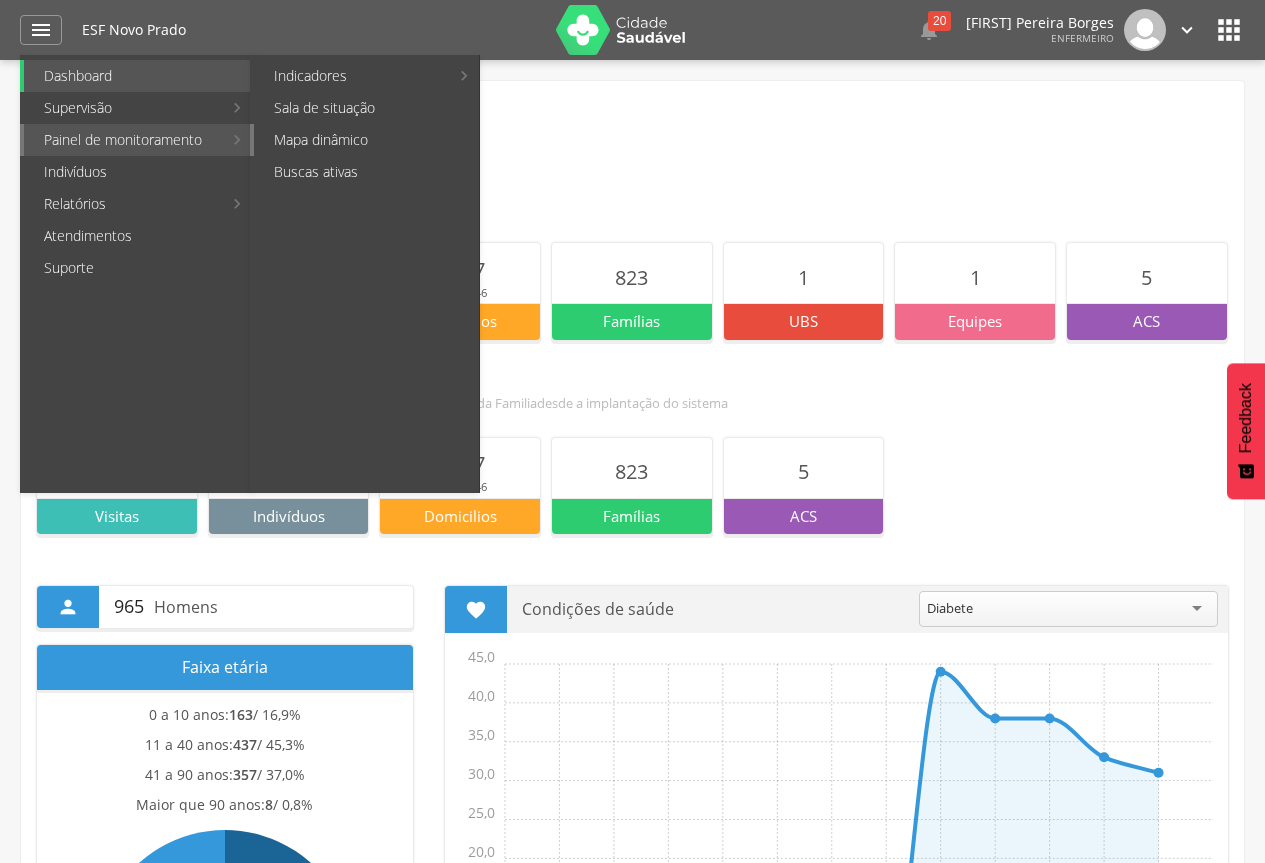click on "Mapa dinâmico" at bounding box center [366, 140] 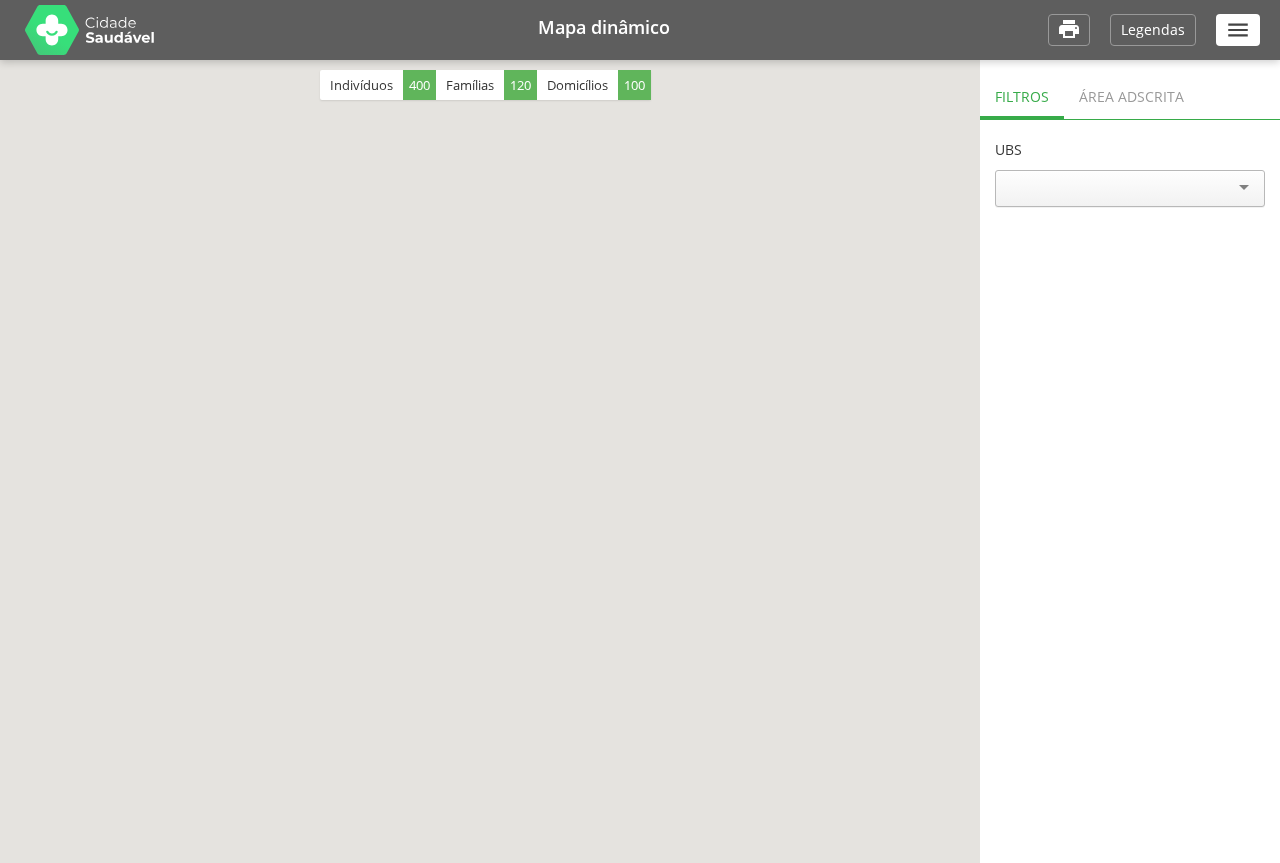 scroll, scrollTop: 0, scrollLeft: 0, axis: both 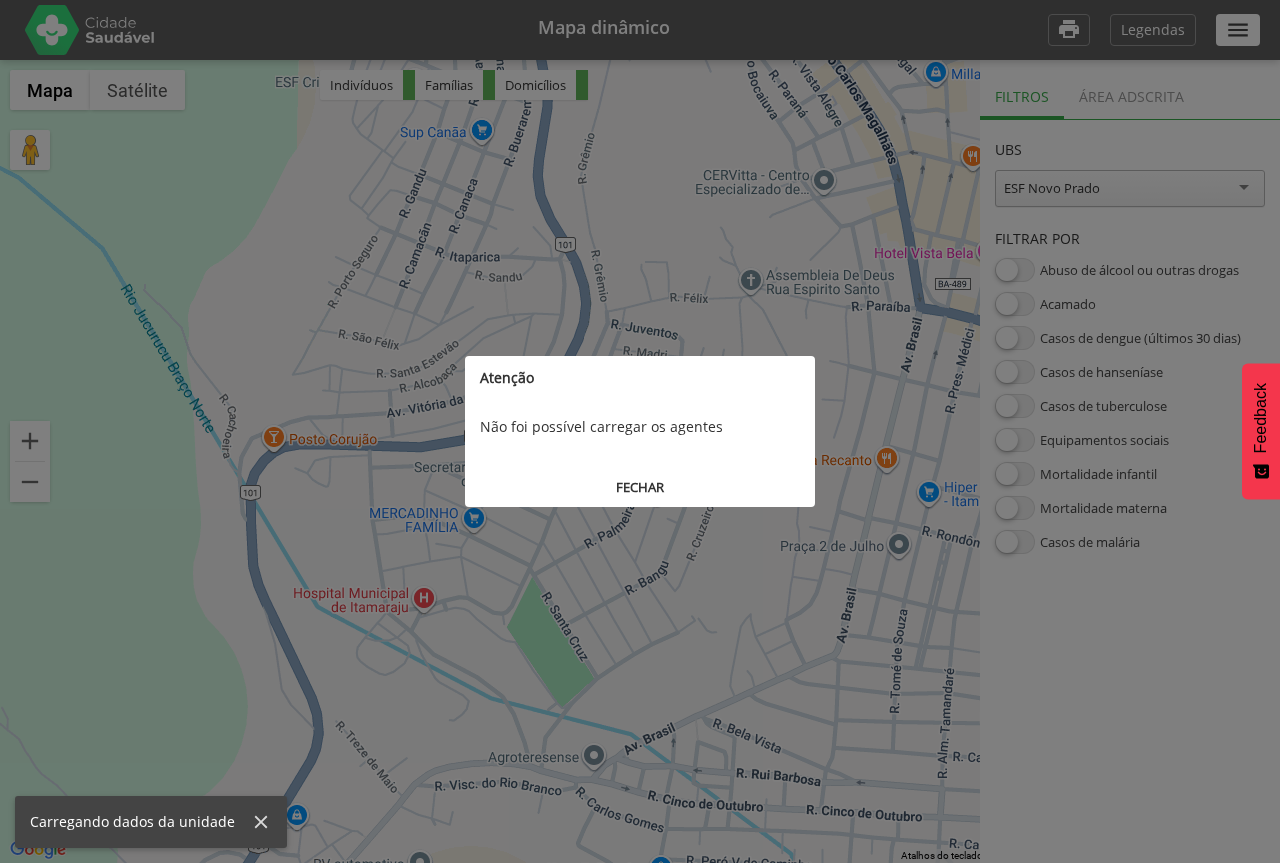 click on "**********" at bounding box center (640, 431) 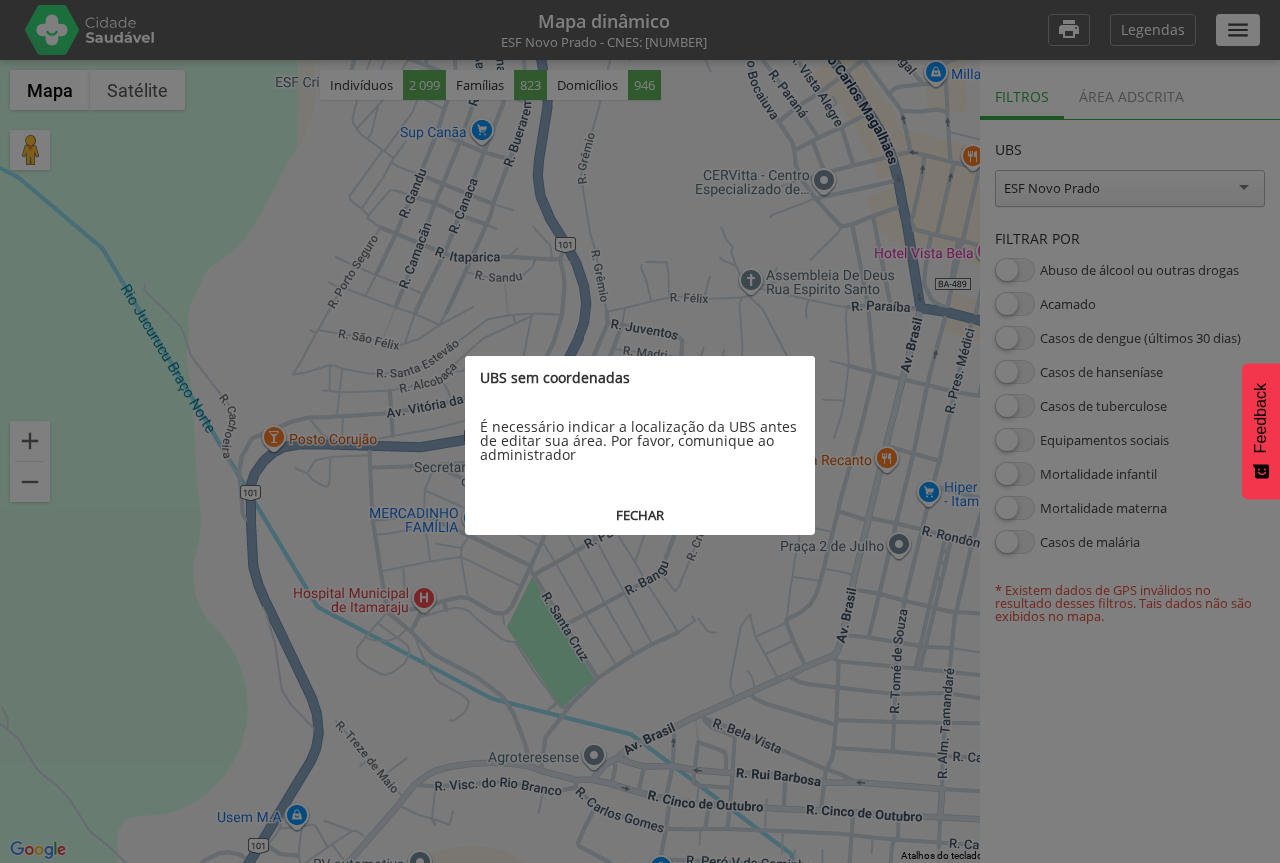 click on "FECHAR" at bounding box center (640, 515) 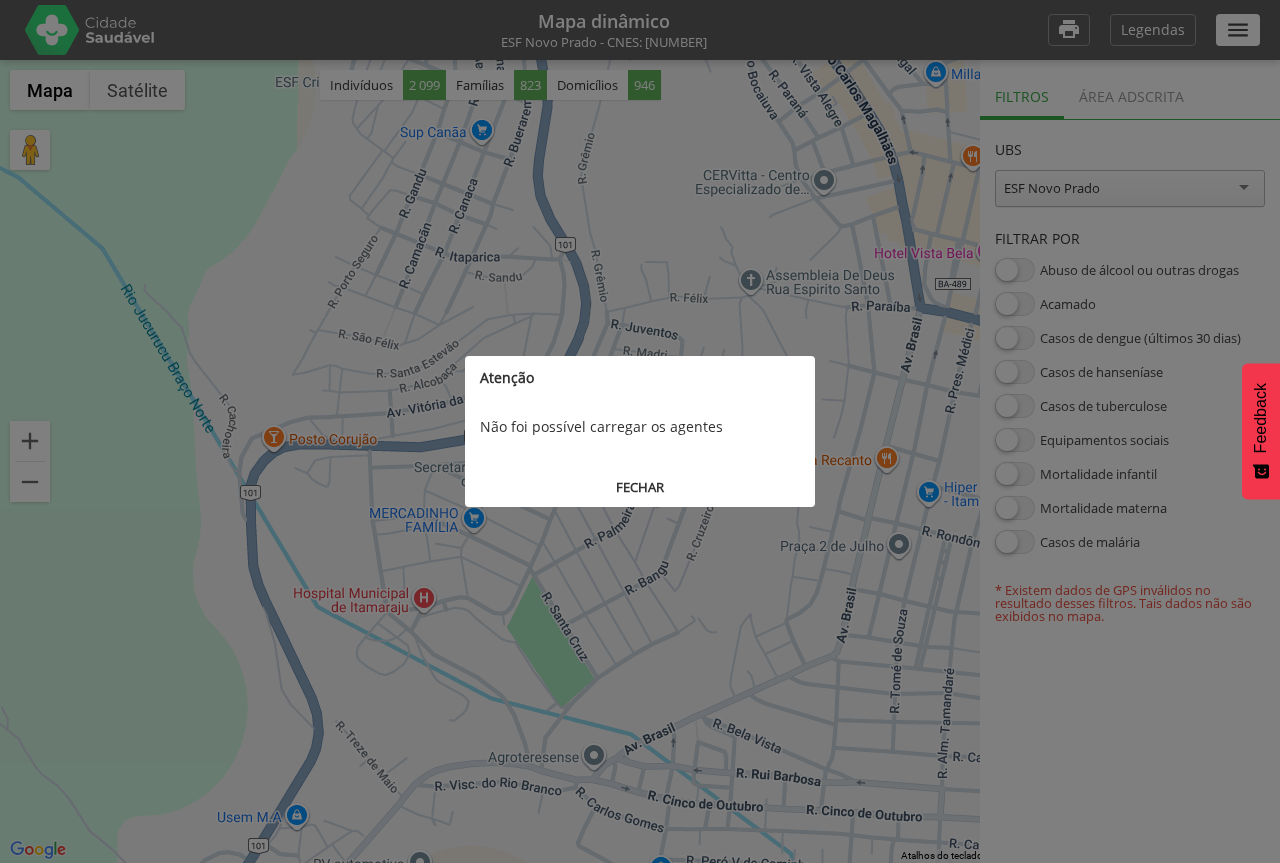 click on "FECHAR" at bounding box center (640, 487) 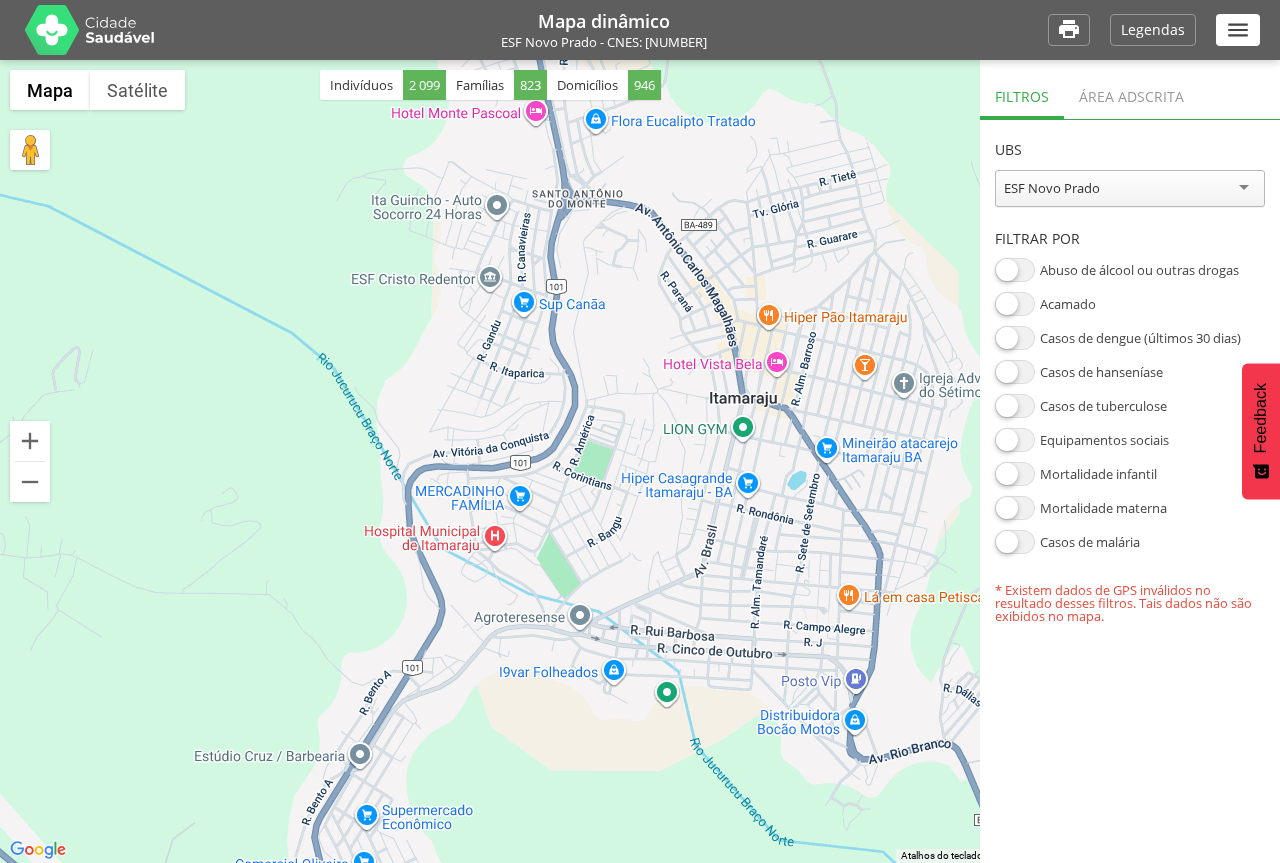 click on "" at bounding box center (1238, 30) 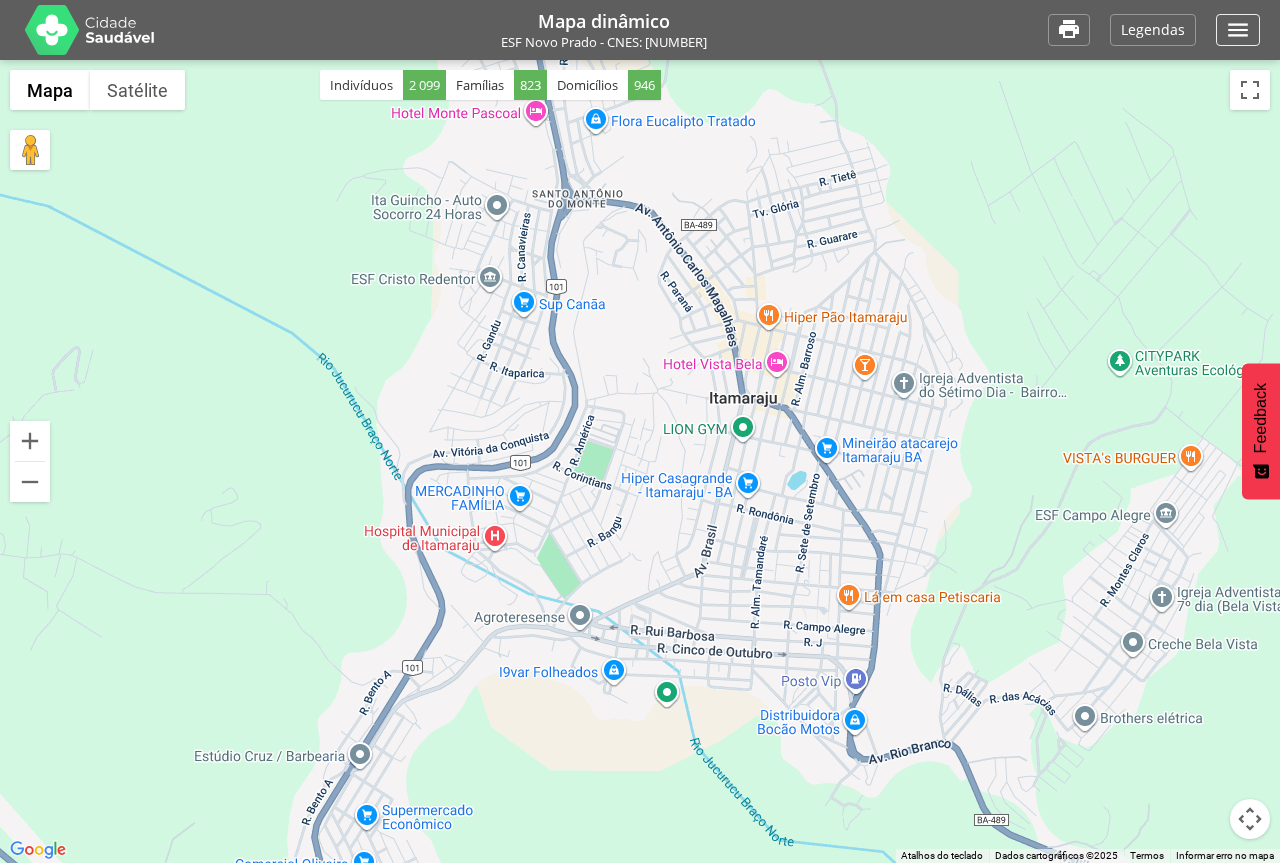 click on "" at bounding box center [1238, 30] 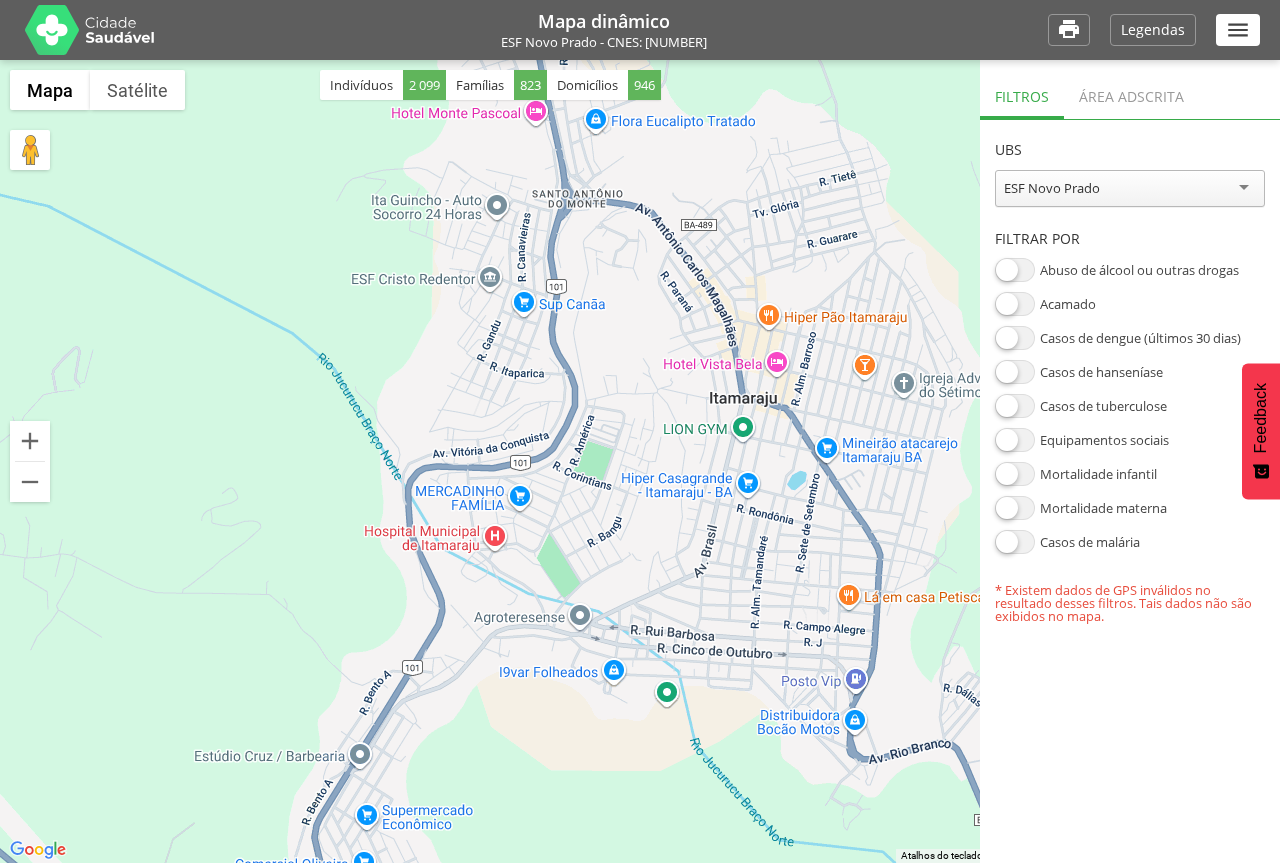 click on "" at bounding box center (1238, 30) 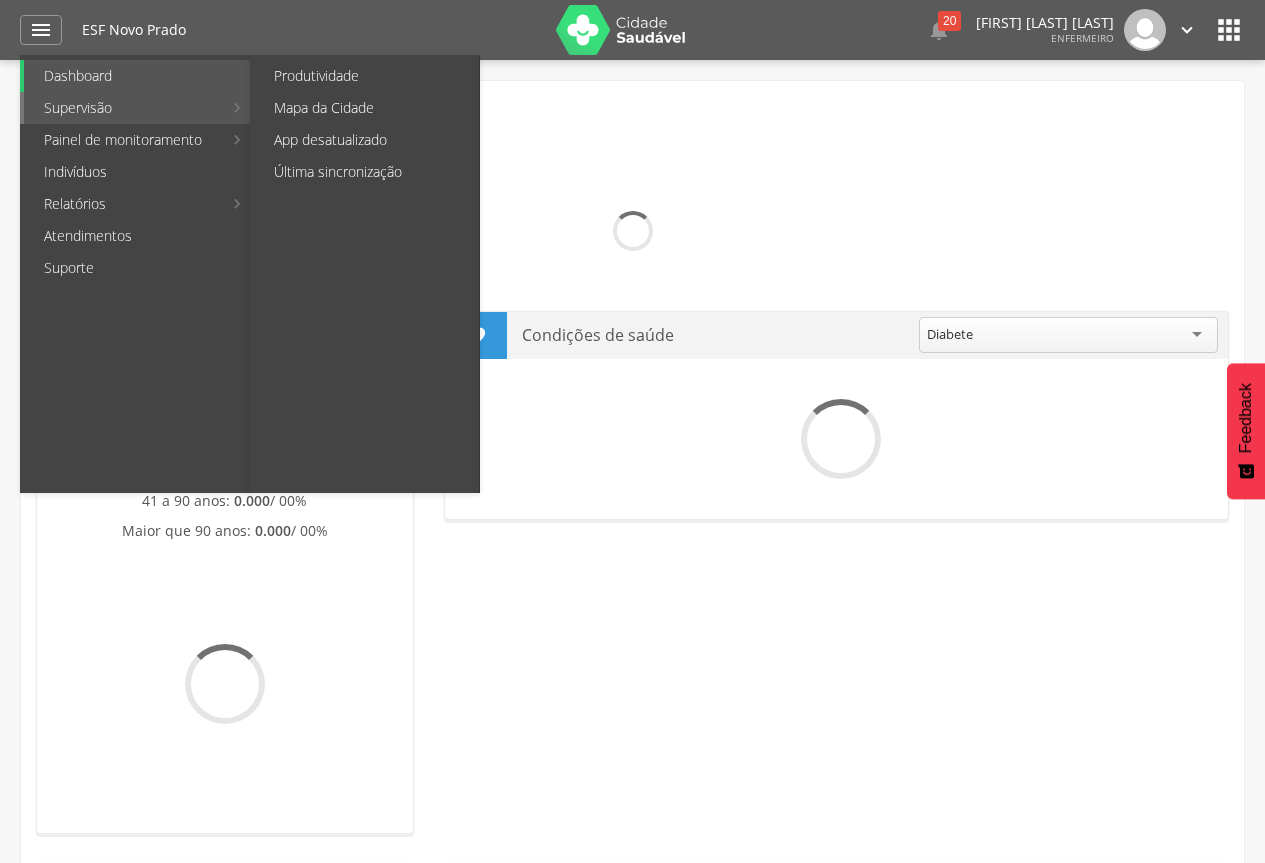 scroll, scrollTop: 0, scrollLeft: 0, axis: both 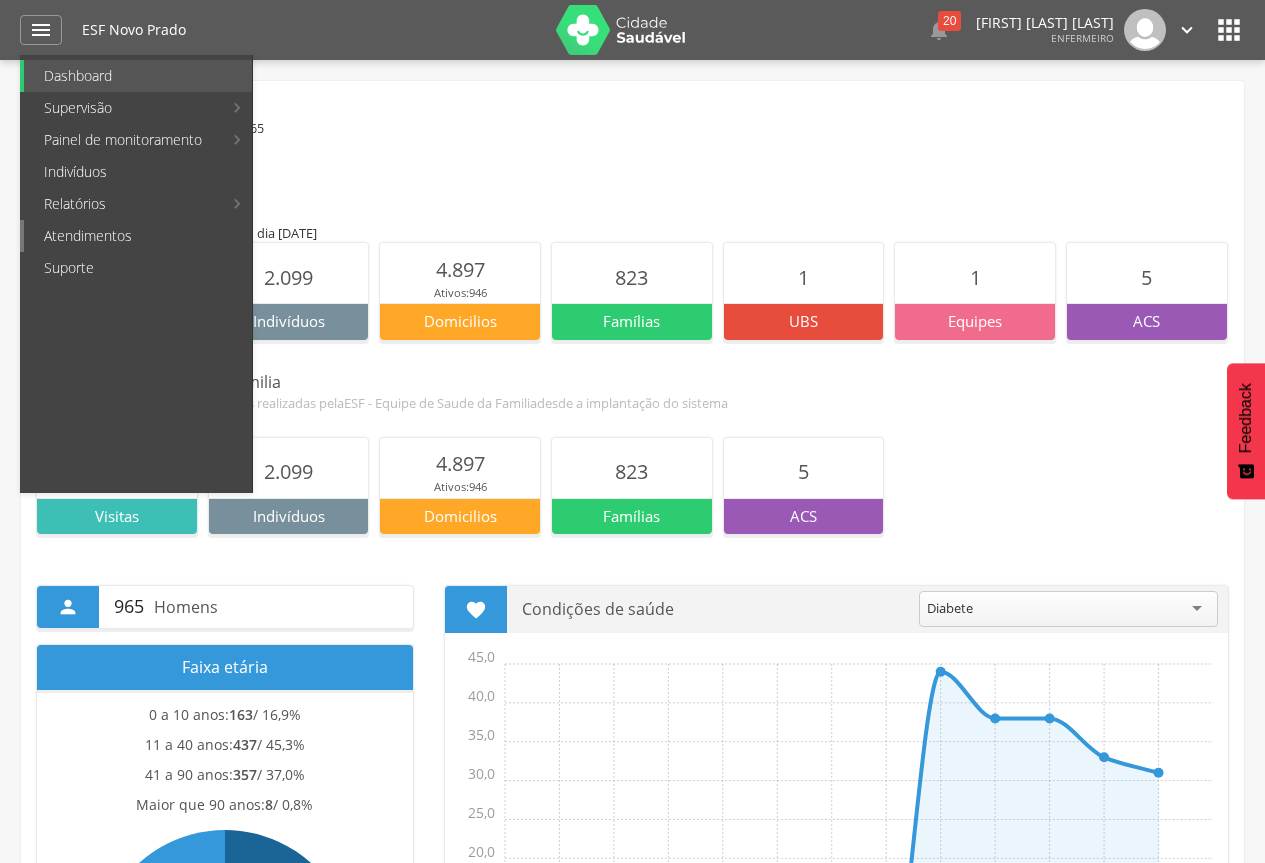 click on "Atendimentos" at bounding box center (138, 236) 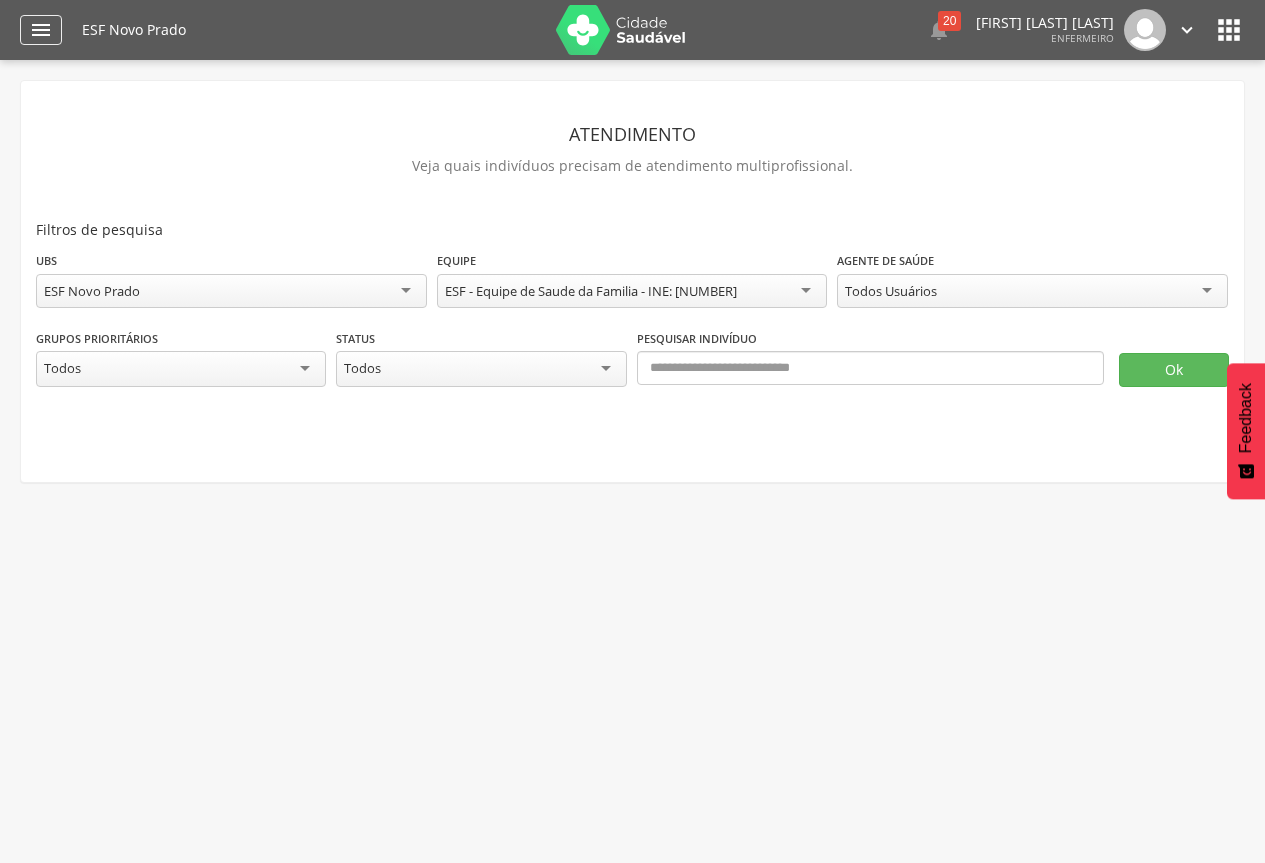 click on "" at bounding box center (41, 30) 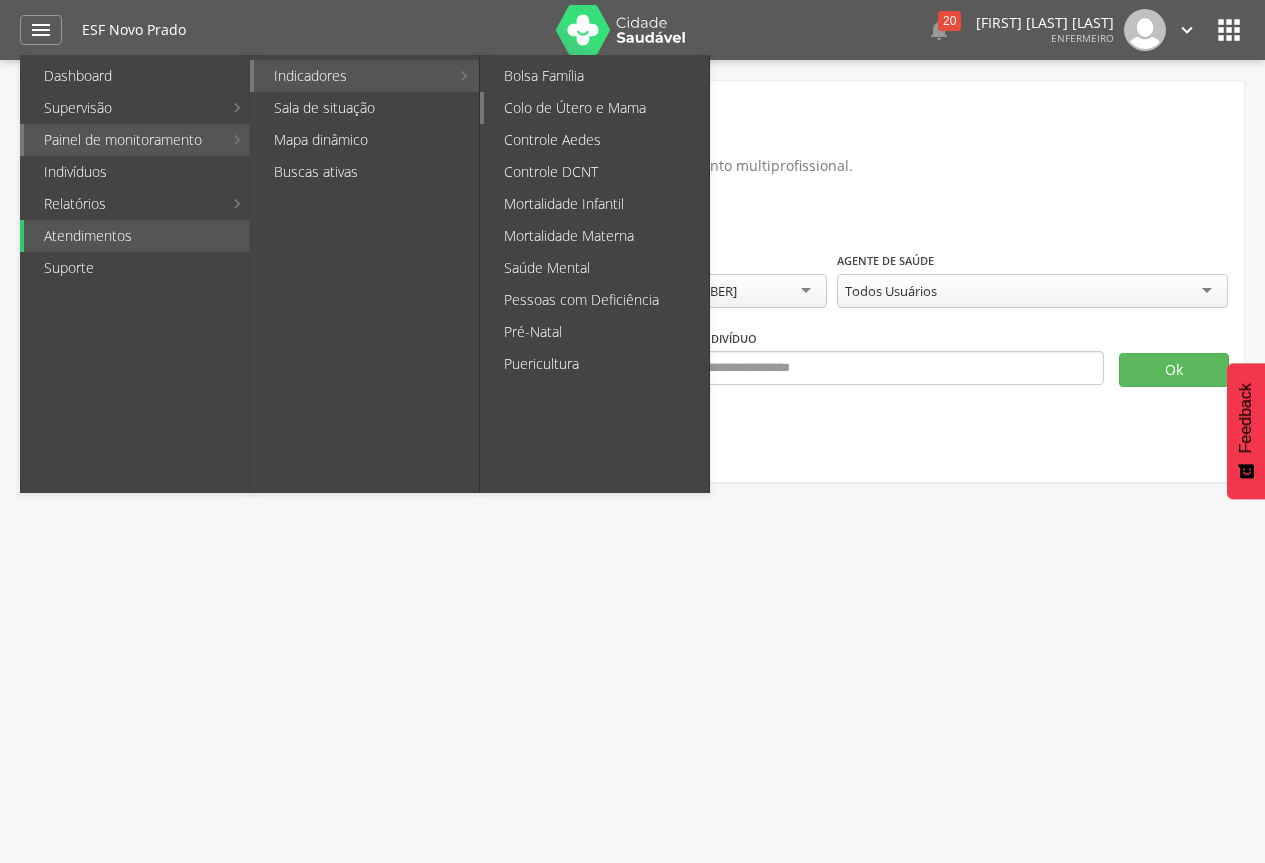 click on "Colo de Útero e Mama" at bounding box center (596, 108) 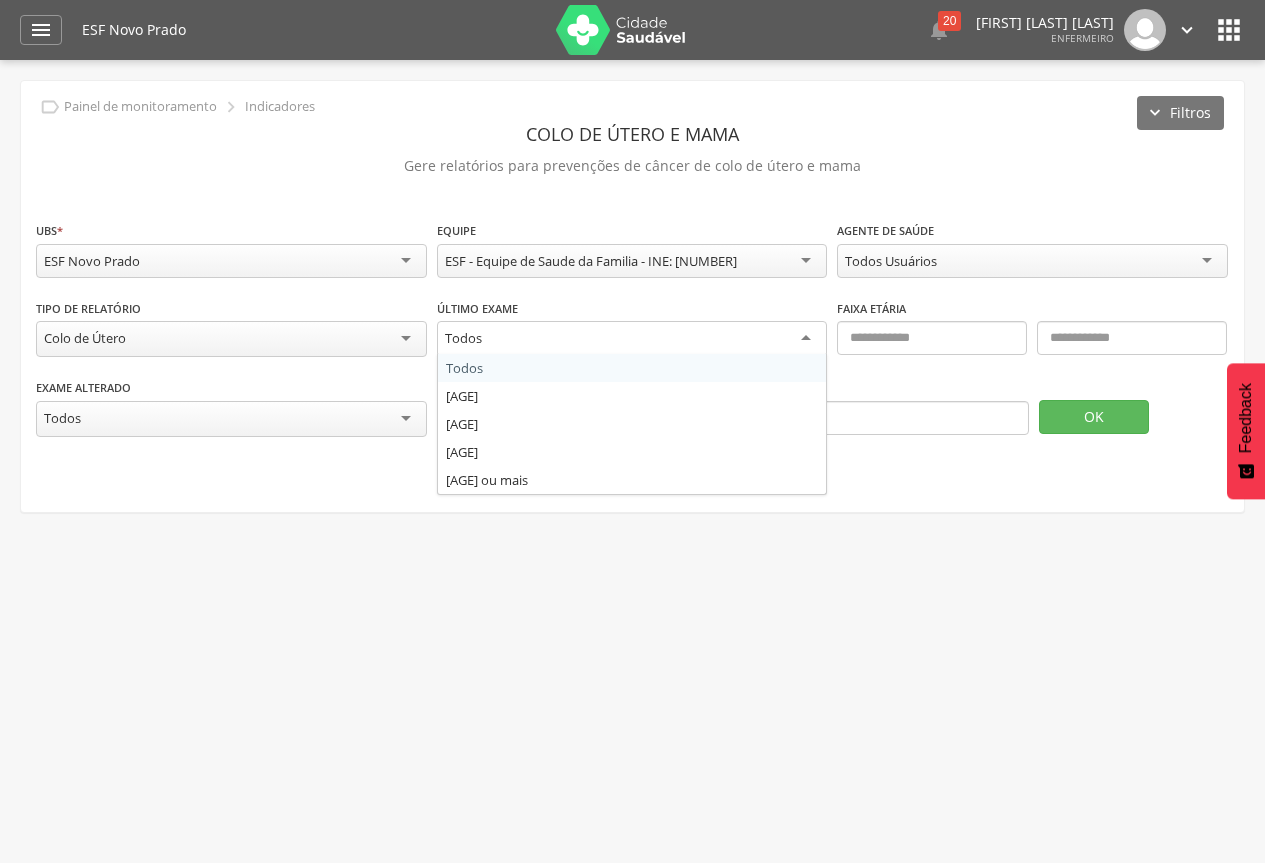 click on "Todos" at bounding box center [632, 339] 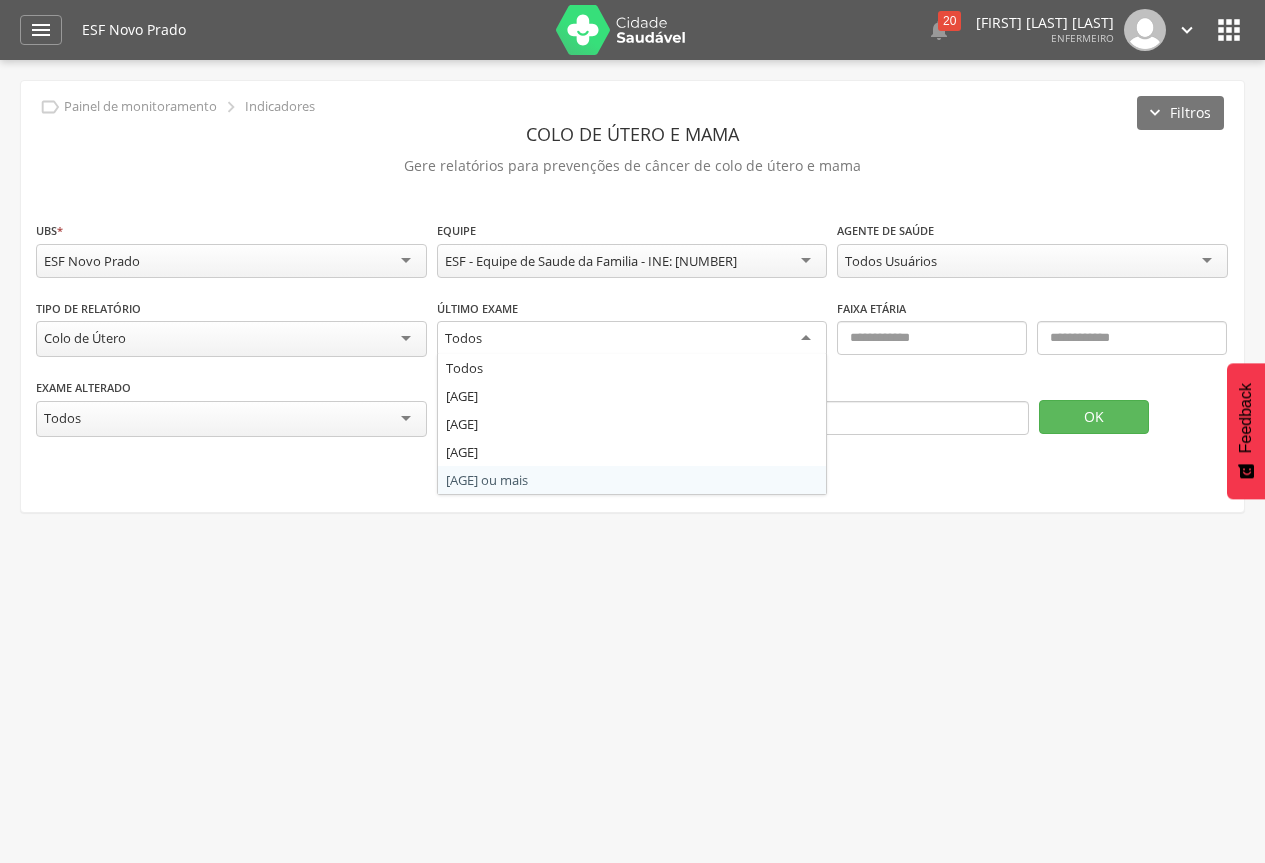 click on "Colo de Útero" at bounding box center (231, 339) 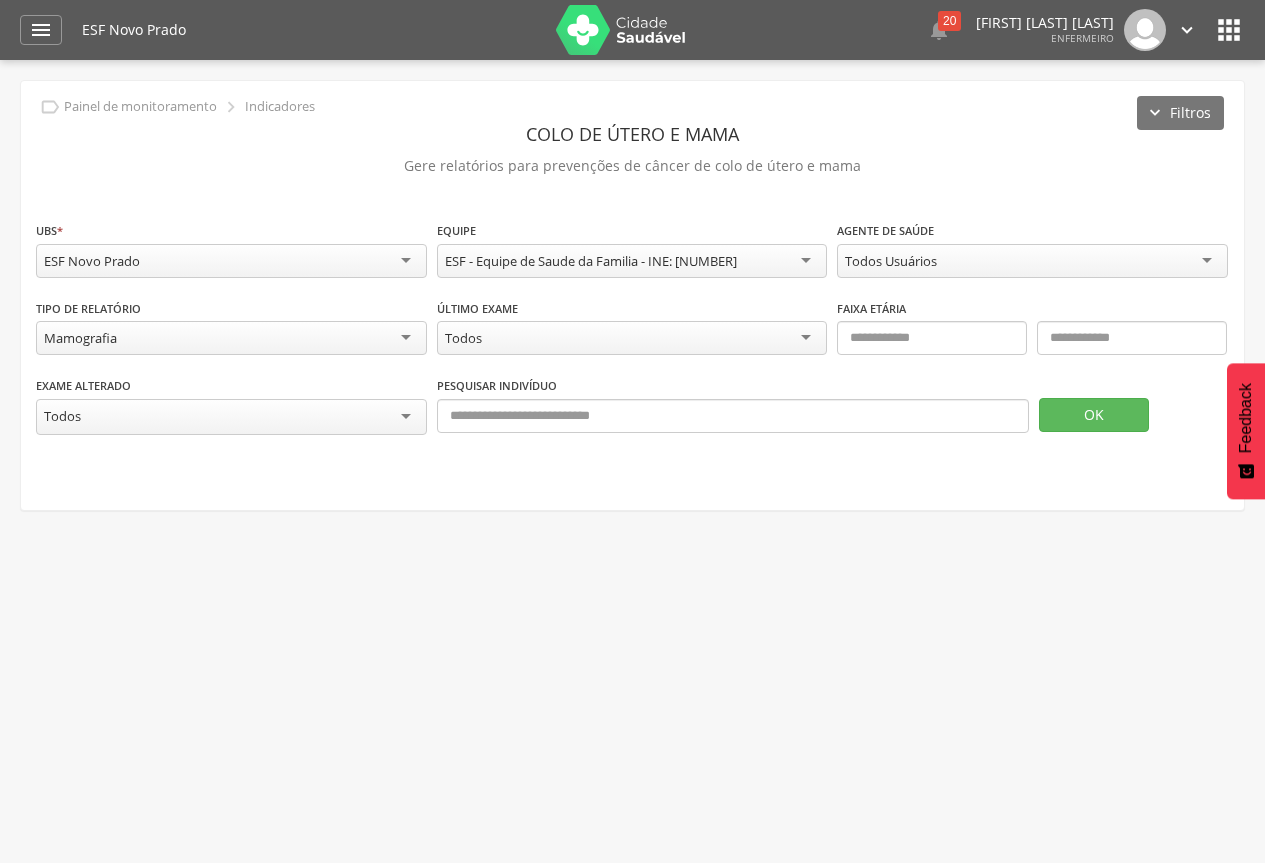 click on "Todos" at bounding box center [231, 417] 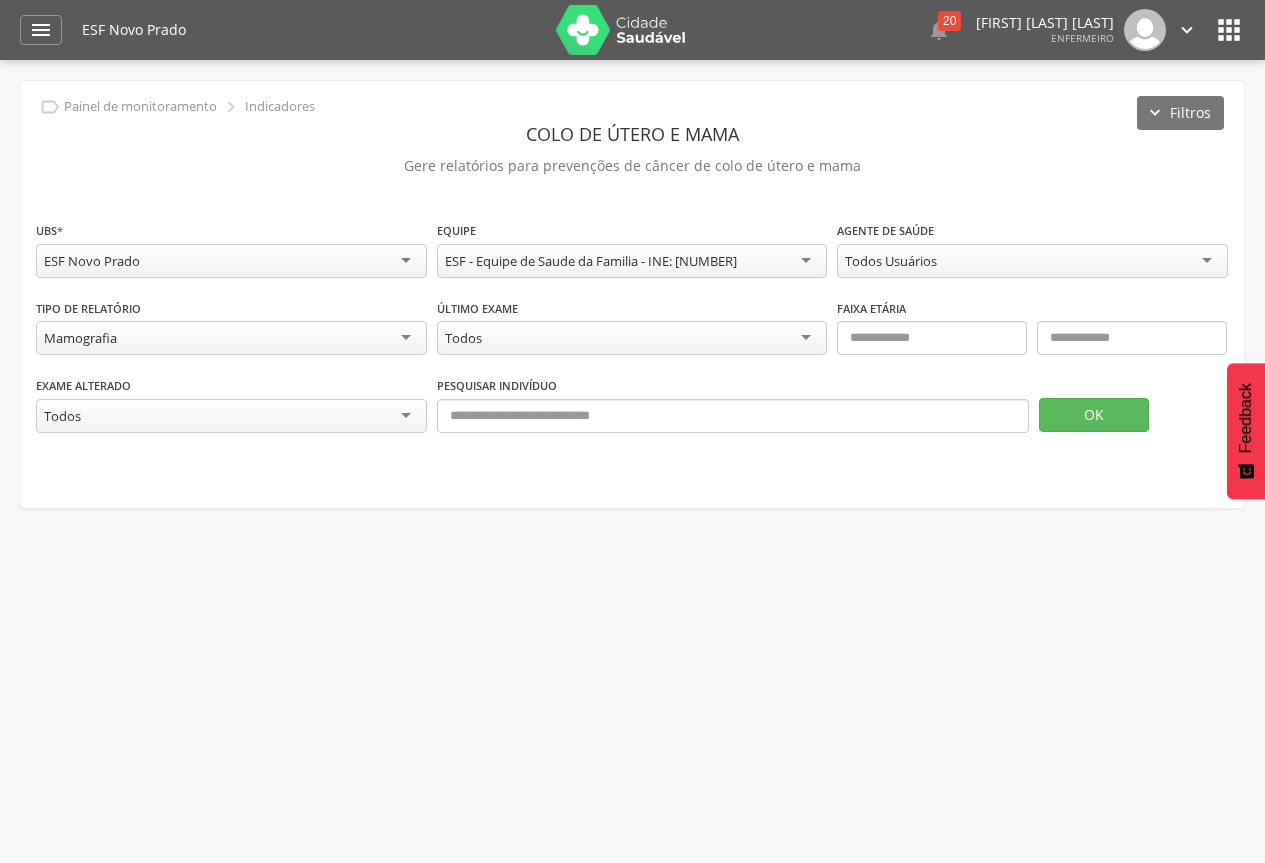 click on "Exame alterado
***** Todos Todos Sim Não
Pesquisar indivíduo
OK" at bounding box center [632, 414] 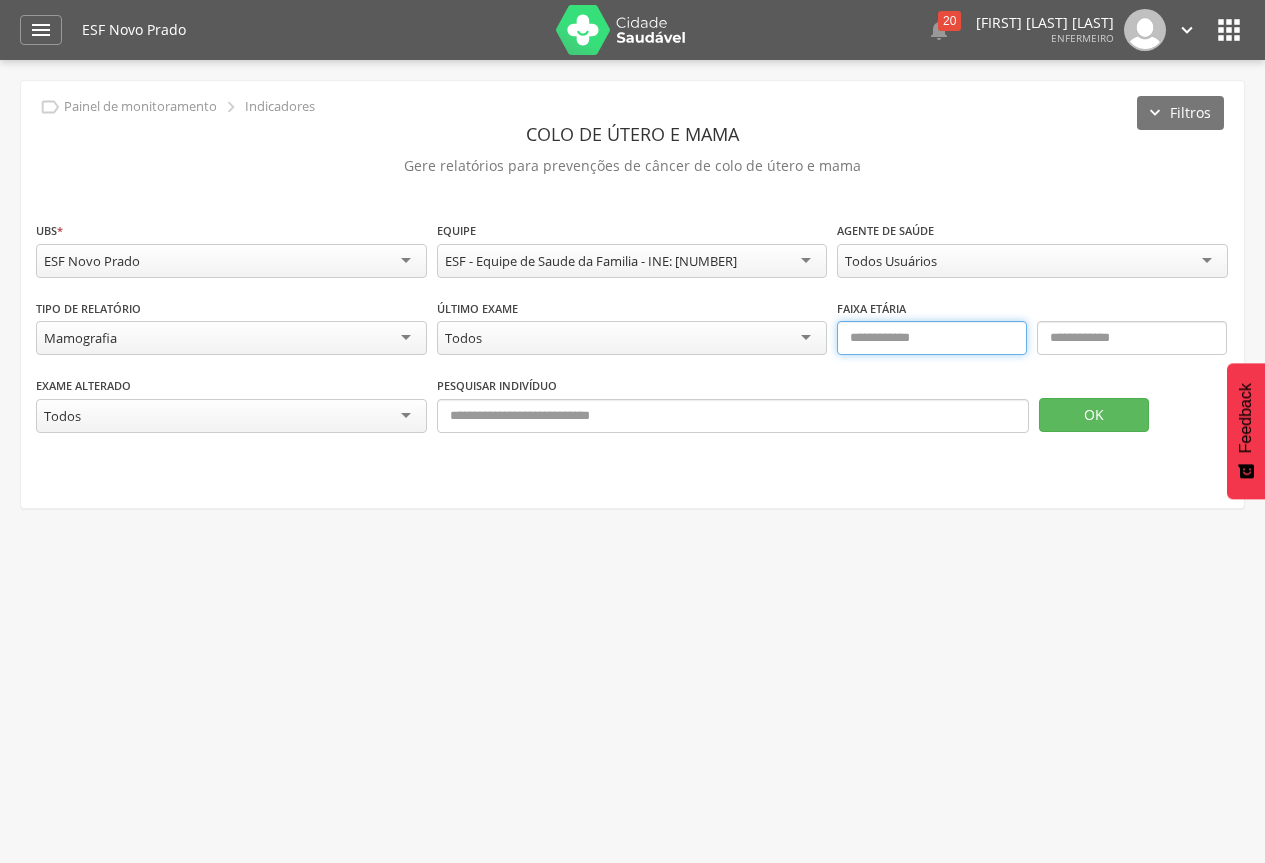 click at bounding box center [932, 338] 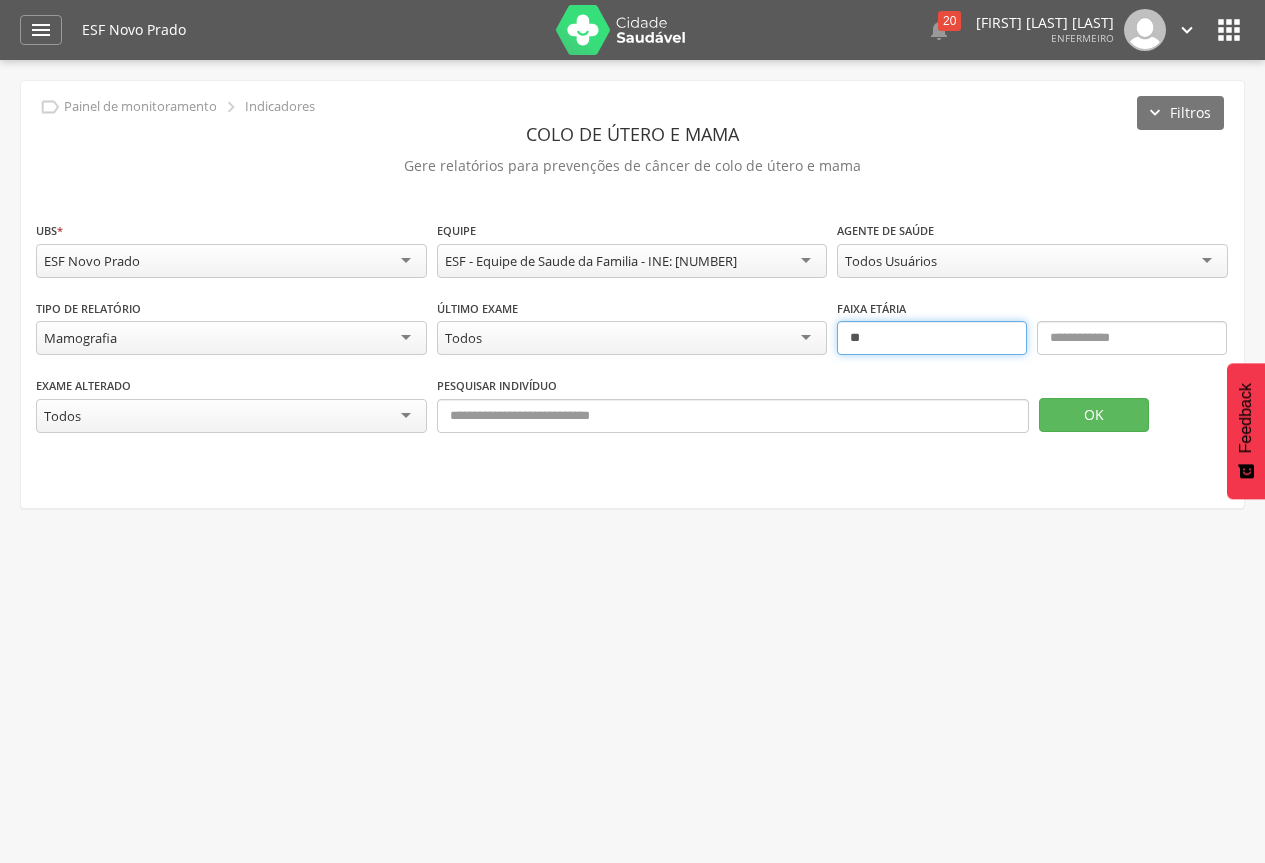 type on "**" 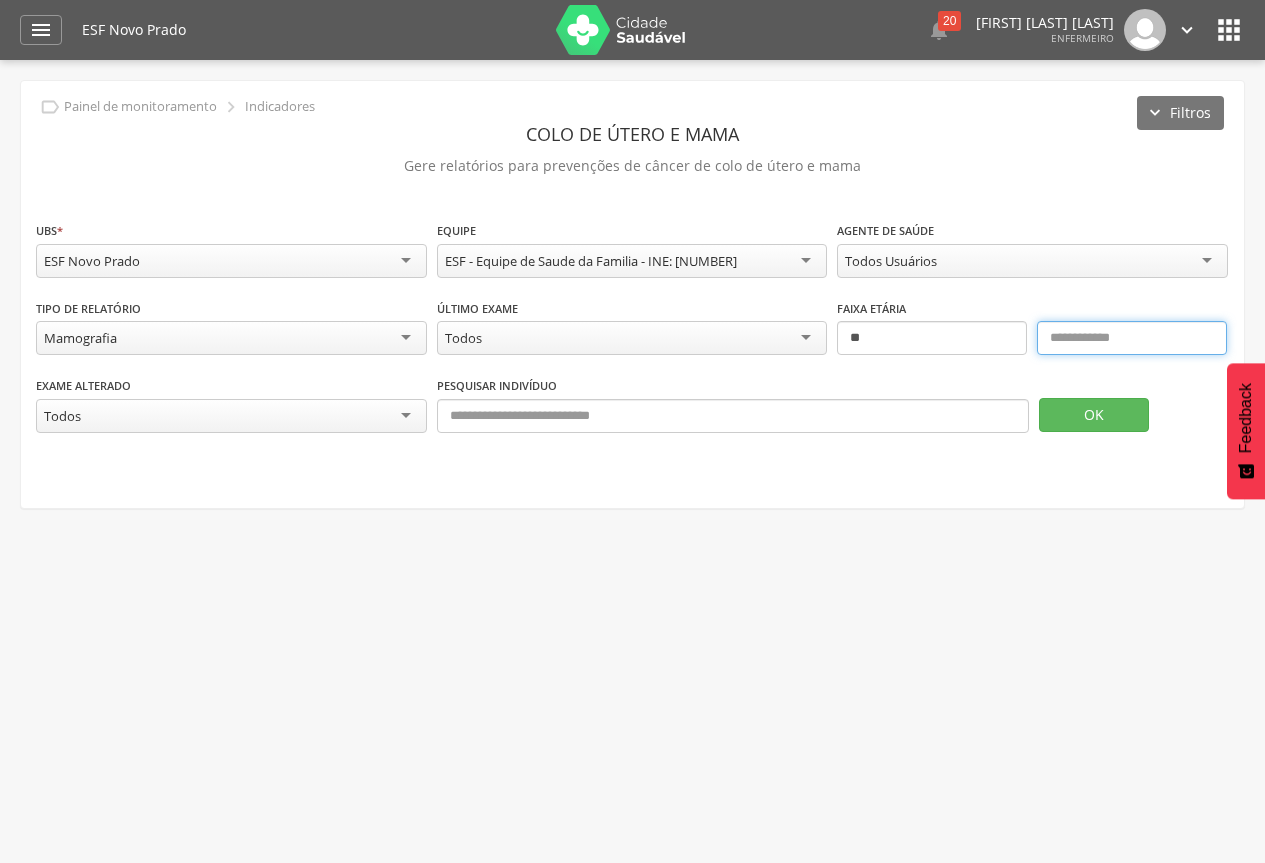 click at bounding box center (1132, 338) 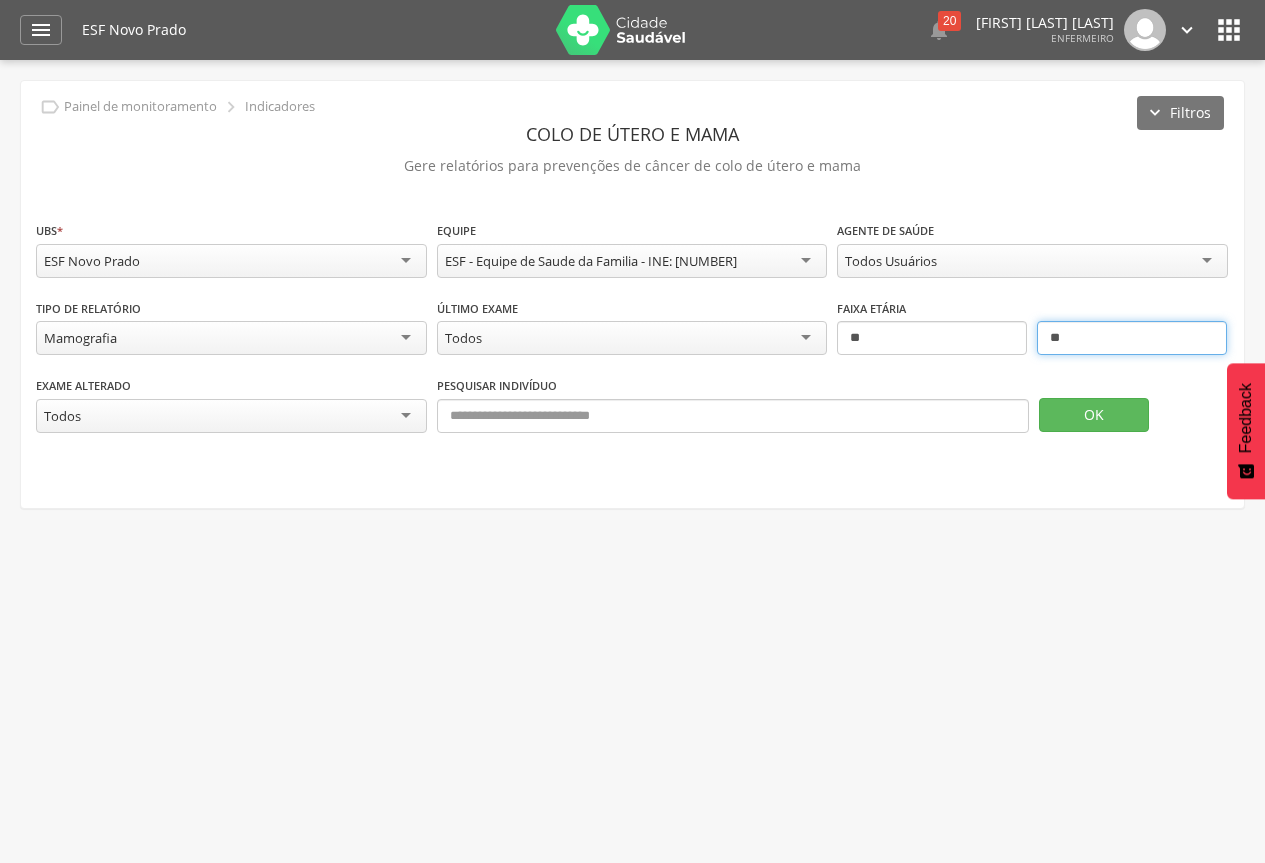 type on "**" 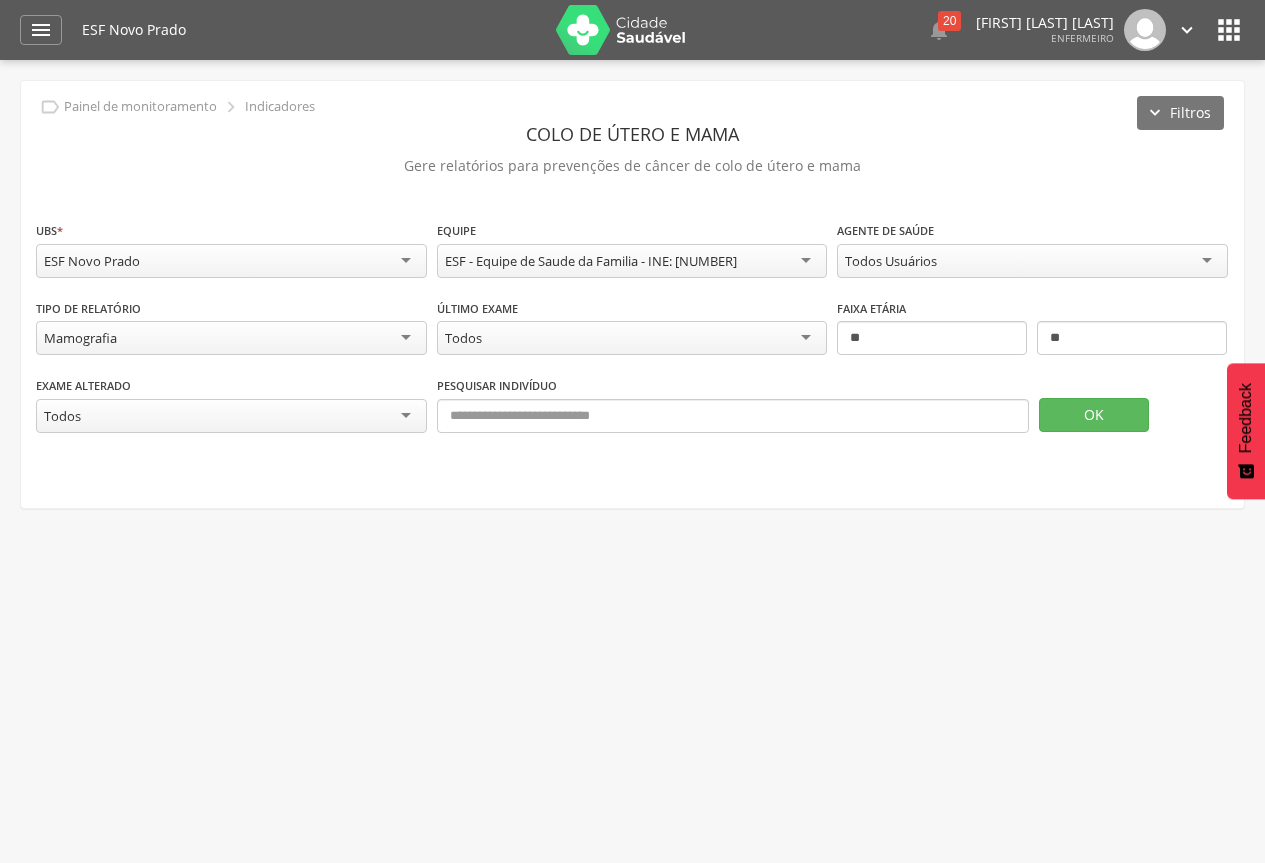 click on "Todos" at bounding box center [632, 338] 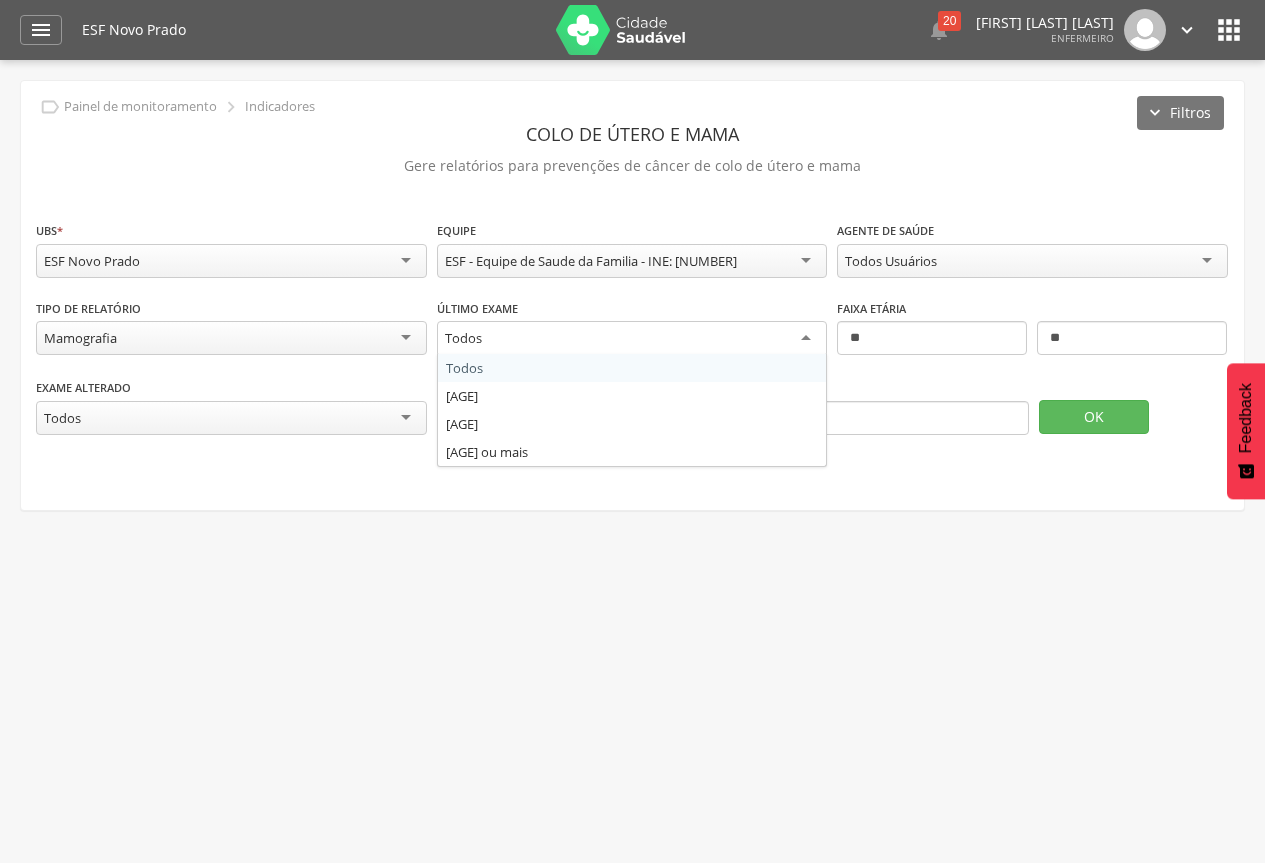 click on "**********" at bounding box center [632, 338] 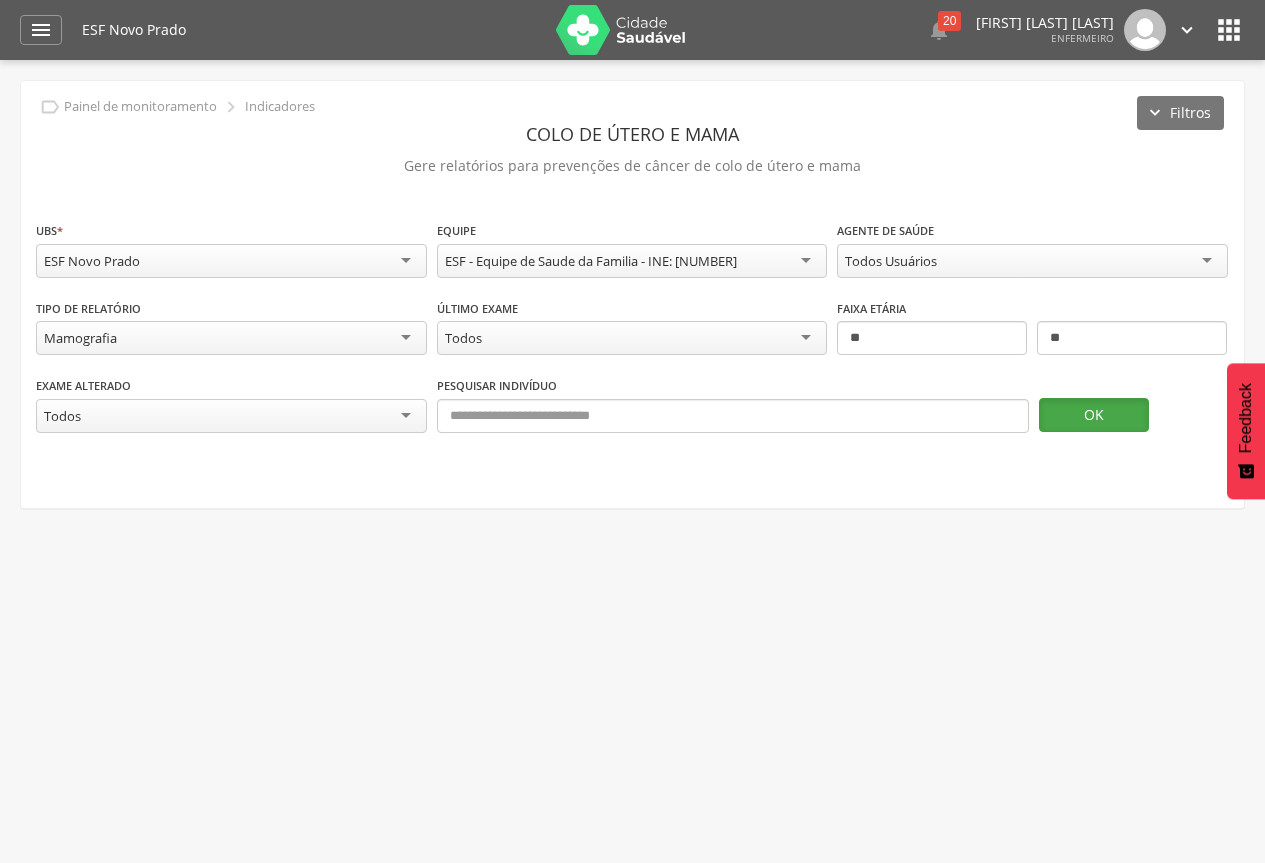 click on "OK" at bounding box center (1094, 415) 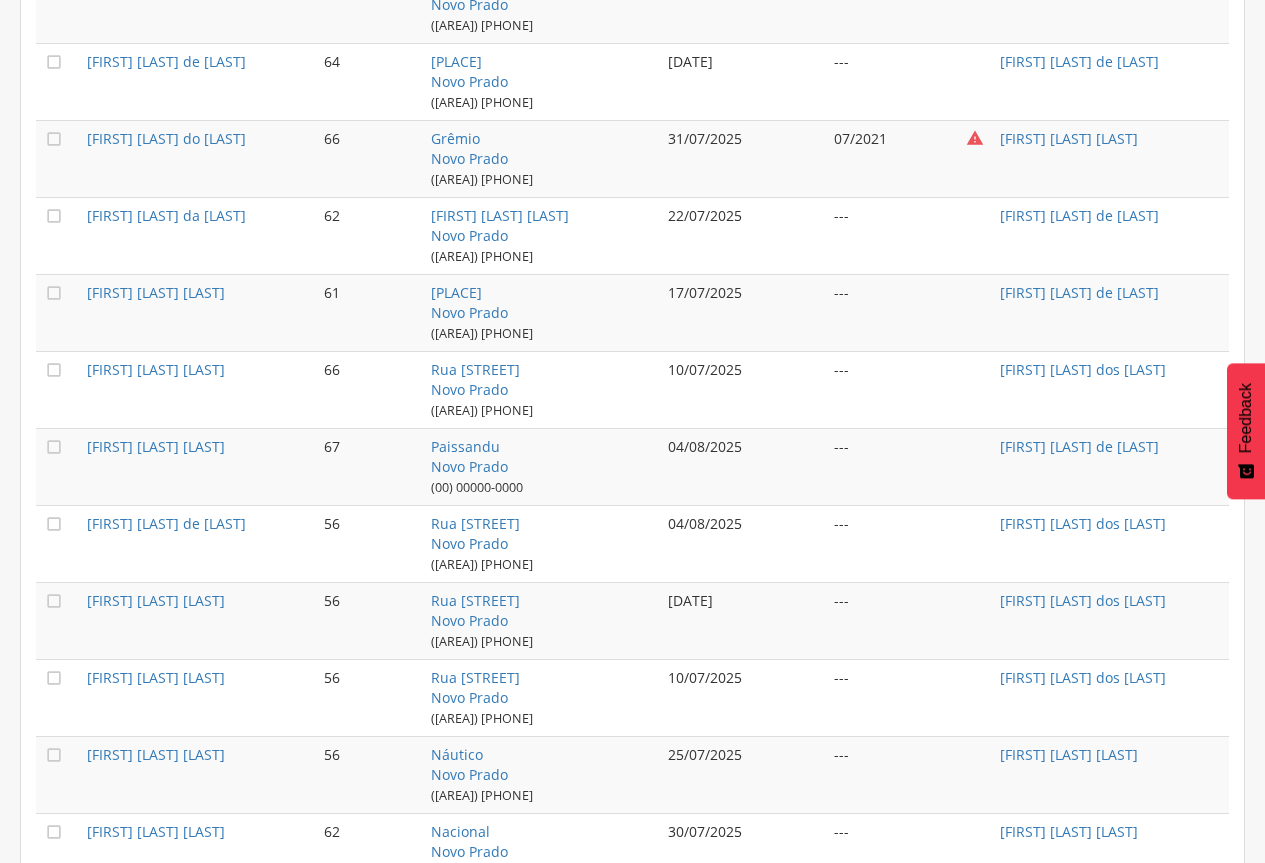 scroll, scrollTop: 1196, scrollLeft: 0, axis: vertical 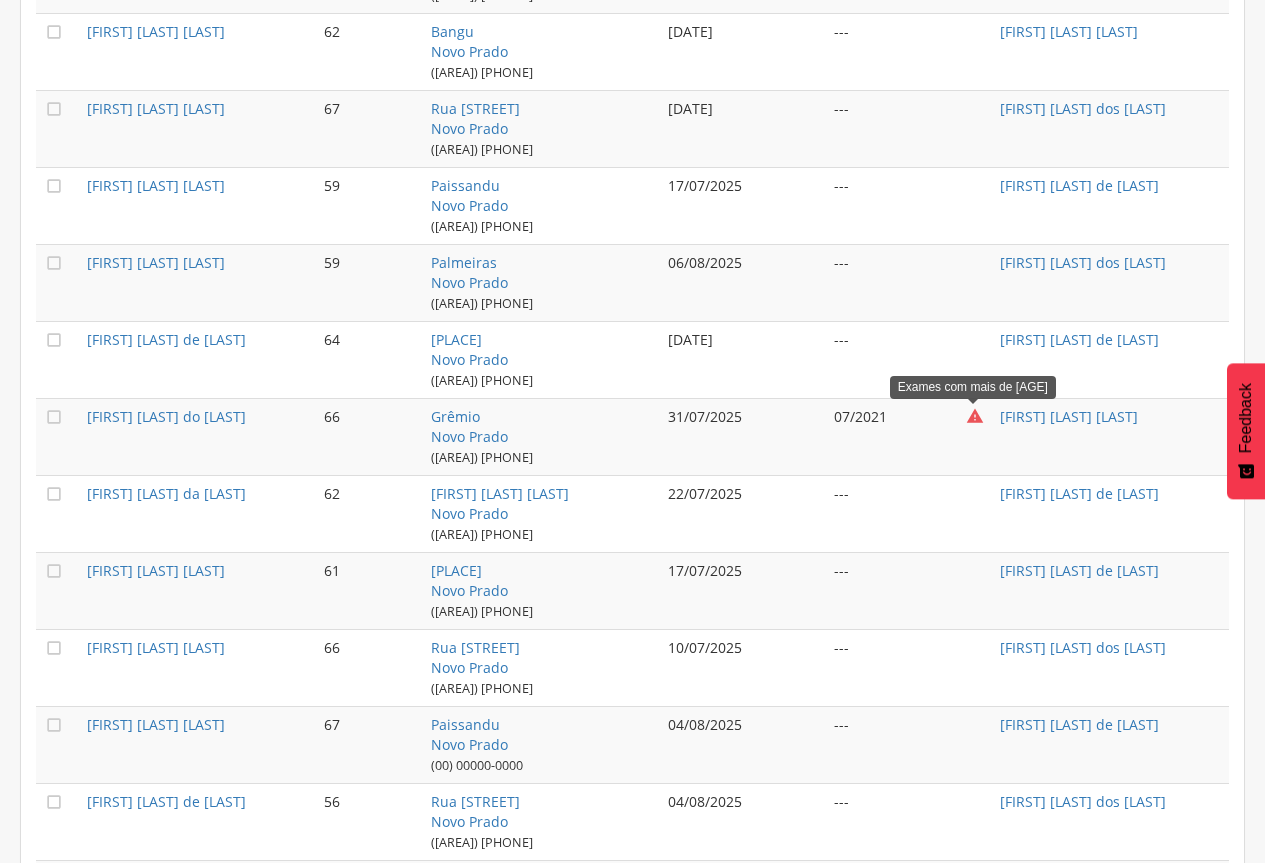 click on "" at bounding box center [975, 417] 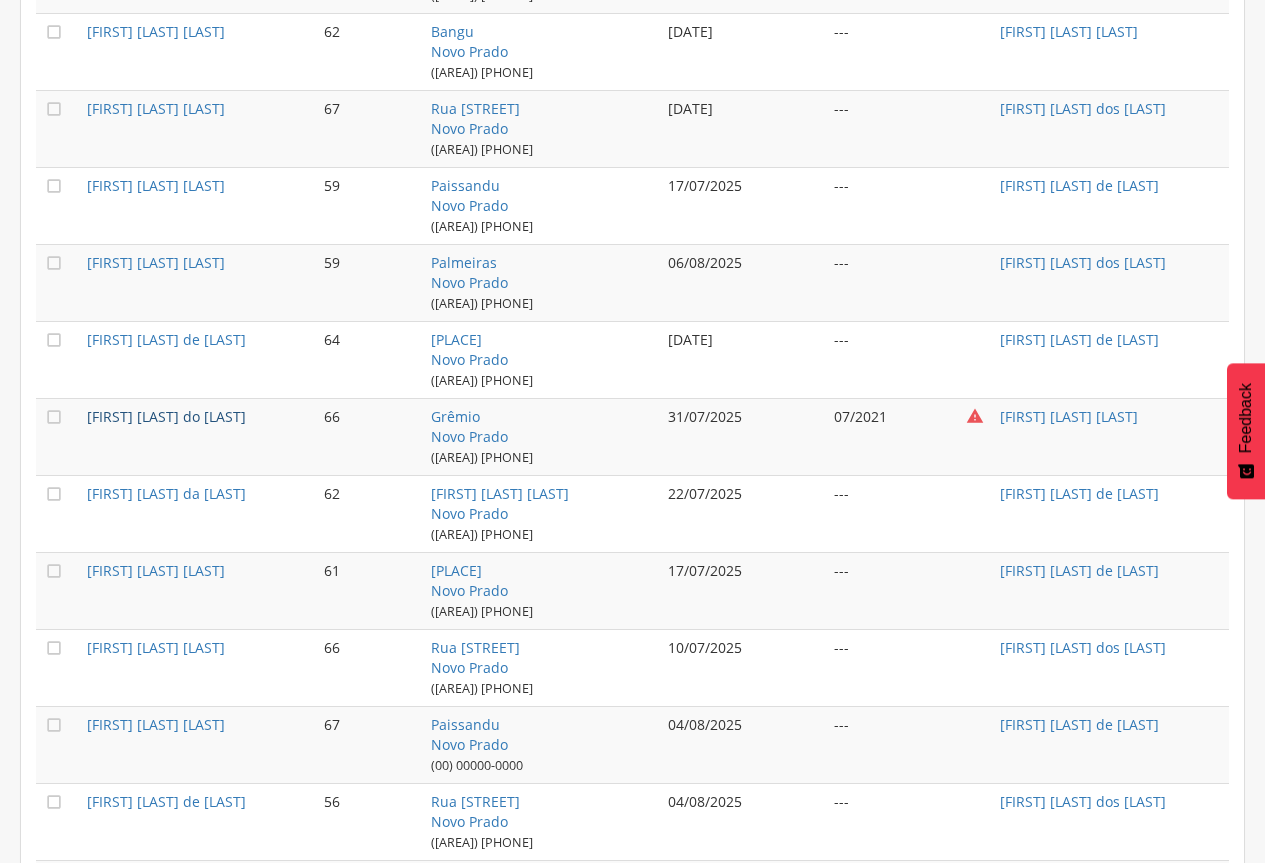click on "Anezia Pereira do Nascimnto" at bounding box center (166, 416) 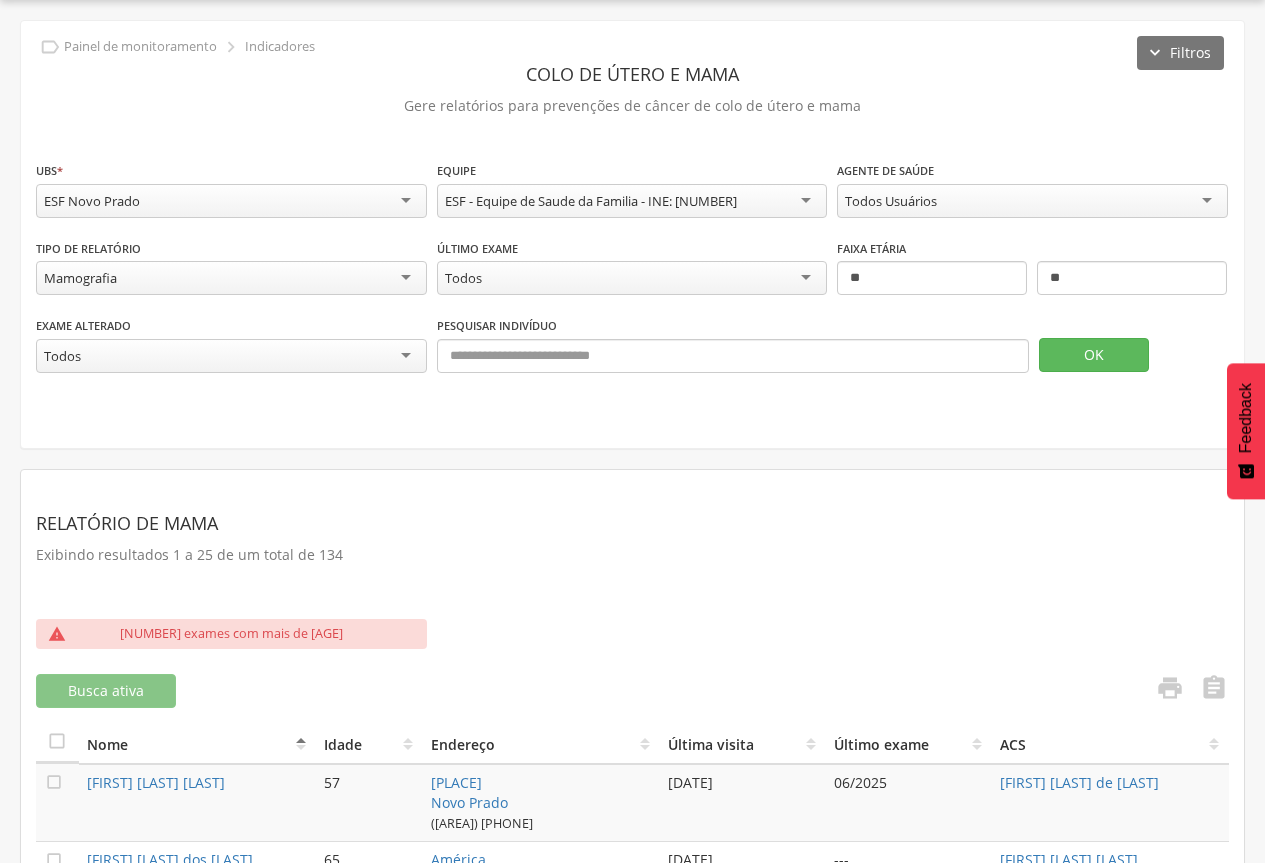 type on "**********" 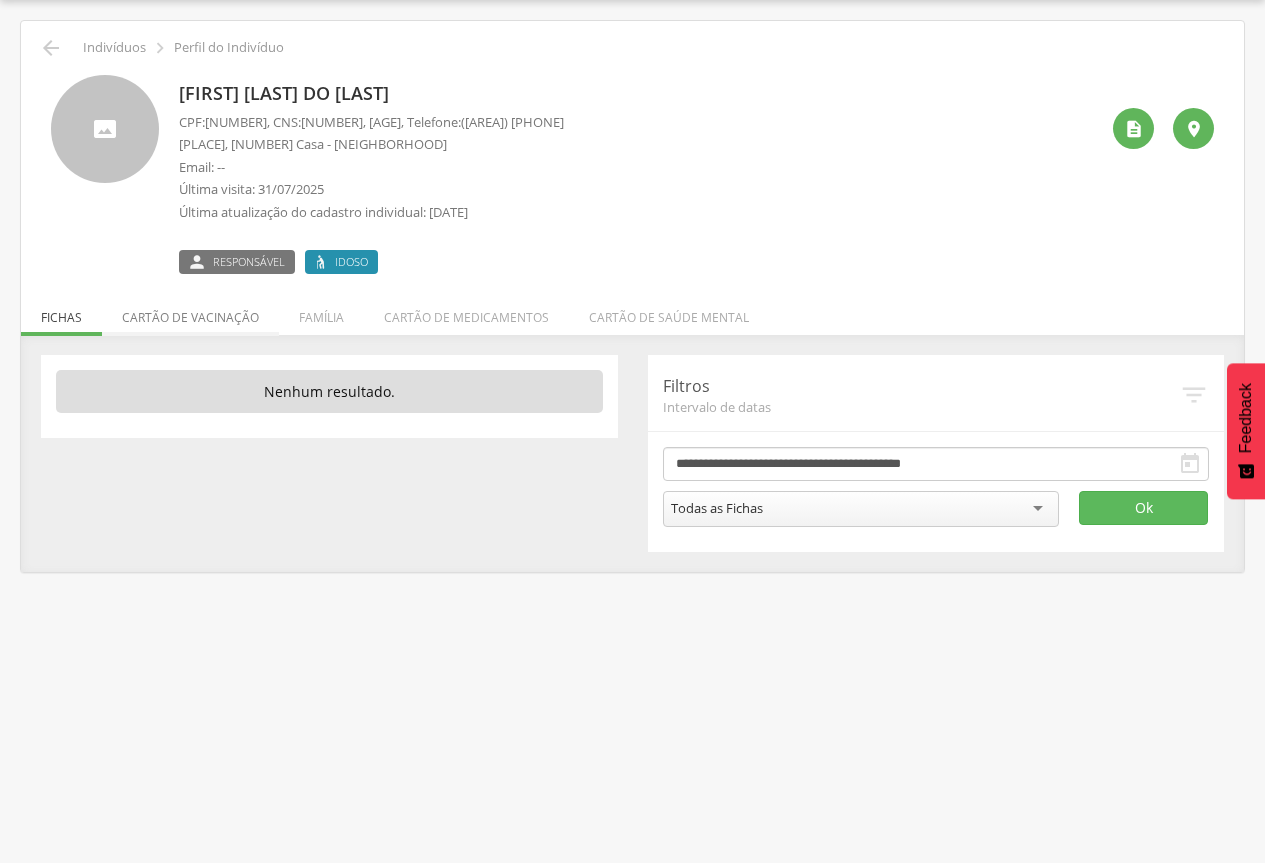 click on "Cartão de vacinação" at bounding box center [190, 312] 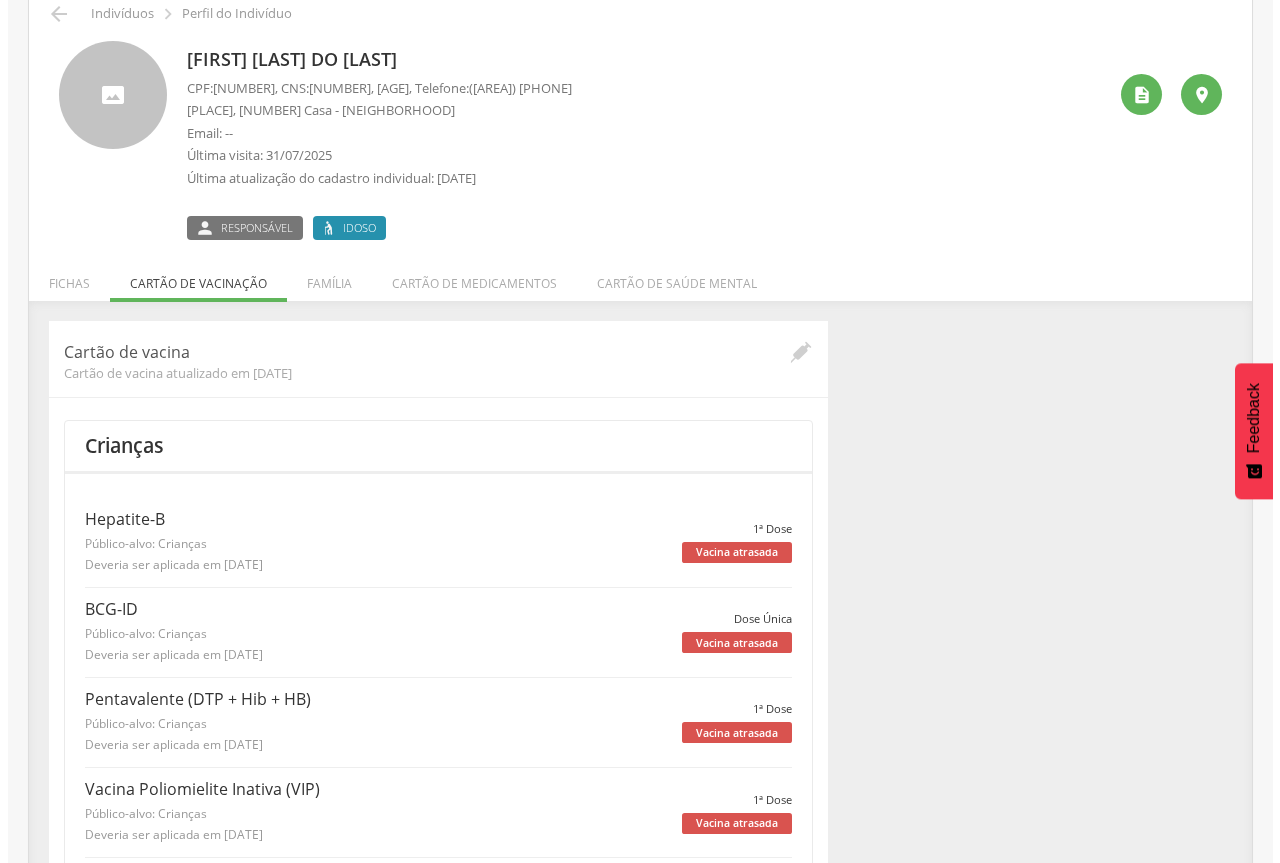 scroll, scrollTop: 0, scrollLeft: 0, axis: both 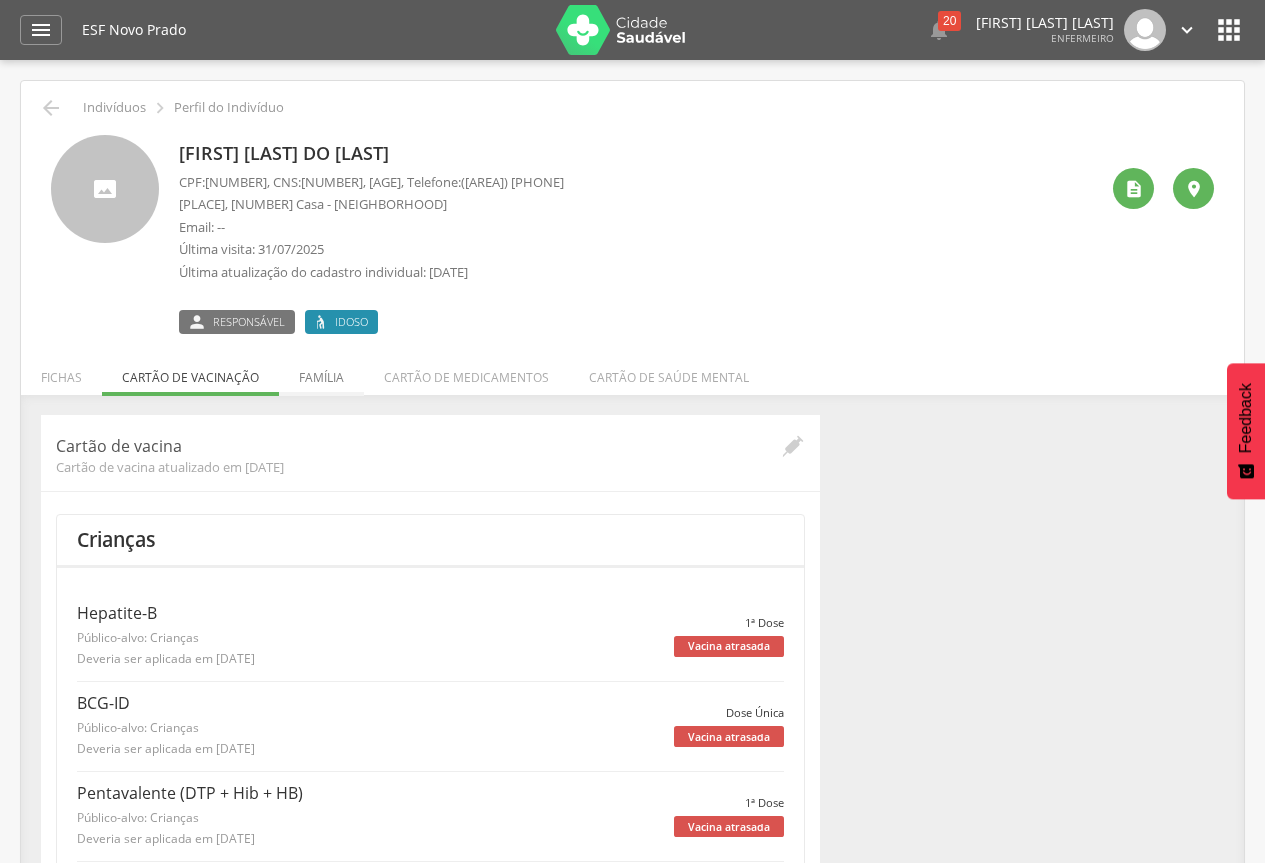 click on "Família" at bounding box center (321, 372) 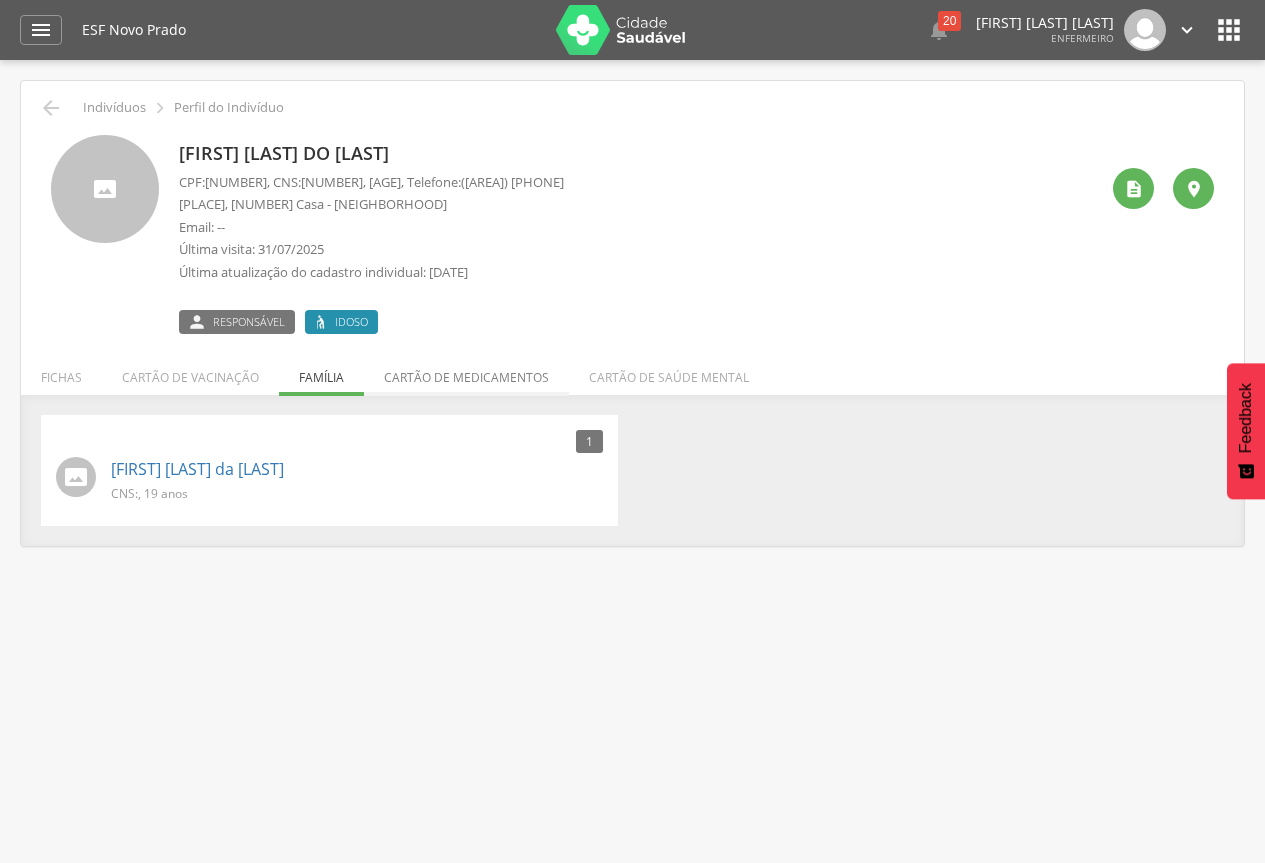 click on "Cartão de medicamentos" at bounding box center (466, 372) 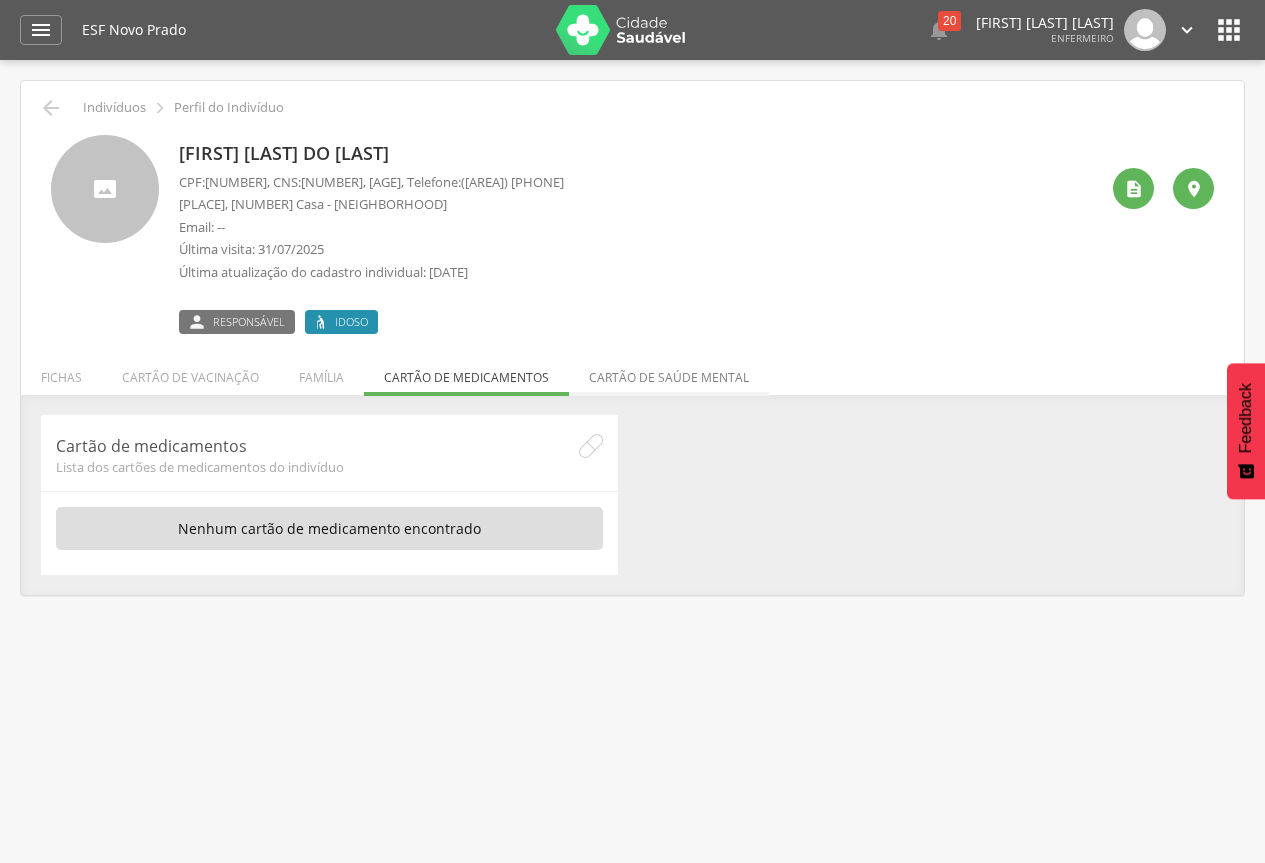 click on "Cartão de saúde mental" at bounding box center [669, 372] 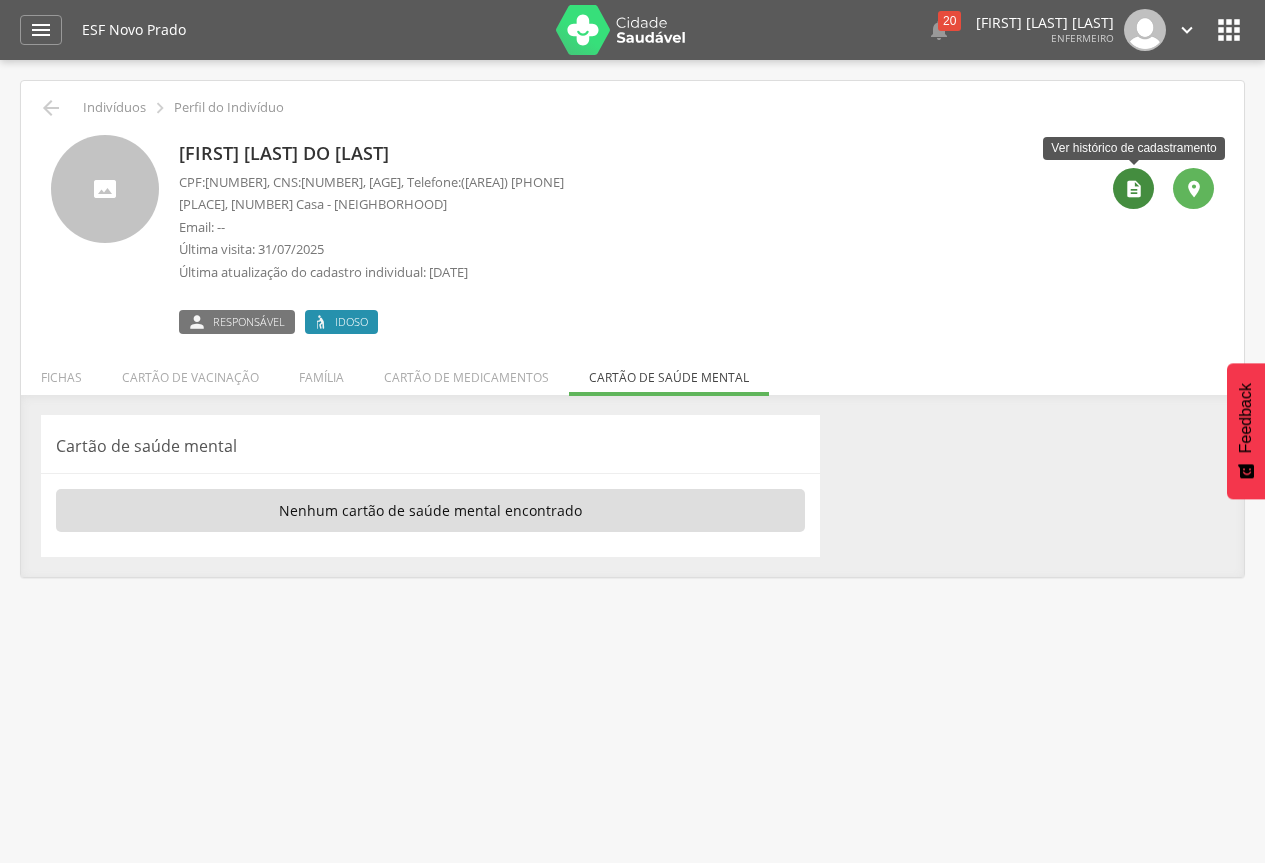 click on "" at bounding box center [1134, 189] 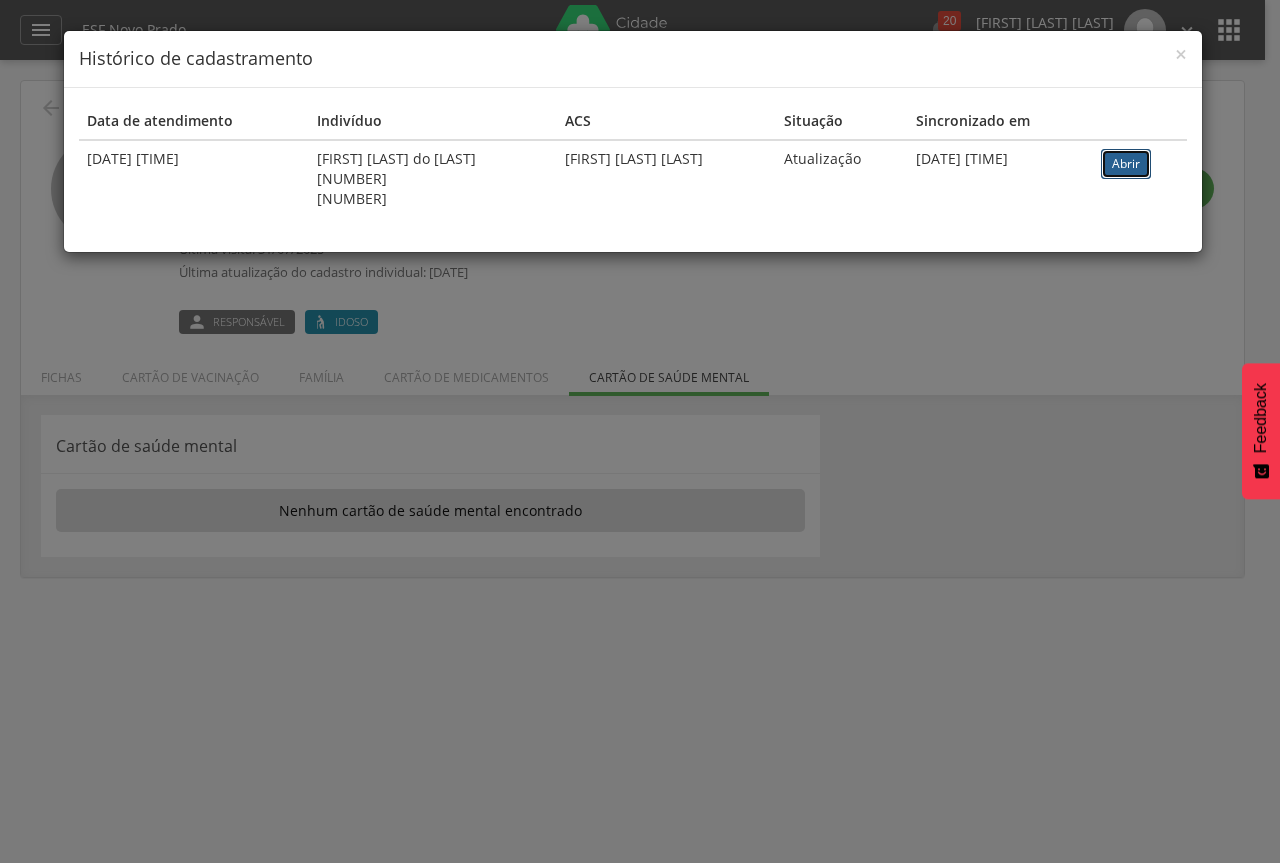 click on "Abrir" at bounding box center (1126, 164) 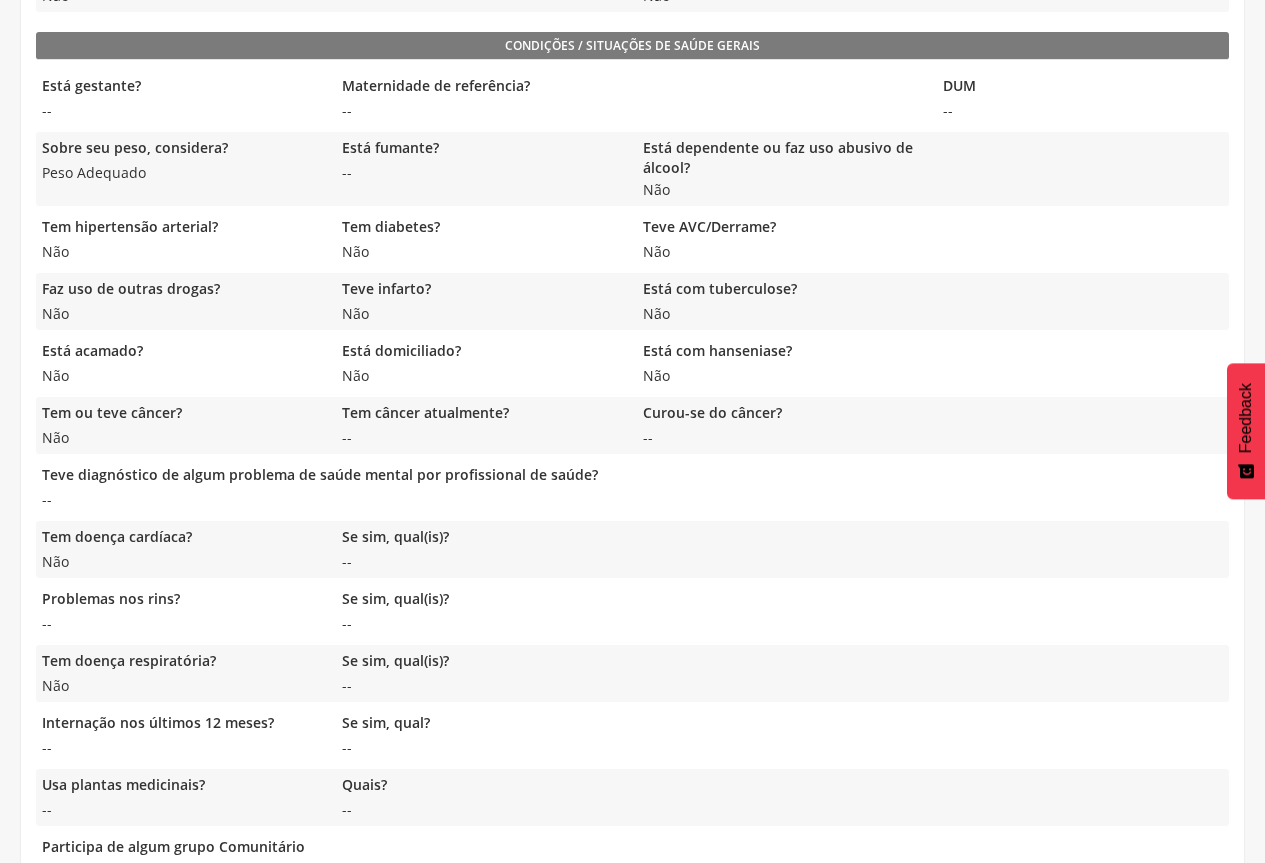 scroll, scrollTop: 1421, scrollLeft: 0, axis: vertical 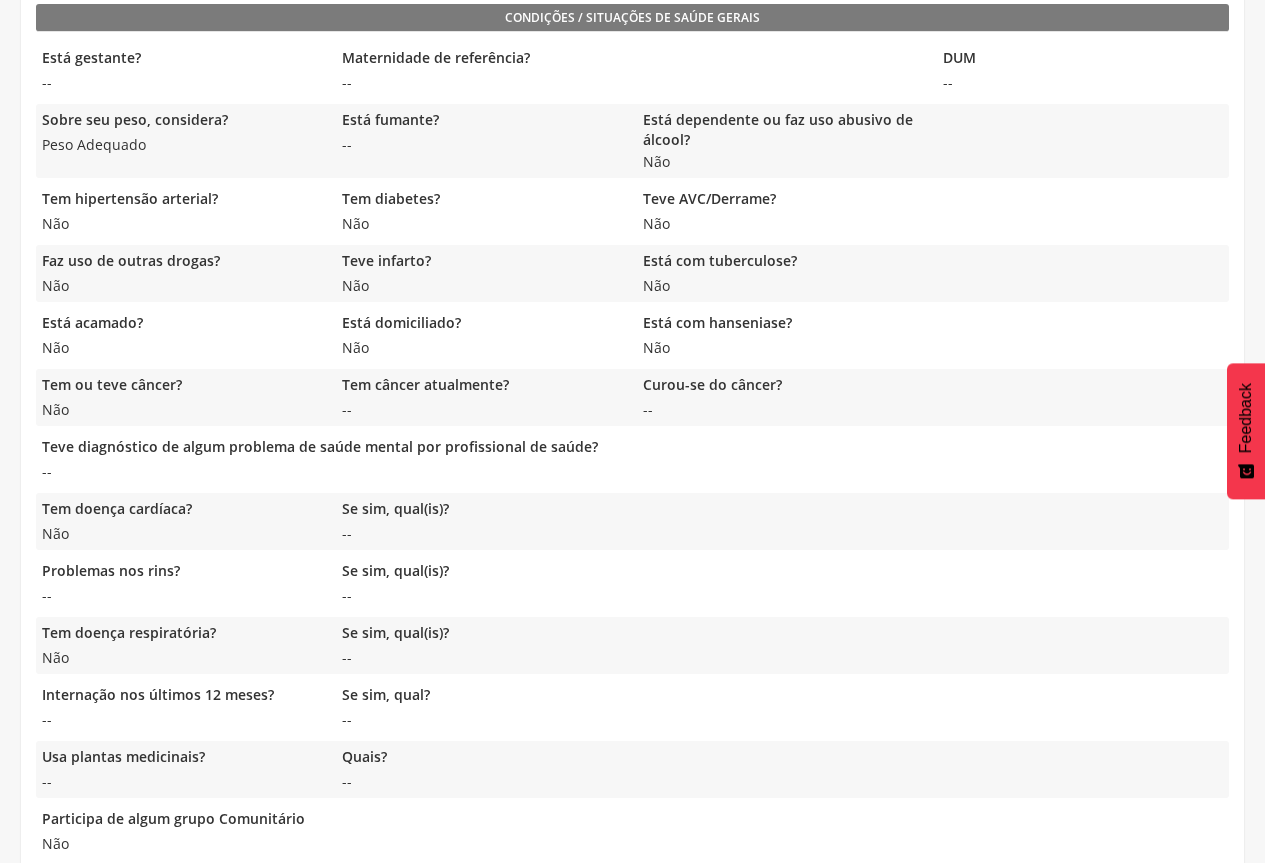 click on "Feedback" at bounding box center [1246, 418] 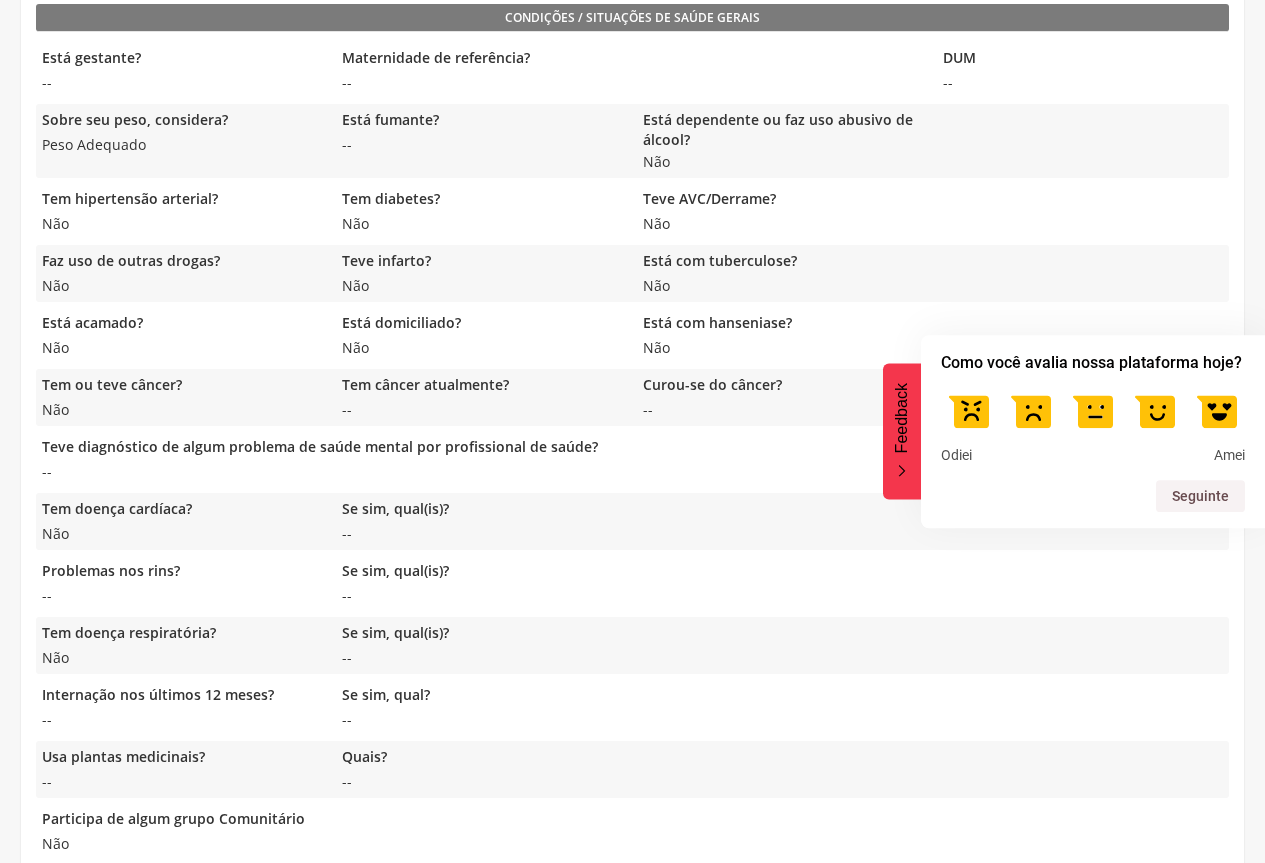 click 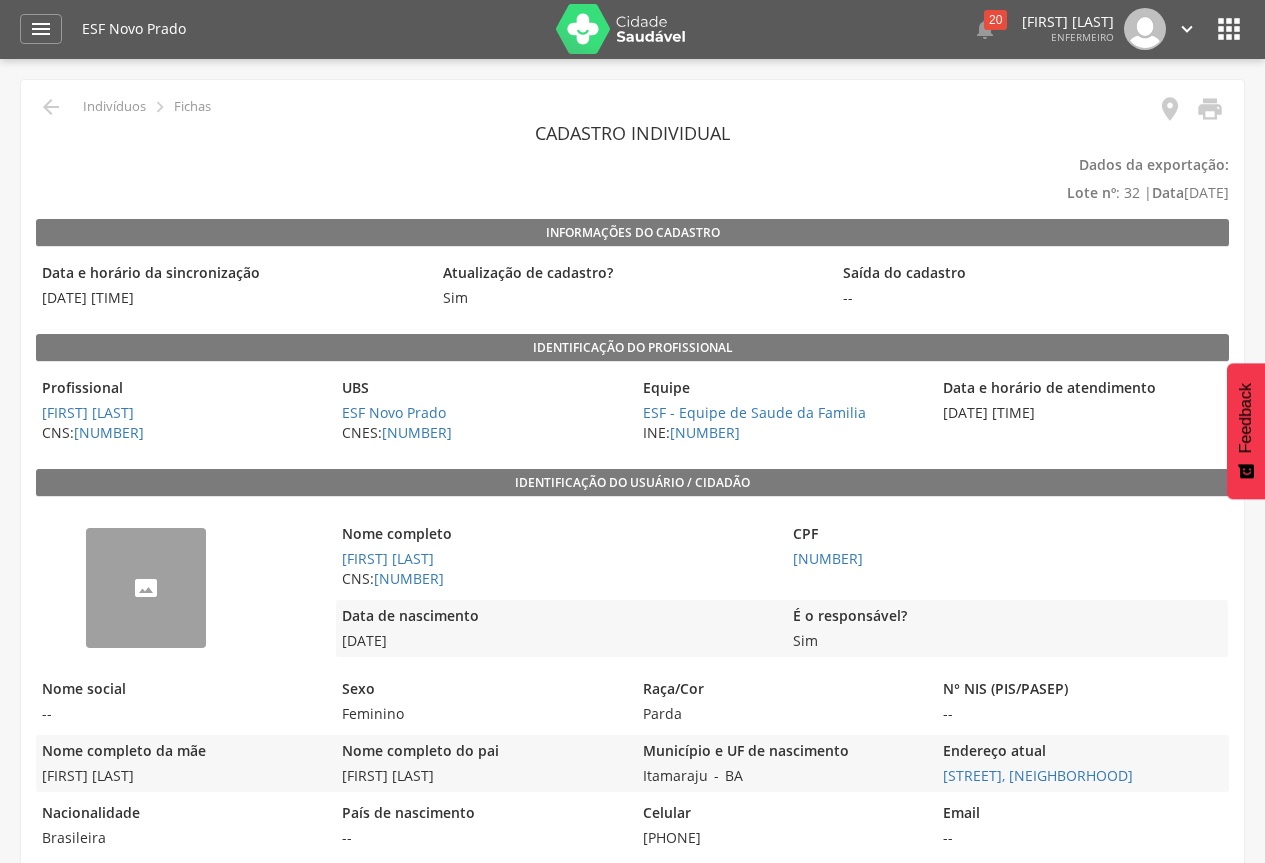 scroll, scrollTop: 0, scrollLeft: 0, axis: both 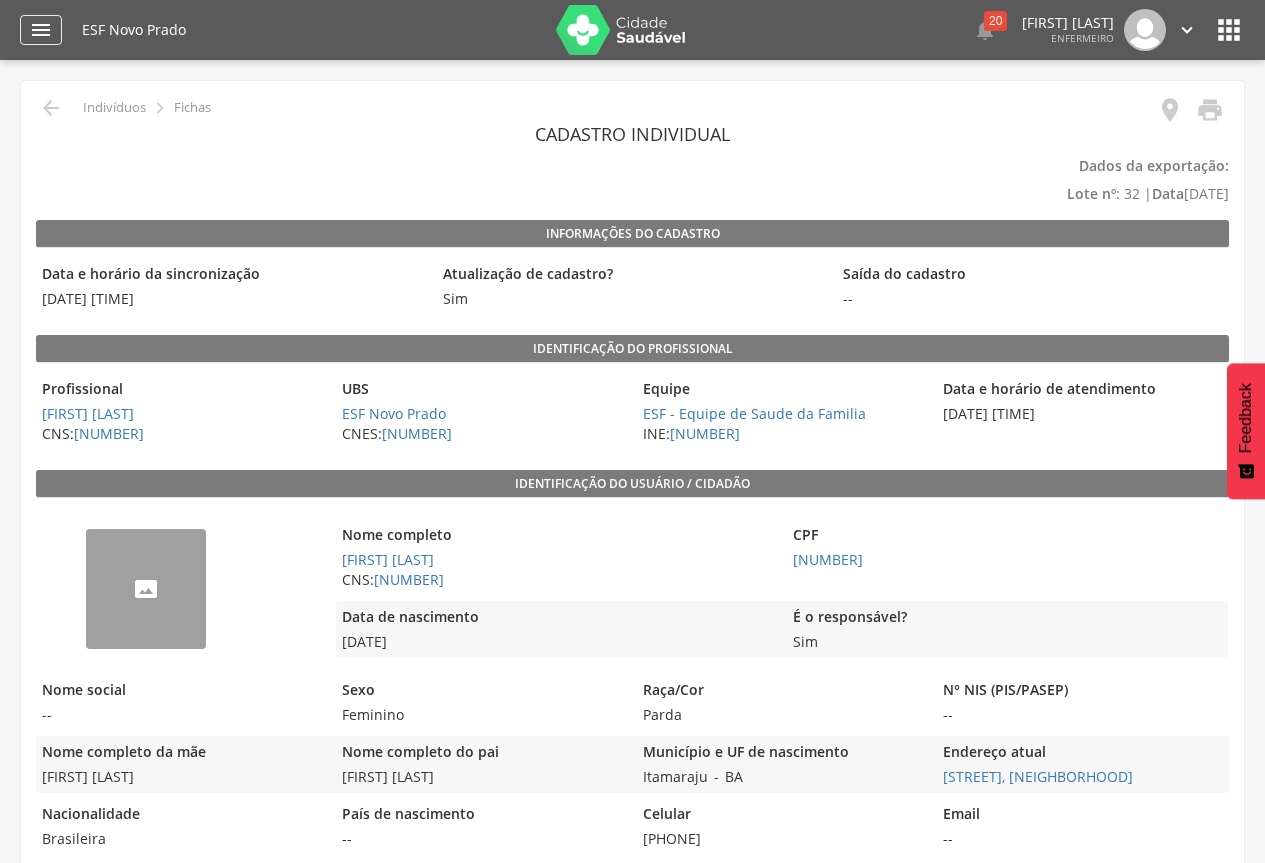 click on "" at bounding box center [41, 30] 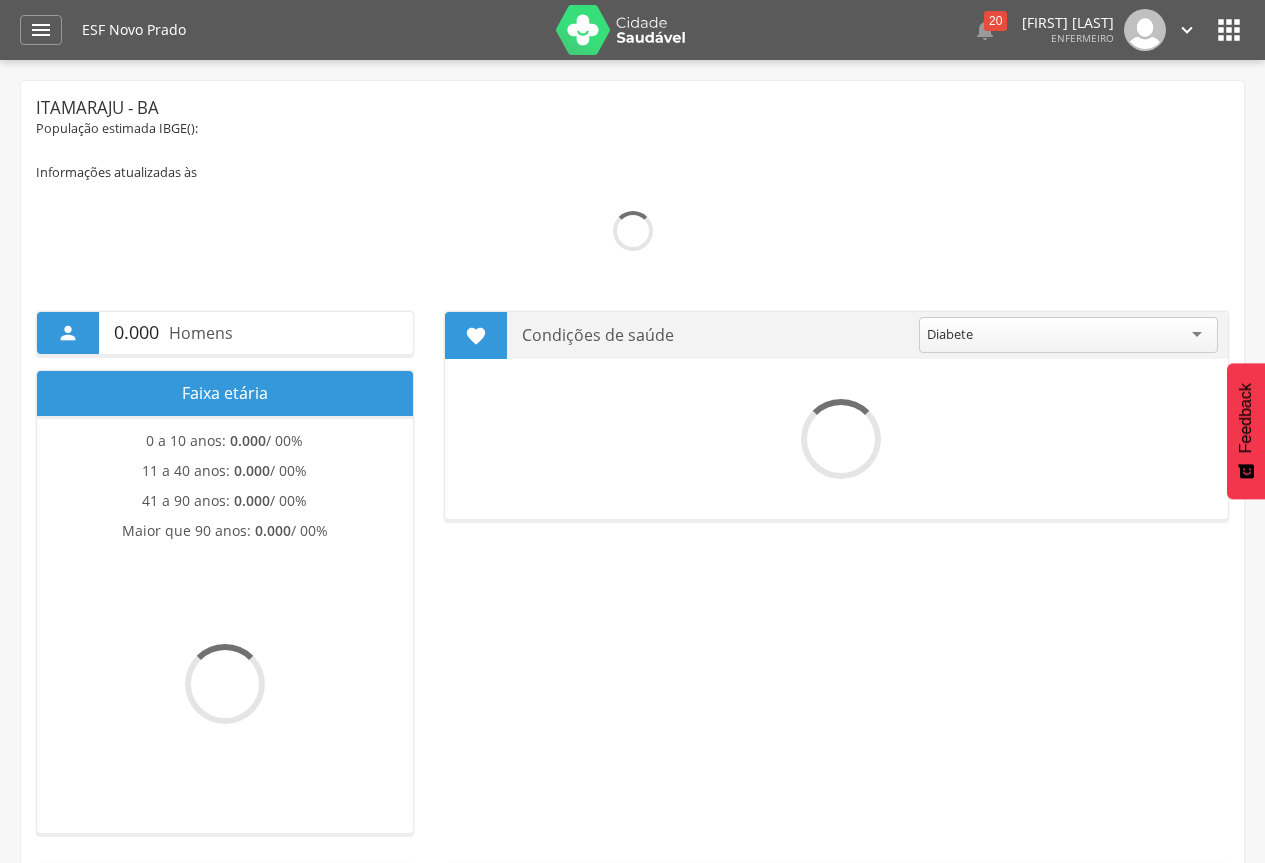 scroll, scrollTop: 0, scrollLeft: 0, axis: both 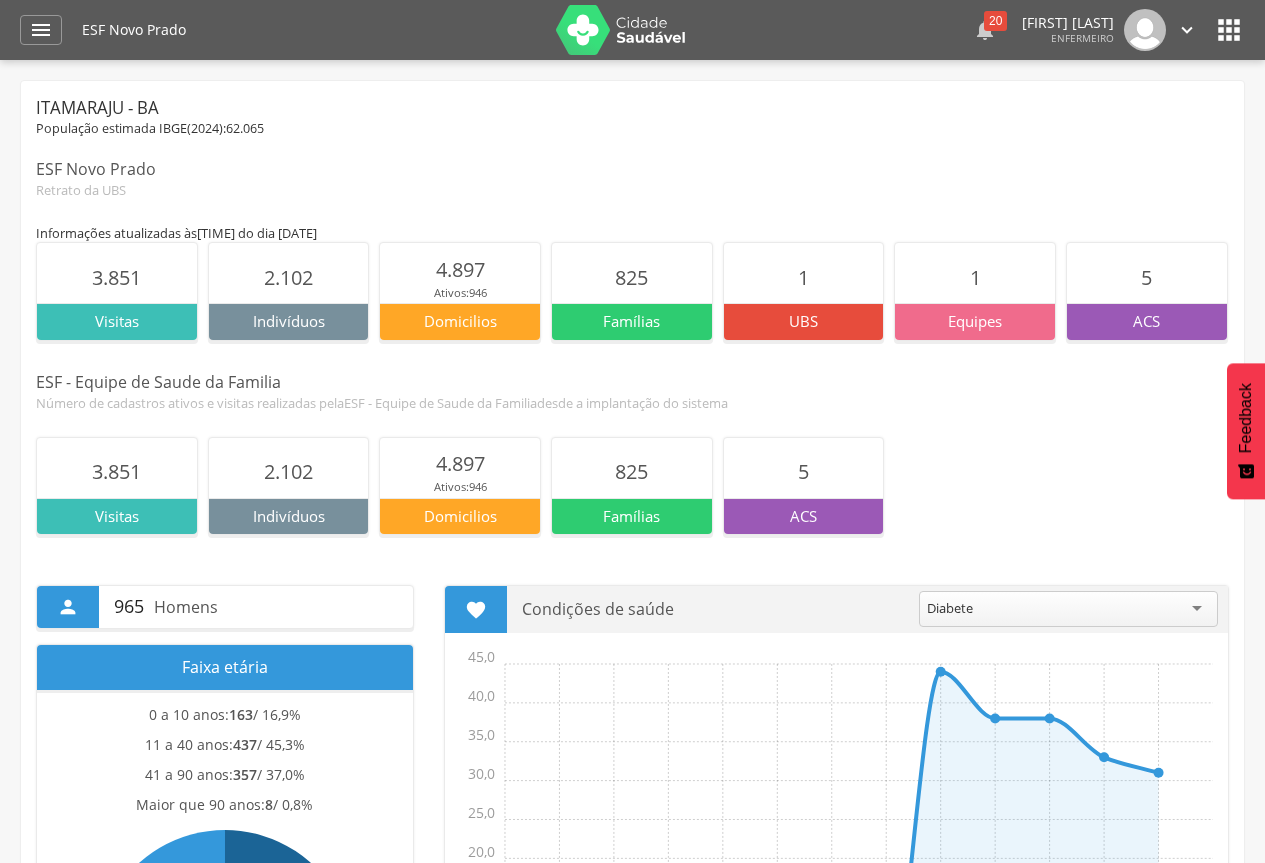 click on "20" at bounding box center [995, 21] 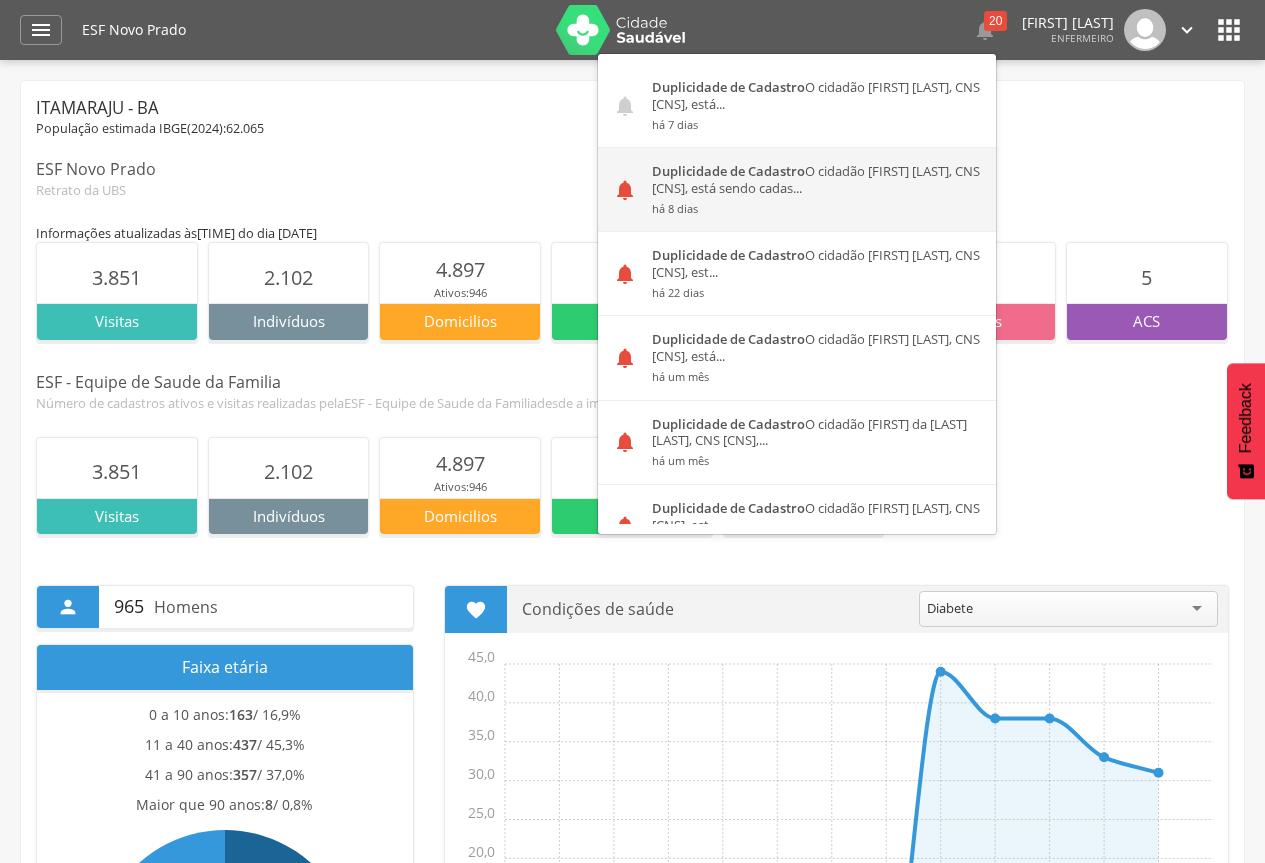 click on "" at bounding box center [625, 190] 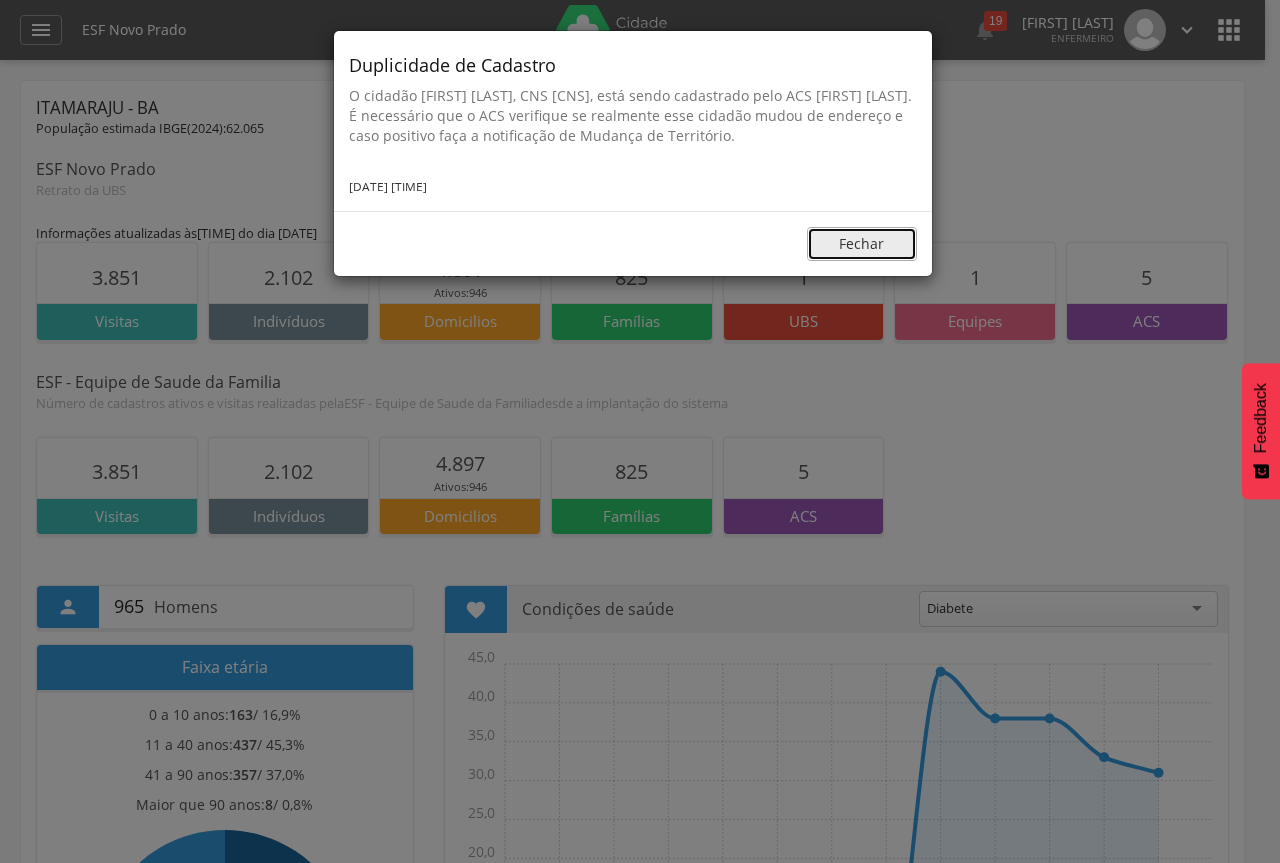 click on "Fechar" at bounding box center (862, 244) 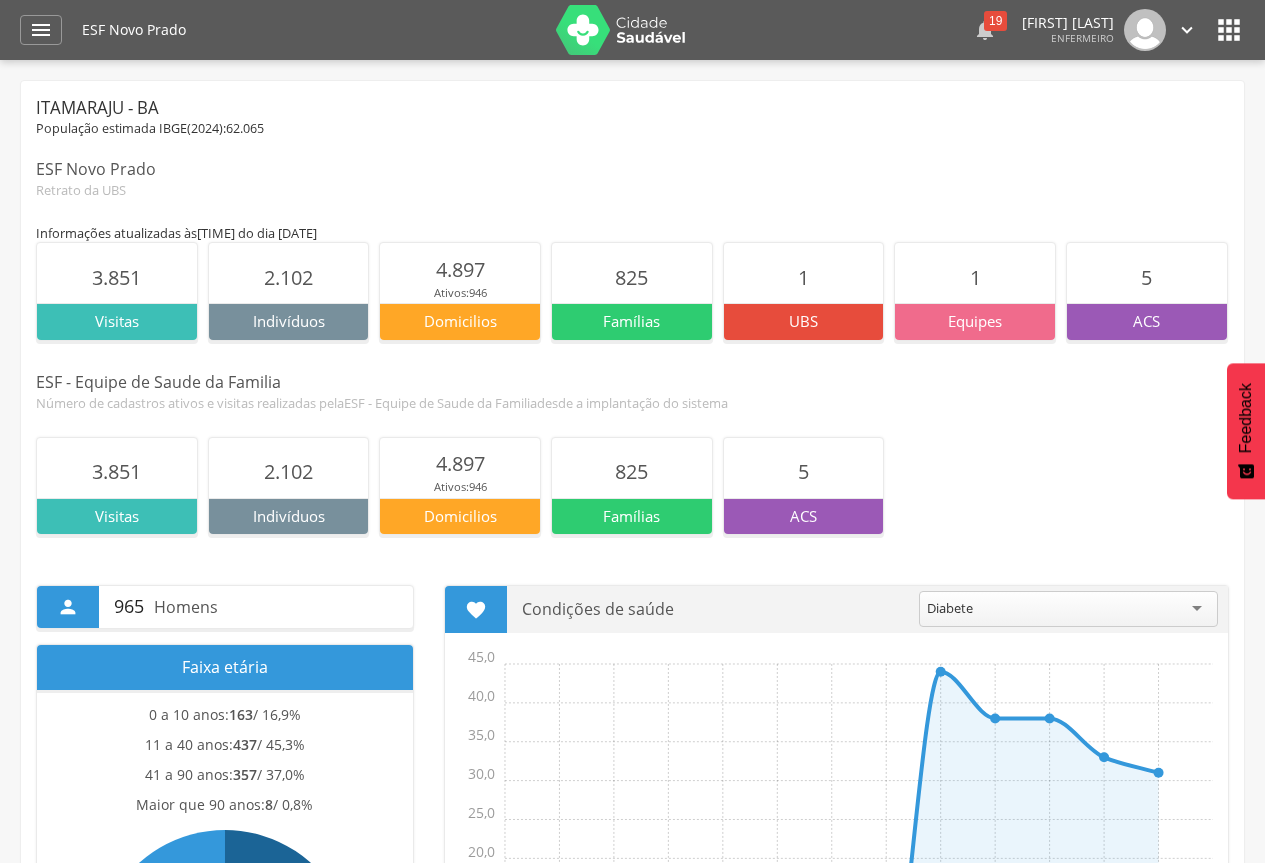 click on "19" at bounding box center (995, 21) 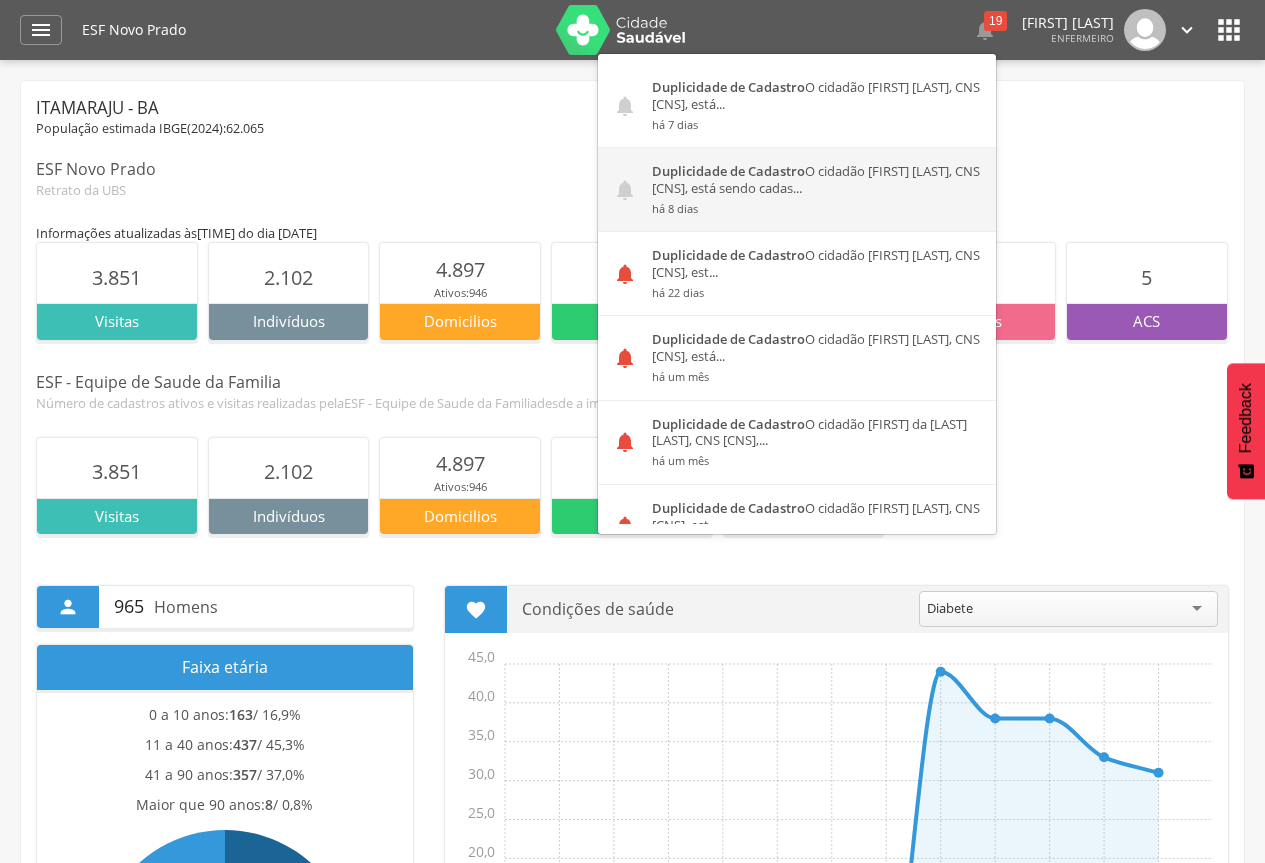 click on "Duplicidade de Cadastro  O cidadão [FIRST] [LAST], CNS [CNS], está sendo cadas... há 8 dias" at bounding box center (816, 189) 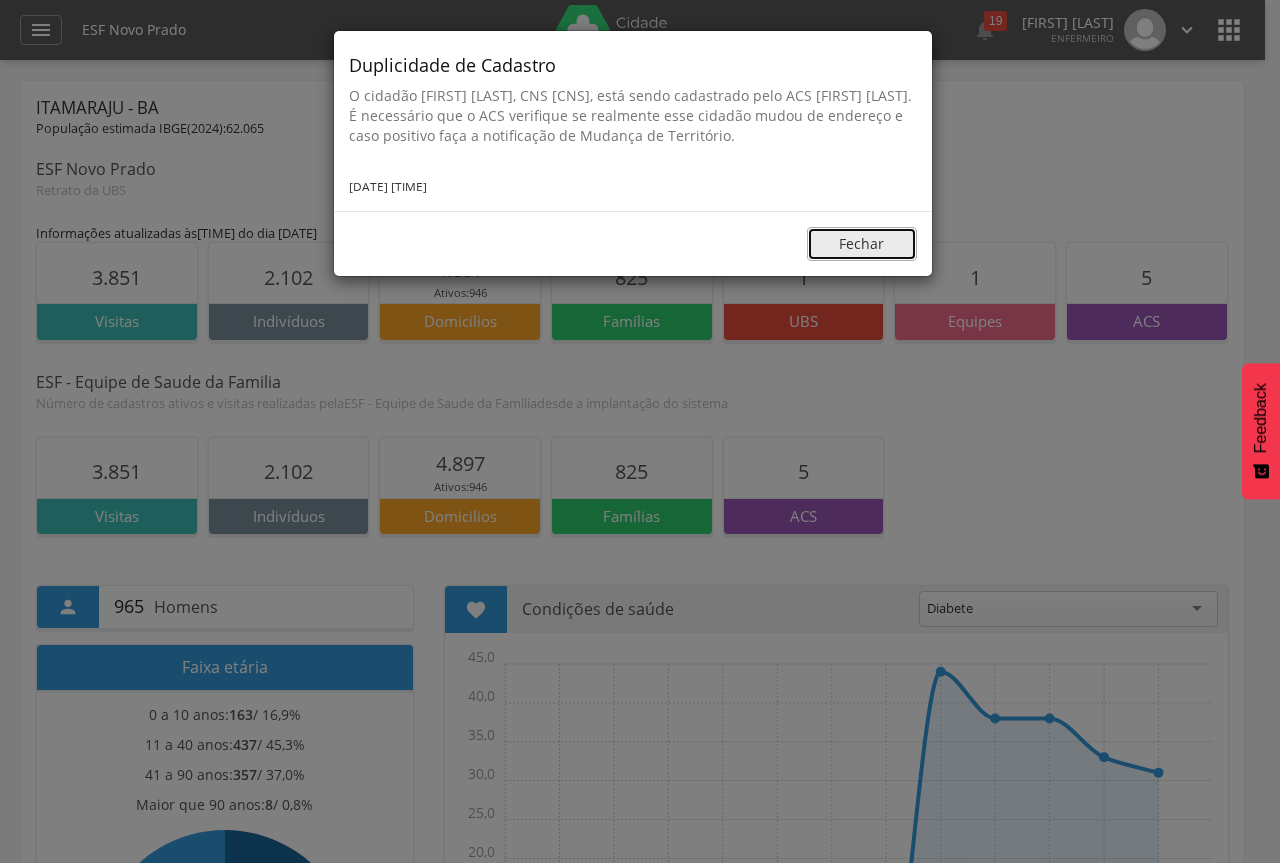 click on "Fechar" at bounding box center (862, 244) 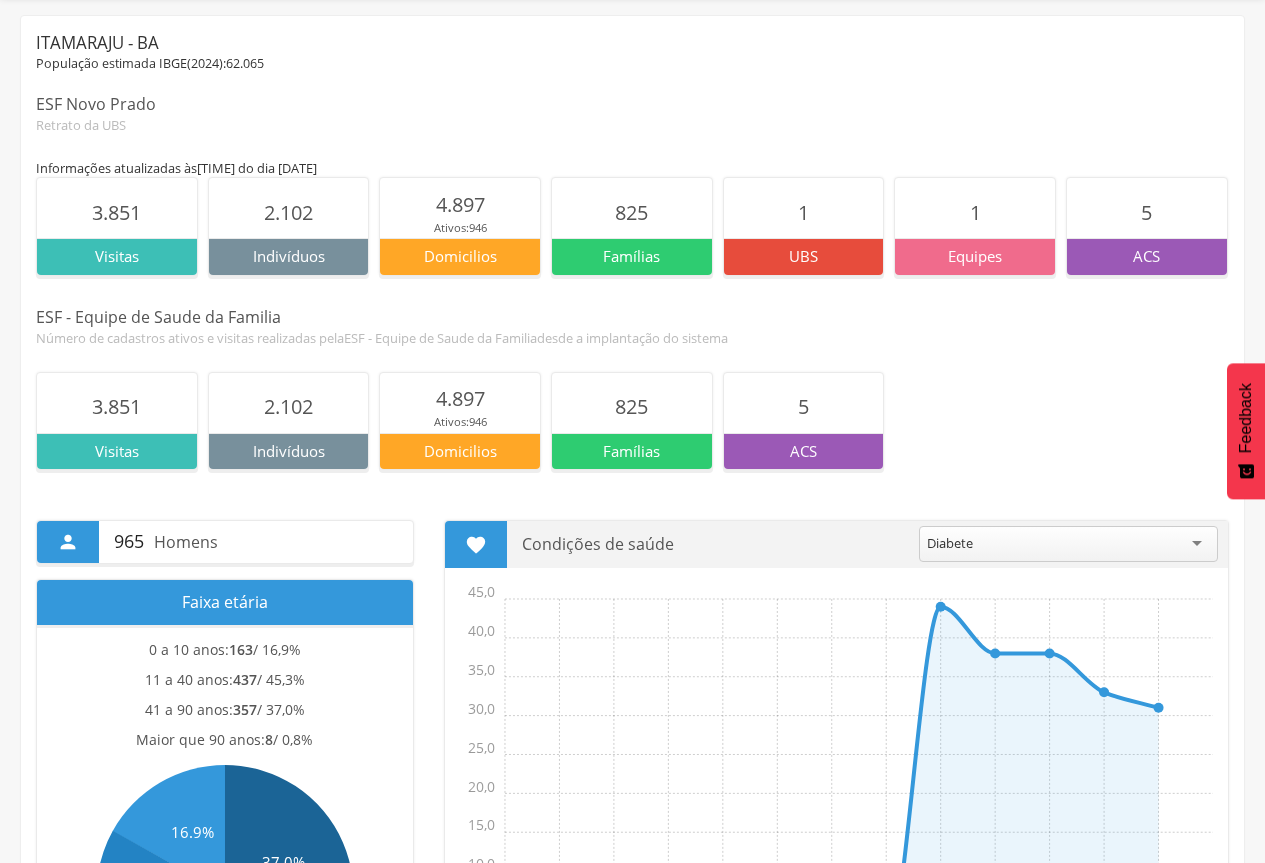 scroll, scrollTop: 100, scrollLeft: 0, axis: vertical 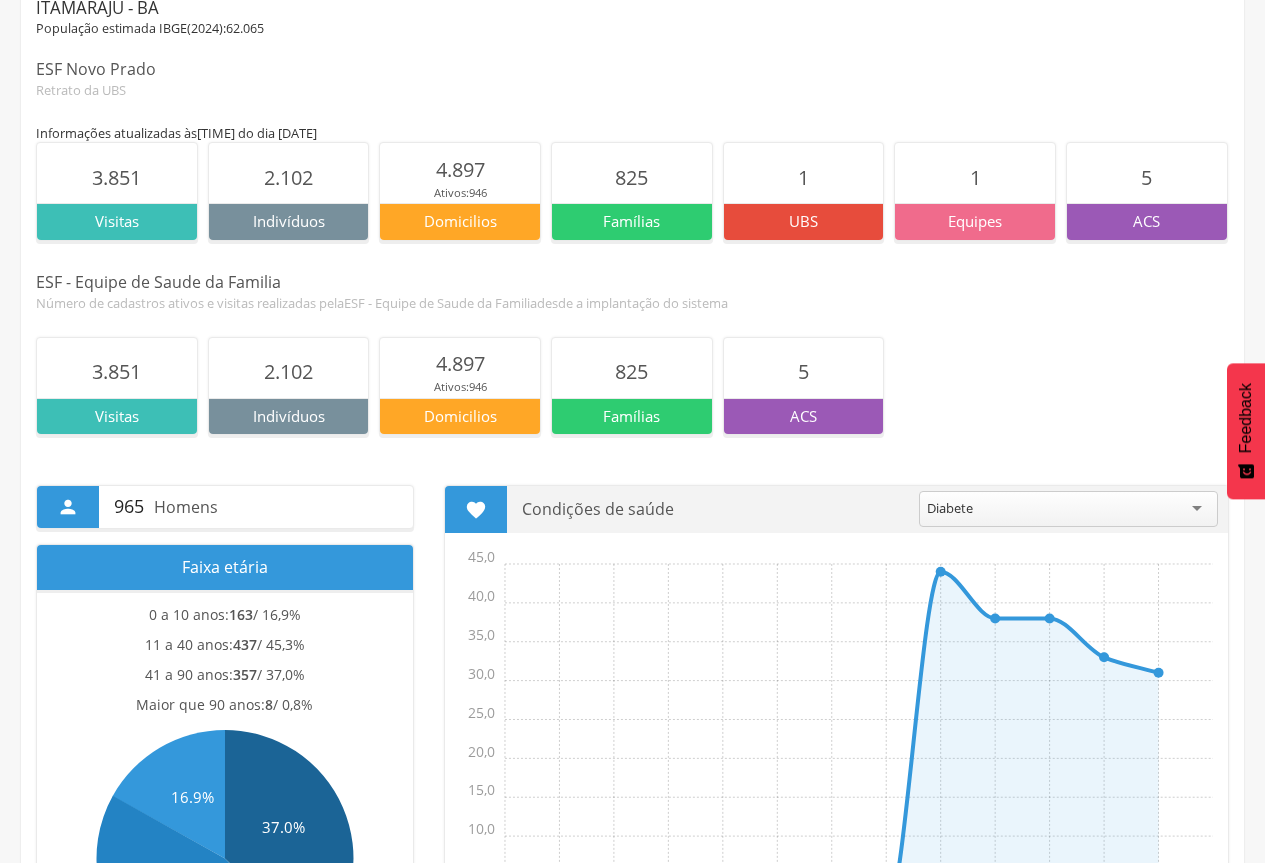 click on "UBS" at bounding box center (804, 221) 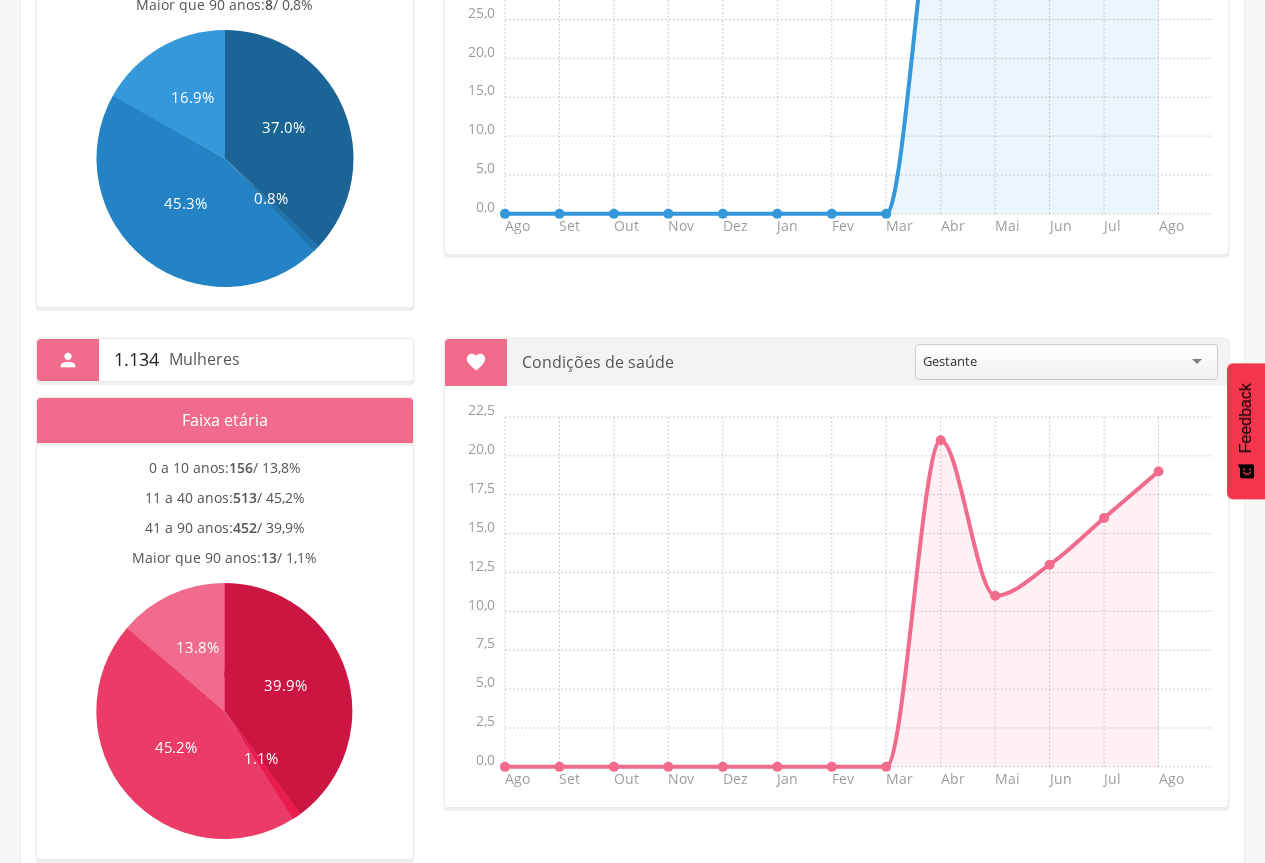 scroll, scrollTop: 833, scrollLeft: 0, axis: vertical 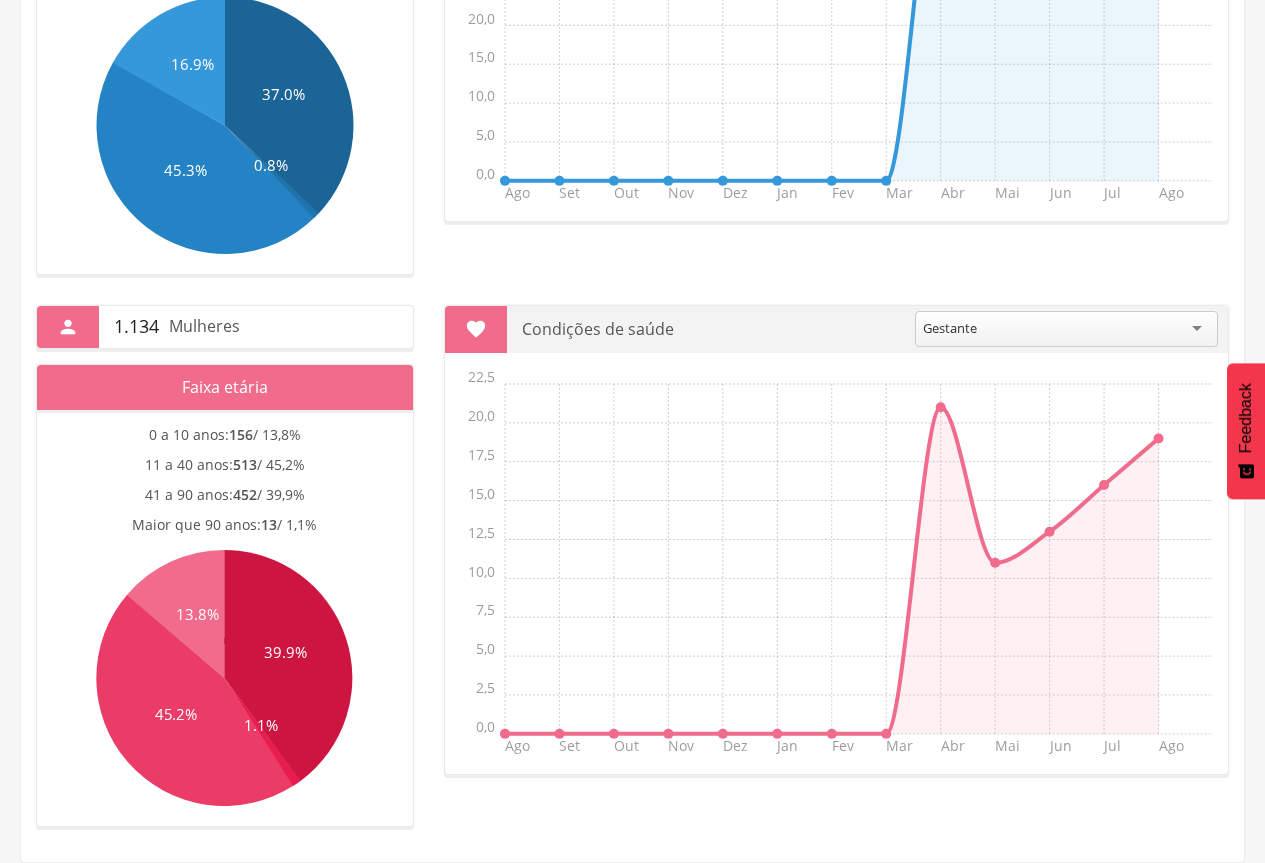 click on "Gestante" at bounding box center [950, 328] 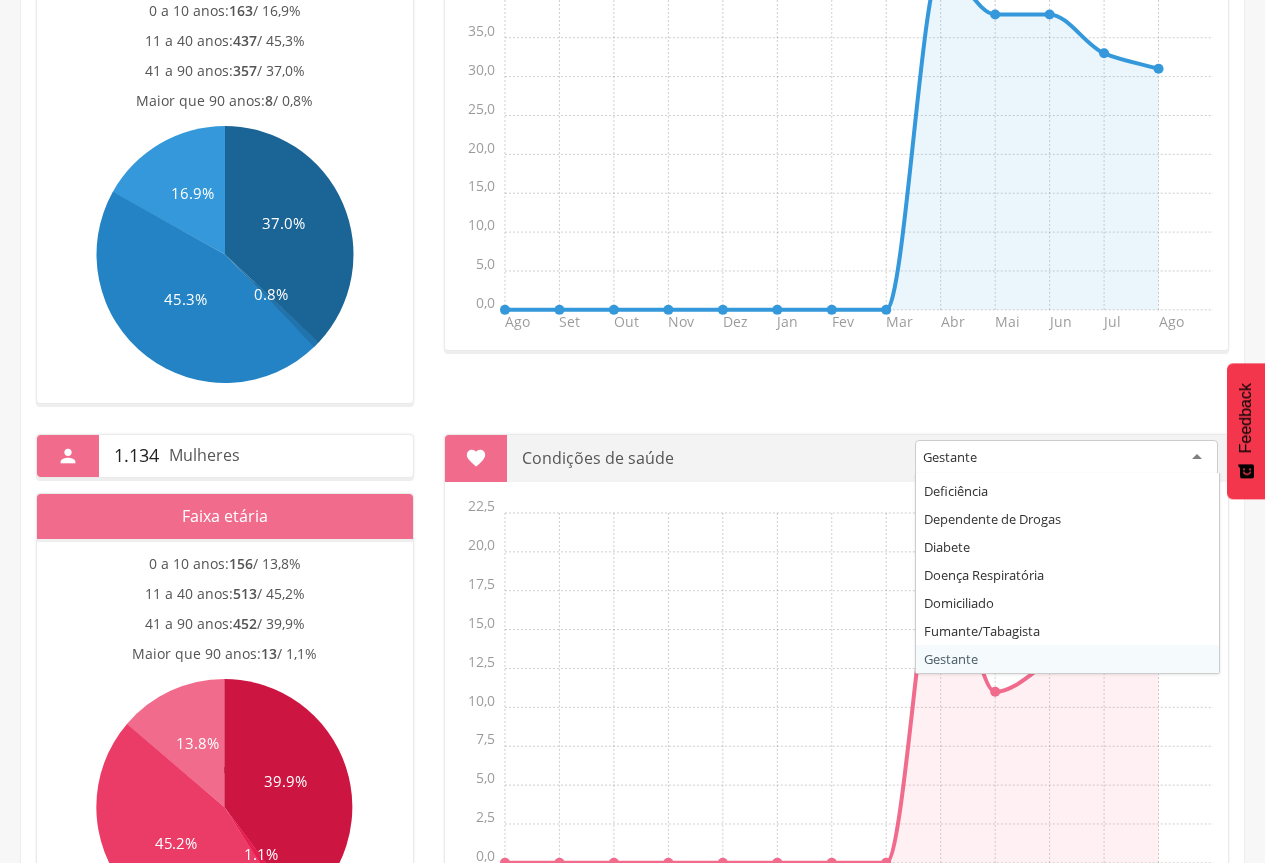 scroll, scrollTop: 433, scrollLeft: 0, axis: vertical 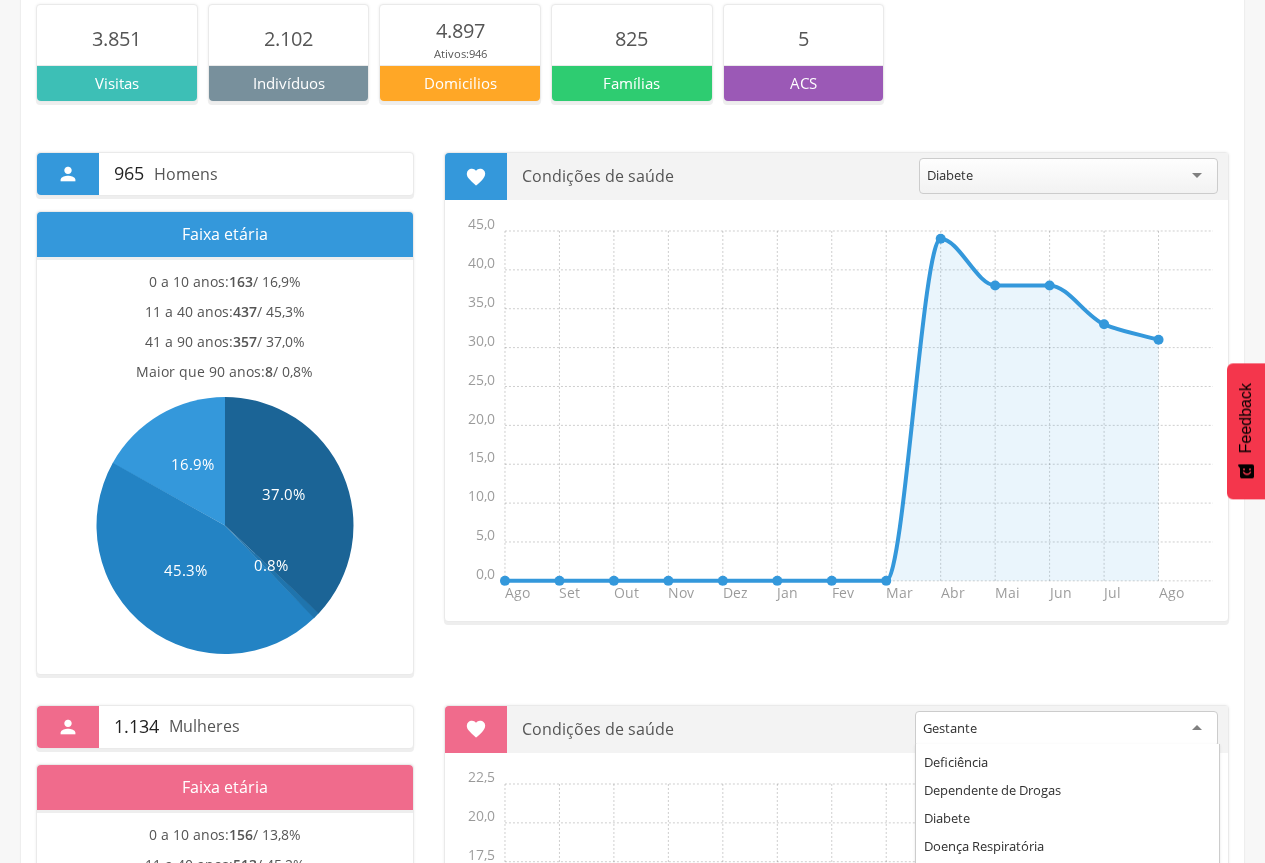 click on "Diabete" at bounding box center [1068, 176] 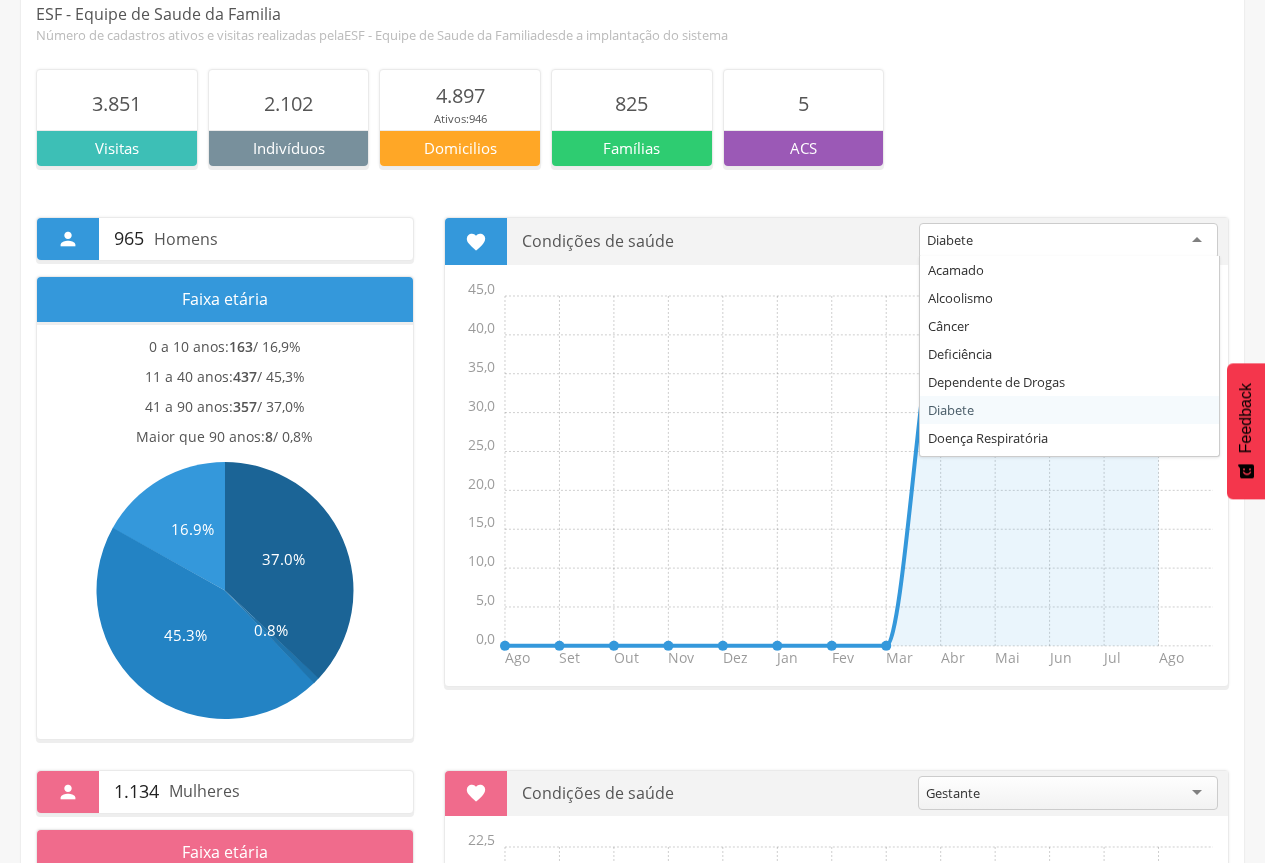 scroll, scrollTop: 333, scrollLeft: 0, axis: vertical 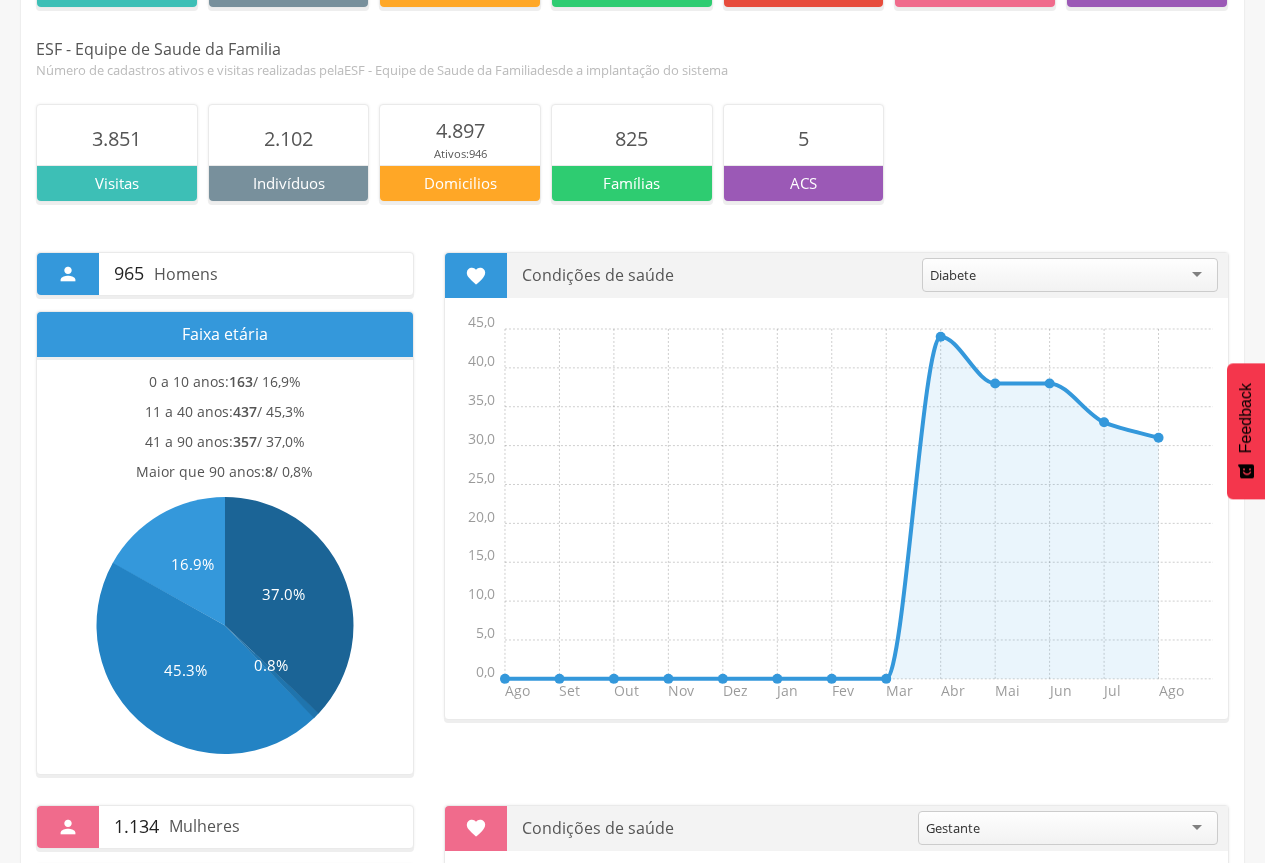 click on "" at bounding box center [68, 274] 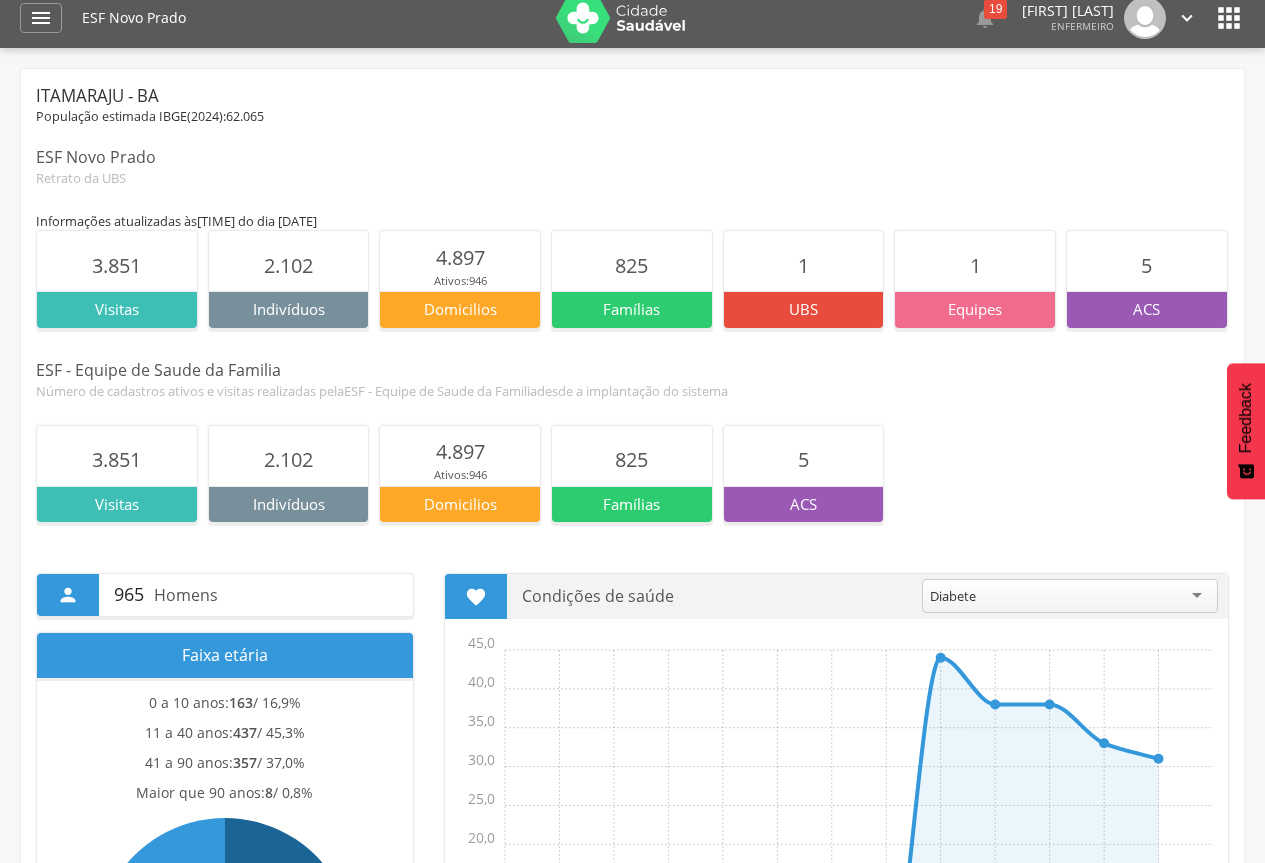 scroll, scrollTop: 0, scrollLeft: 0, axis: both 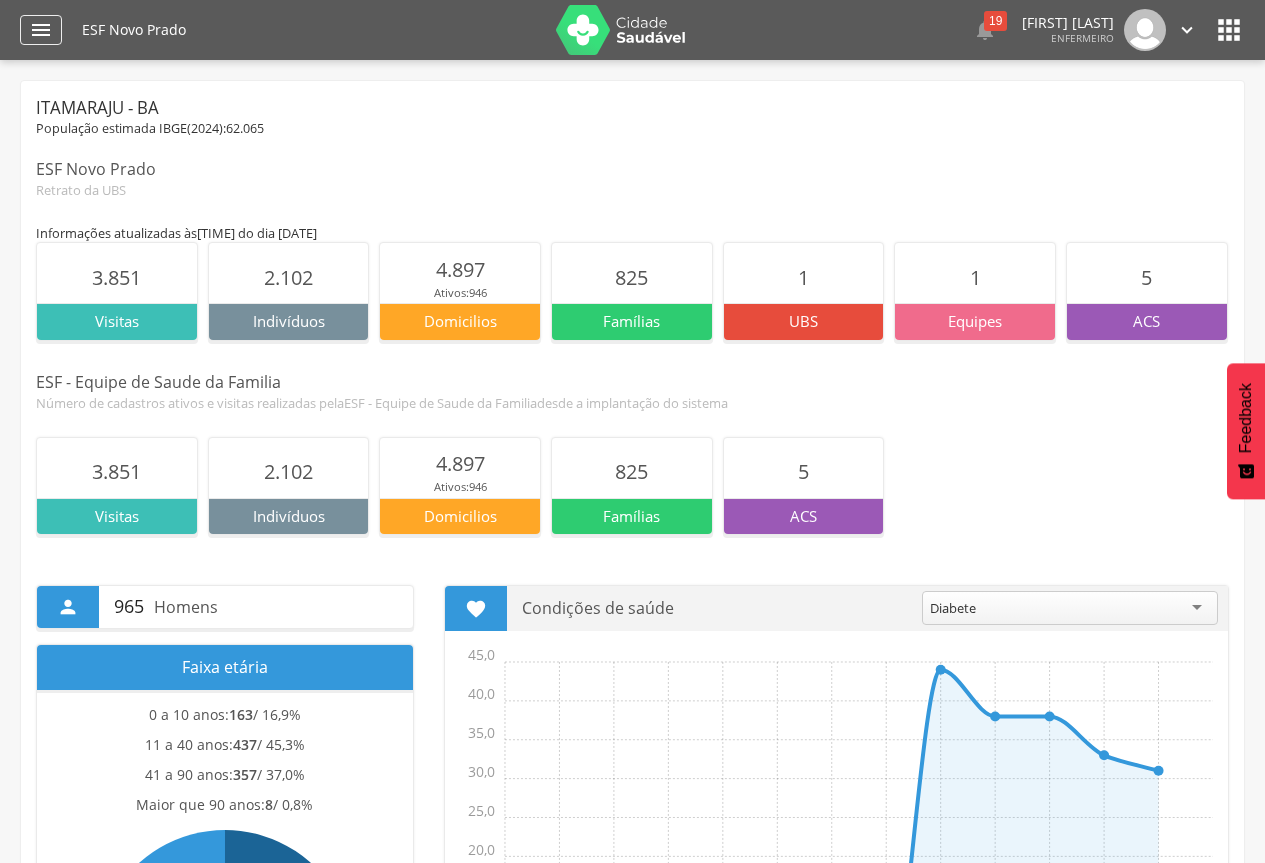 click on "" at bounding box center (41, 30) 